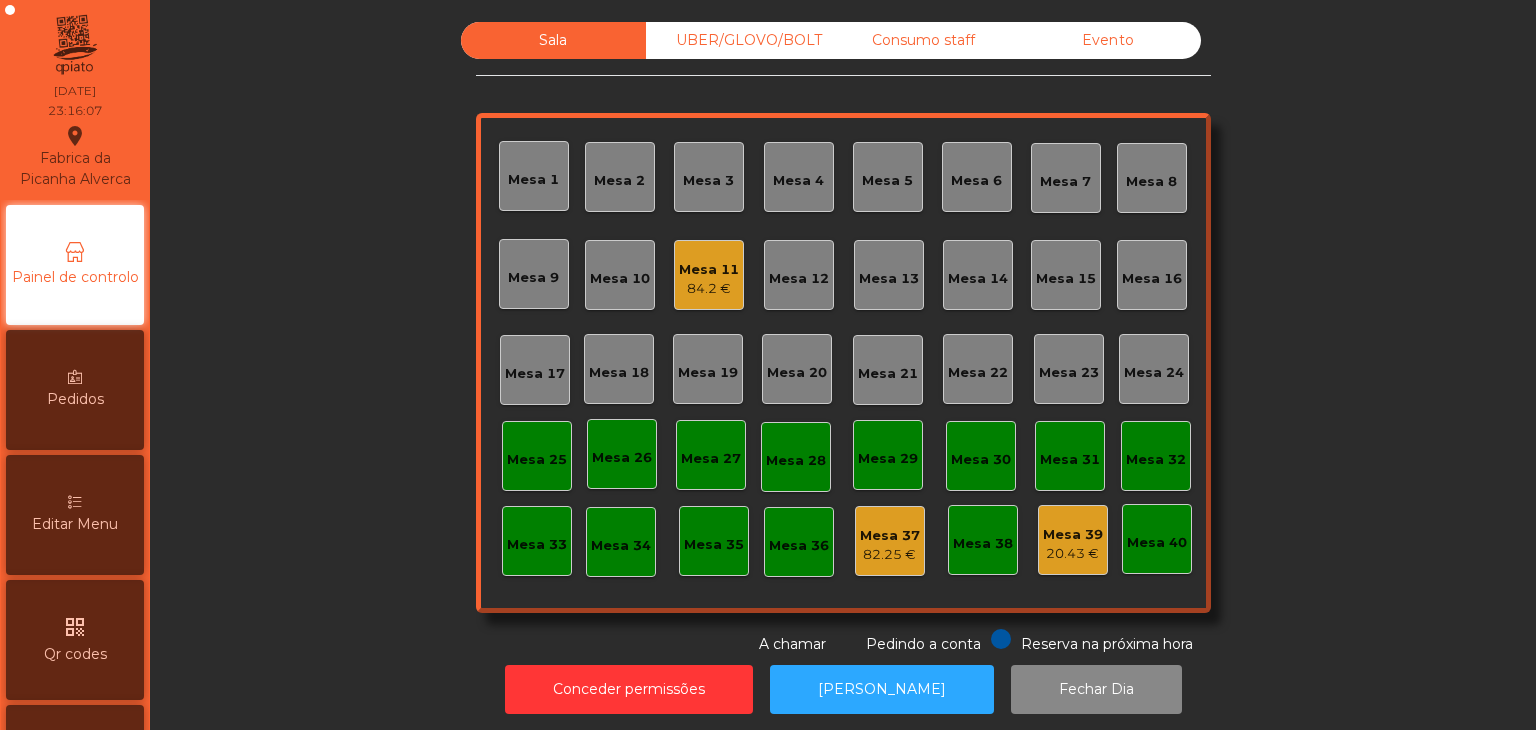 scroll, scrollTop: 0, scrollLeft: 0, axis: both 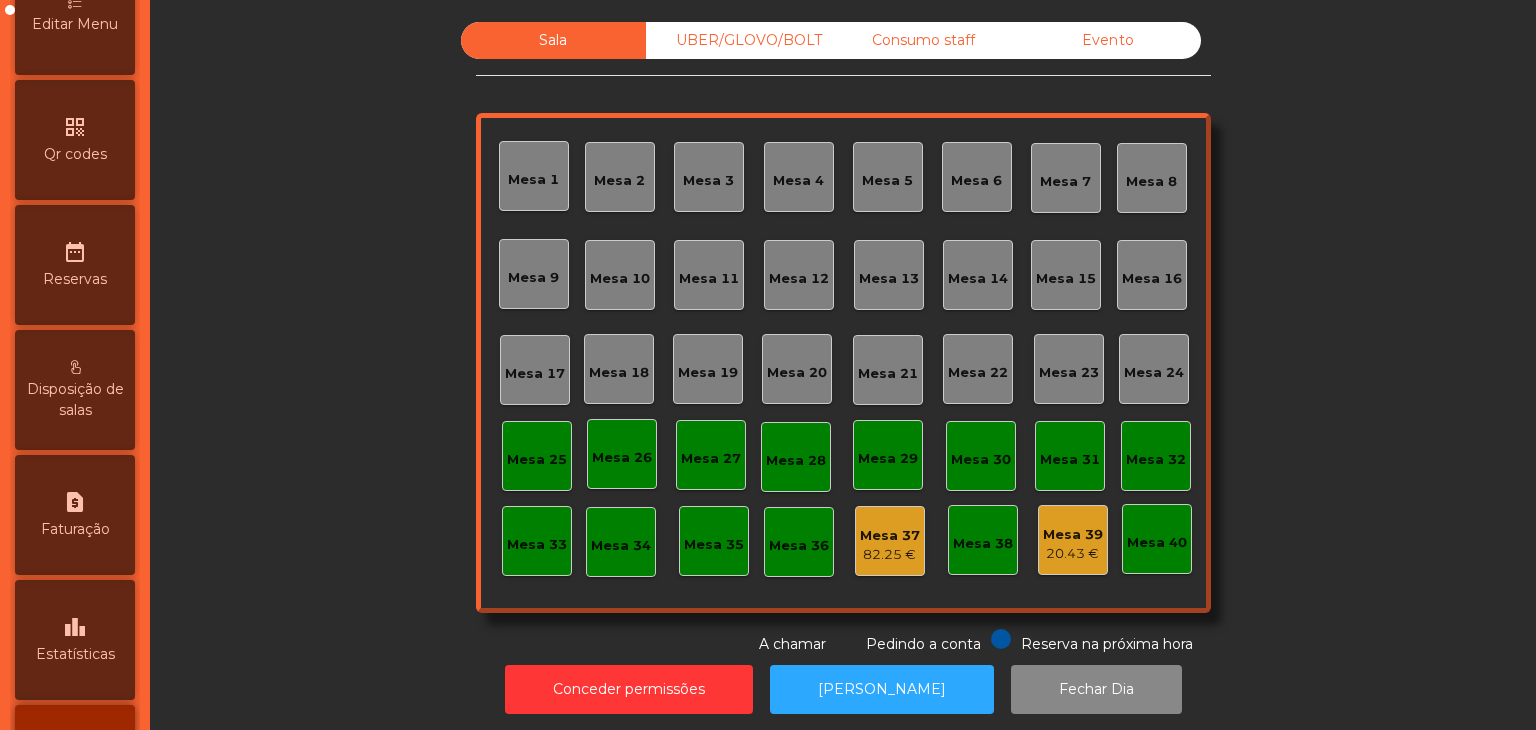 click on "leaderboard" at bounding box center (75, 627) 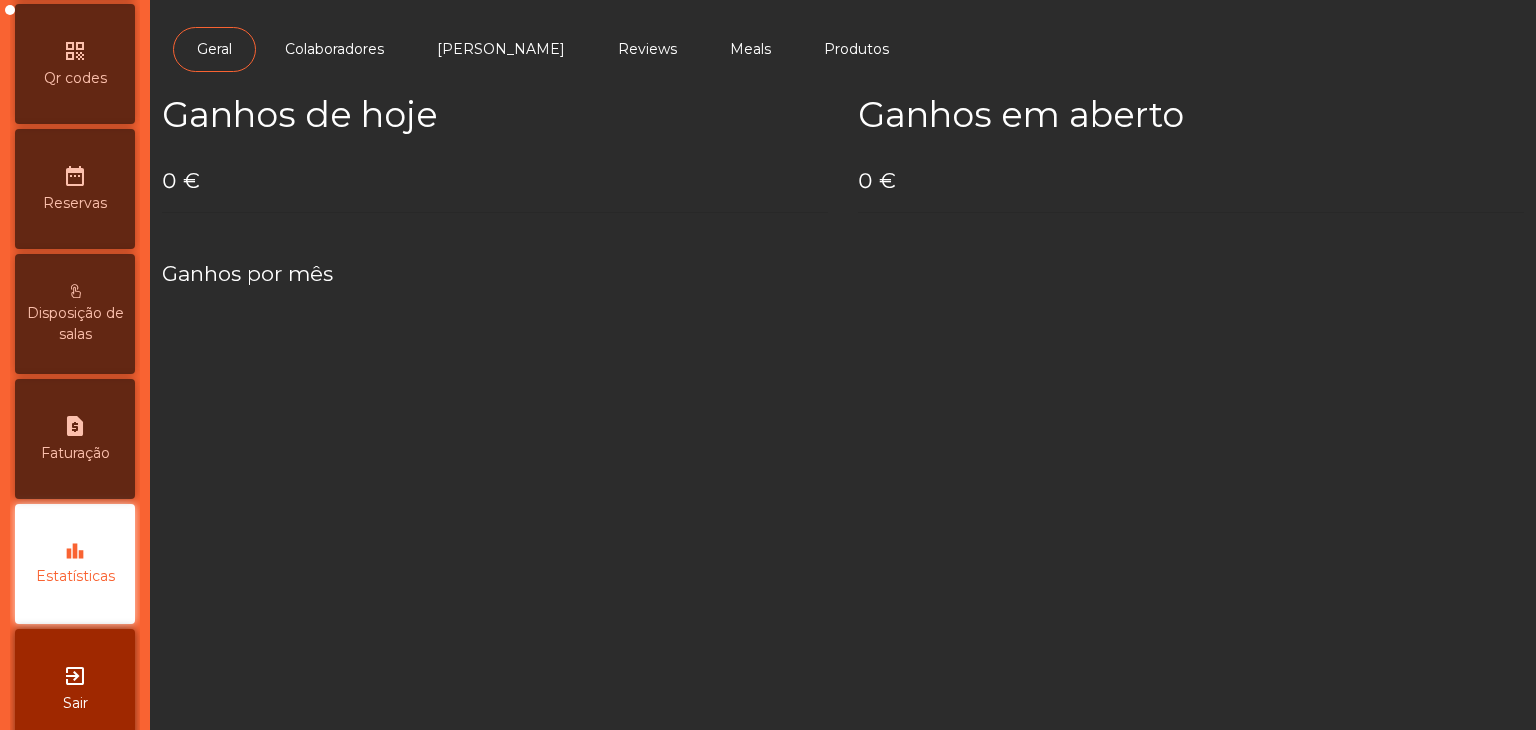 scroll, scrollTop: 631, scrollLeft: 0, axis: vertical 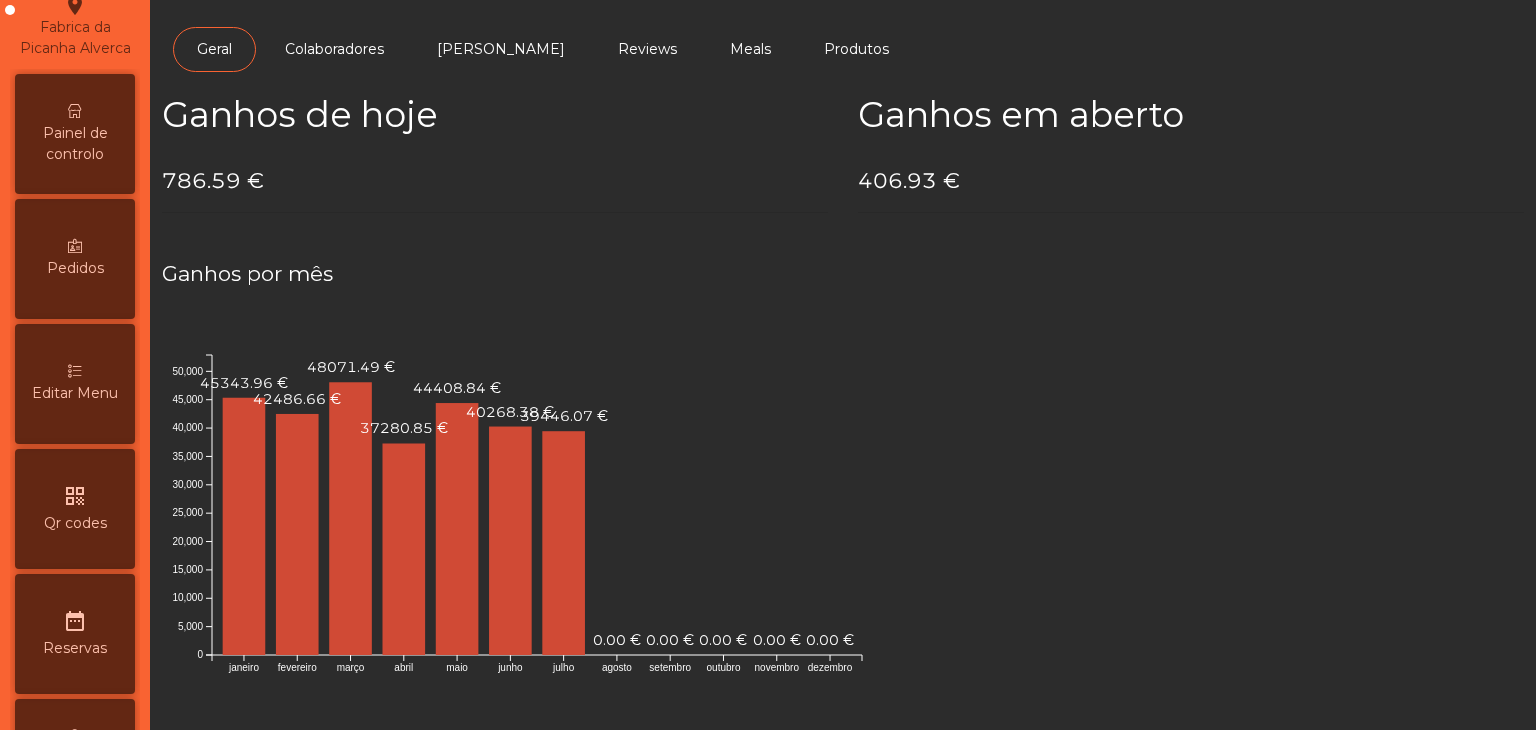click on "Painel de controlo" at bounding box center (75, 144) 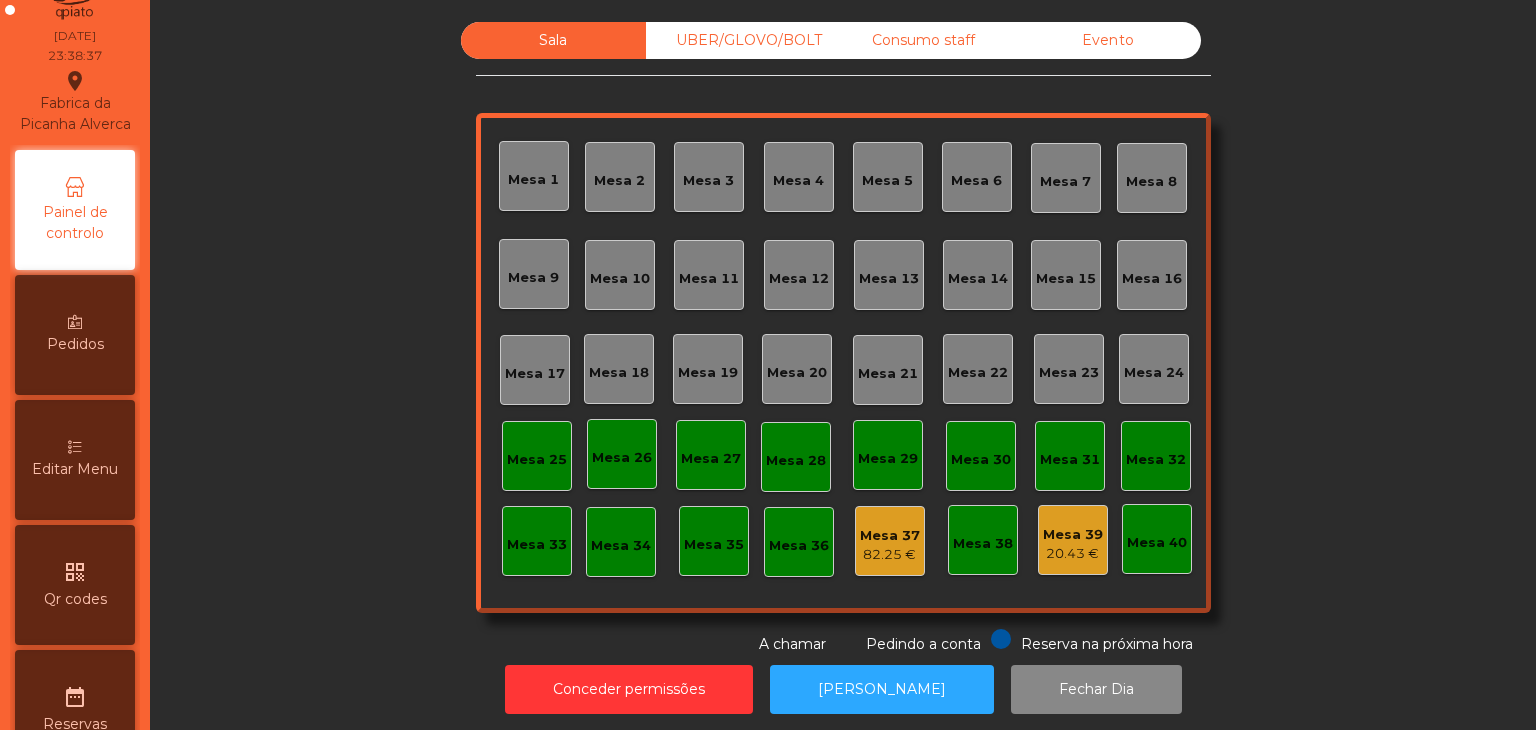 scroll, scrollTop: 0, scrollLeft: 0, axis: both 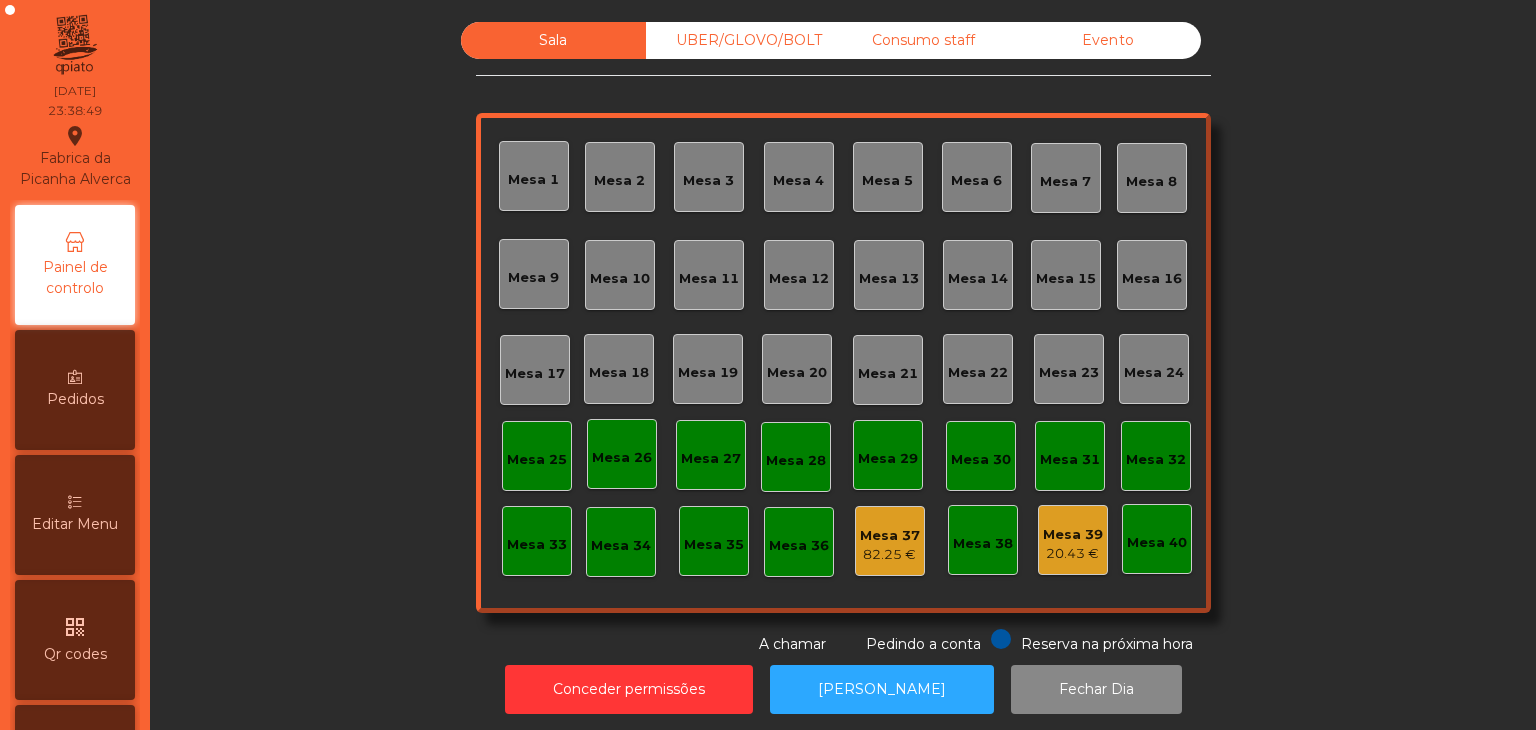 click on "Evento" 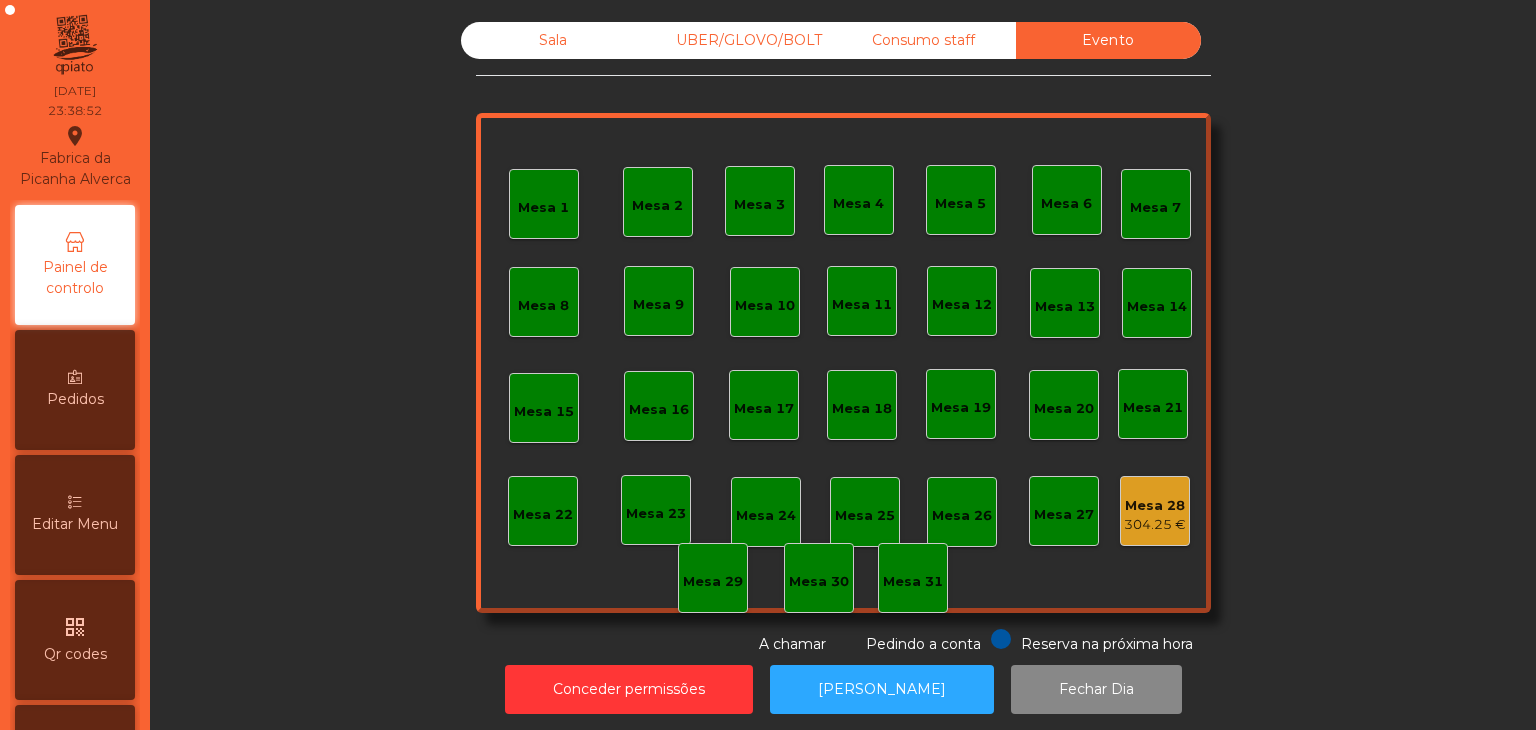 click on "Mesa 28   304.25 €" 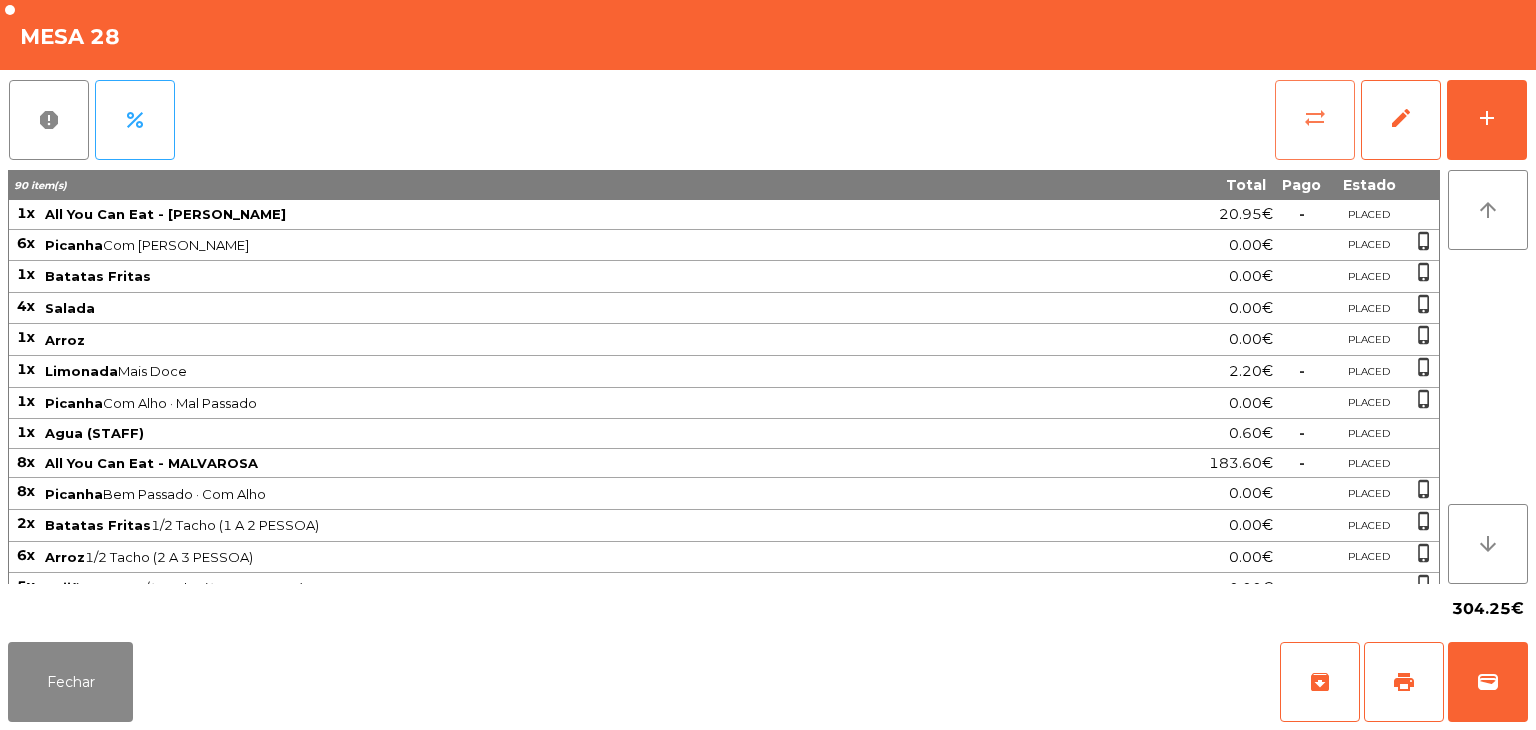 click on "sync_alt" 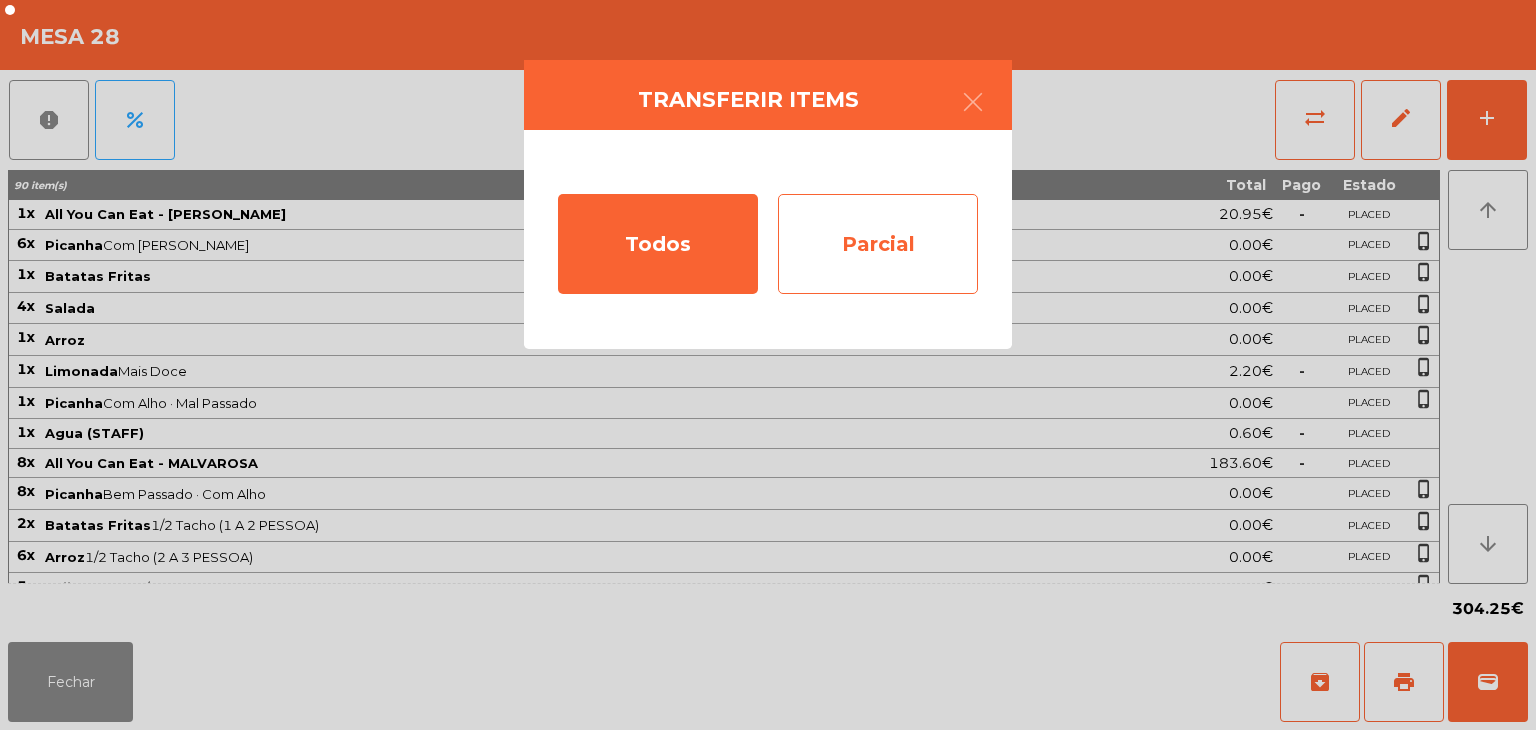 click on "Parcial" 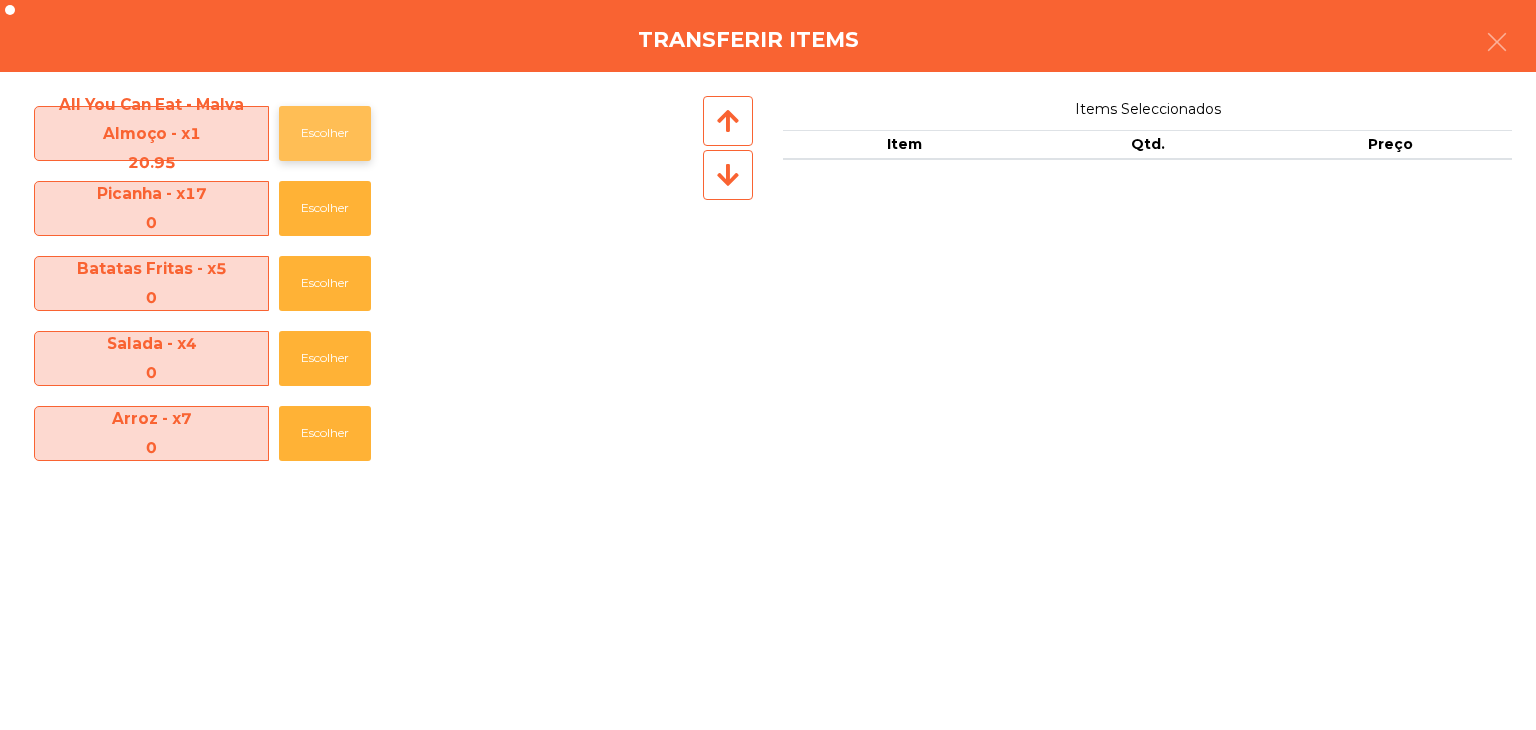 click on "Escolher" 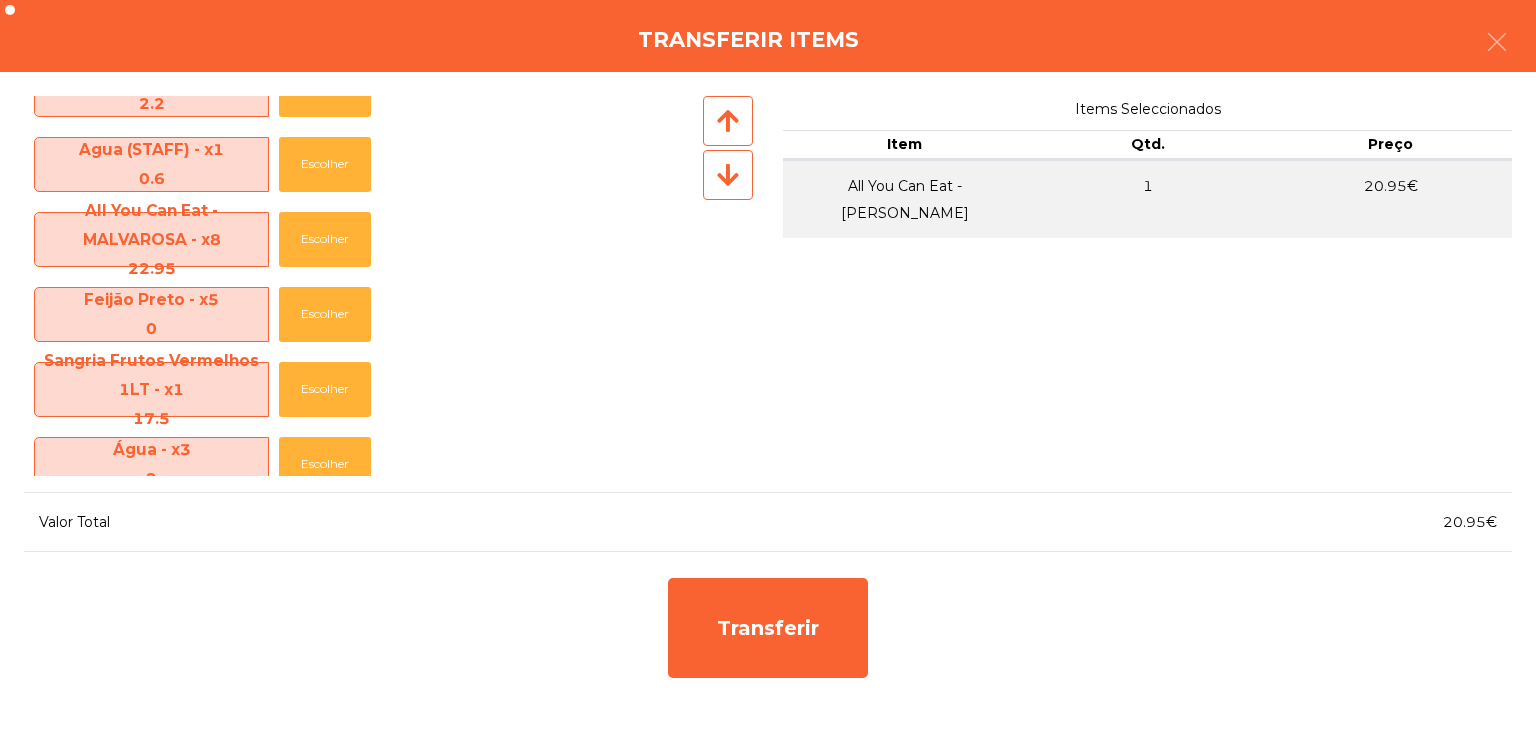 scroll, scrollTop: 400, scrollLeft: 0, axis: vertical 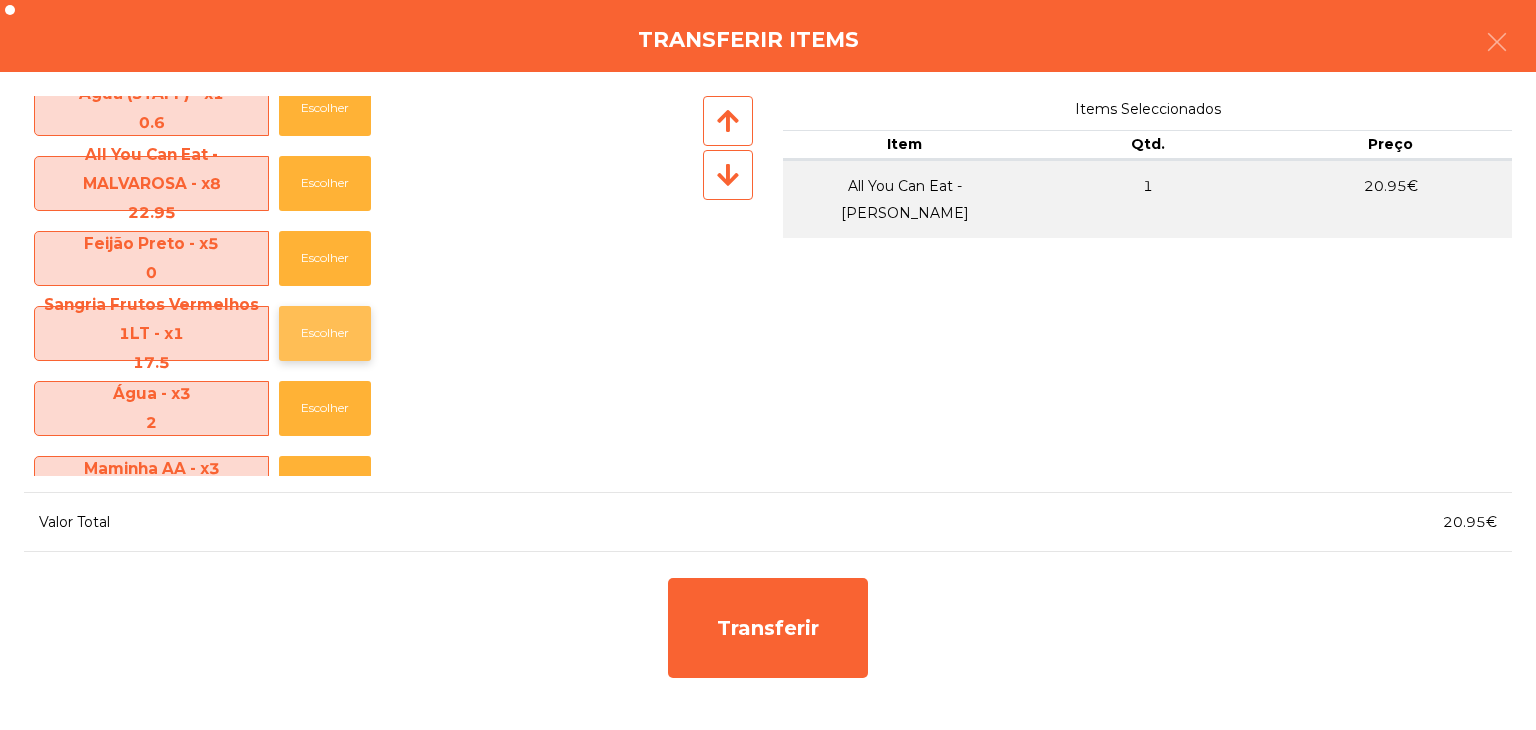click on "Escolher" 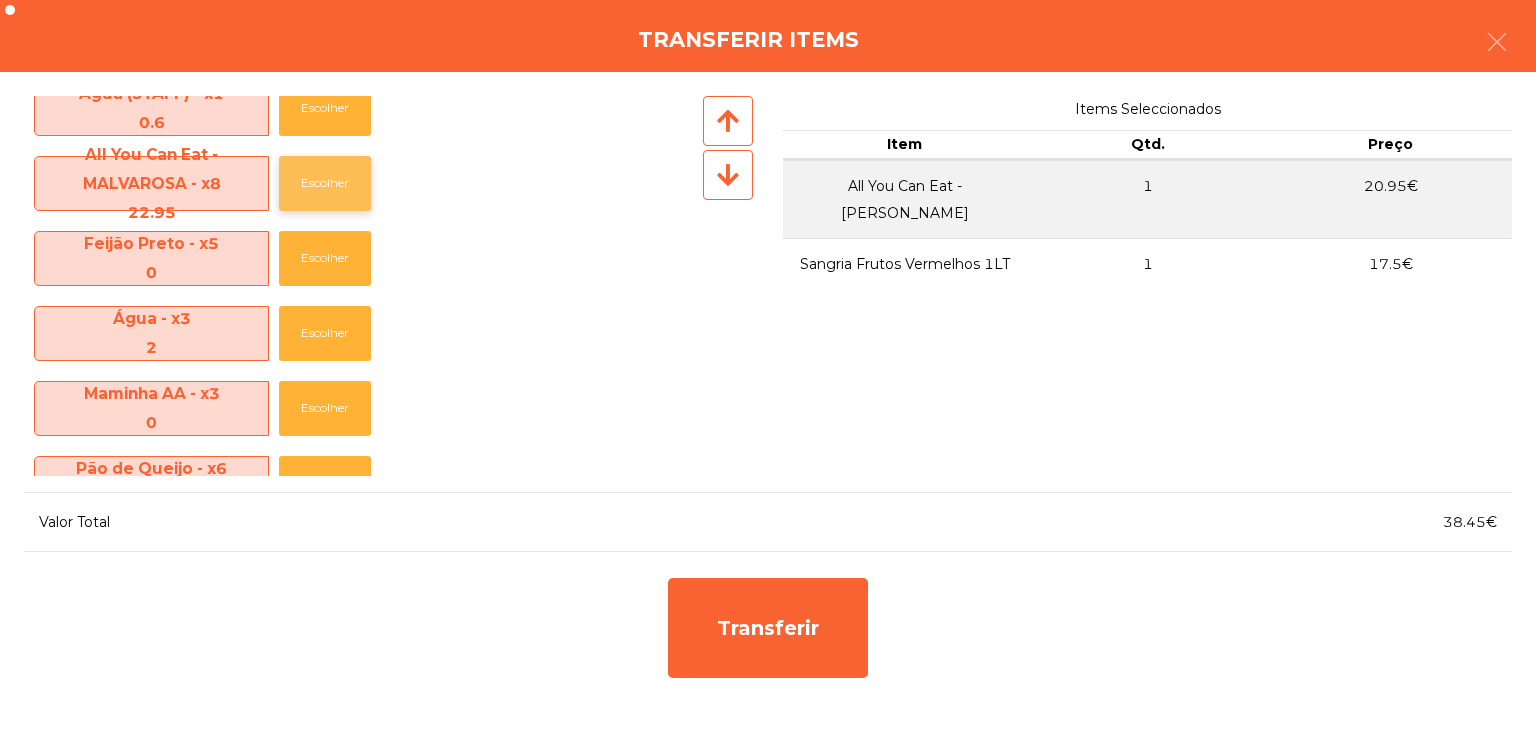 click on "Escolher" 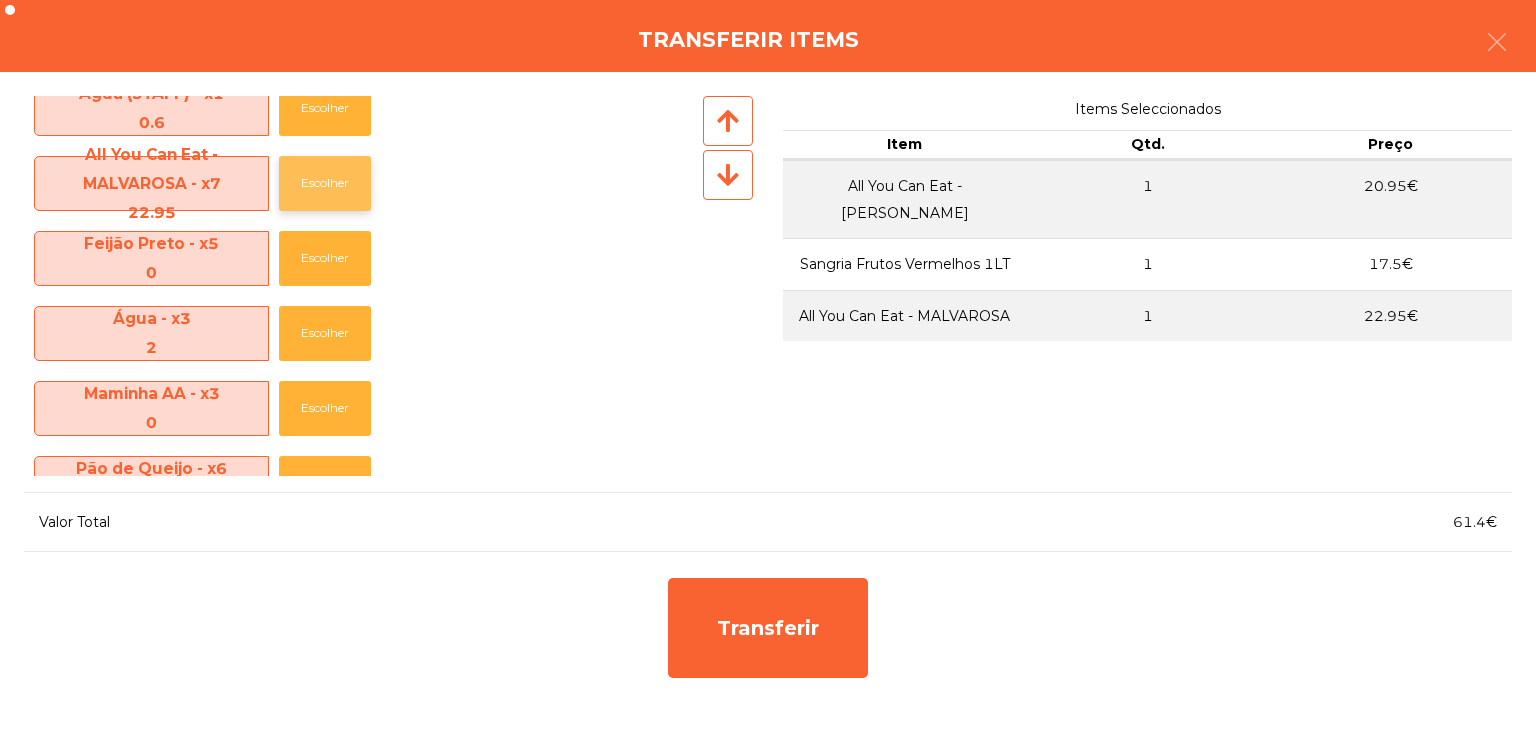 click on "Escolher" 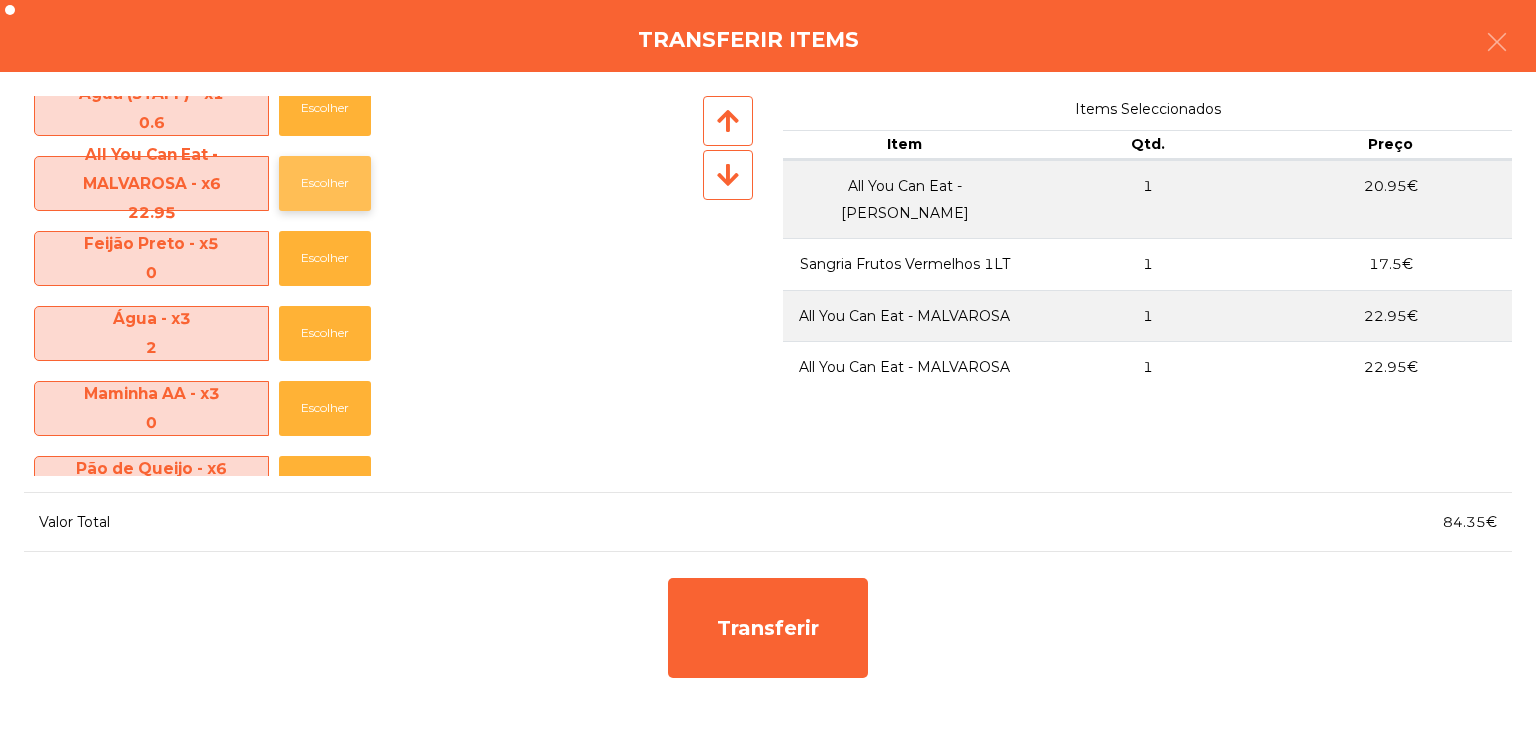 click on "Escolher" 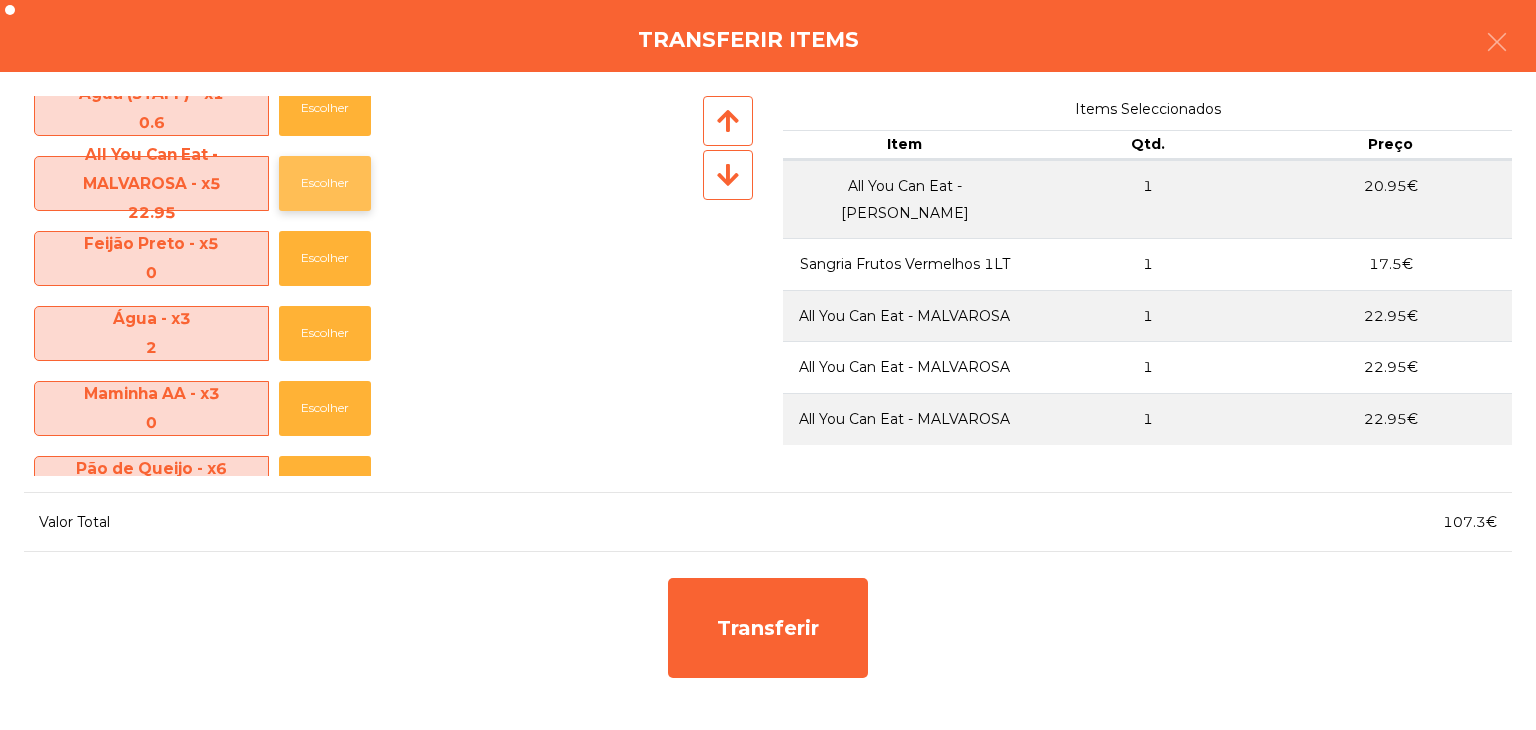 click on "Escolher" 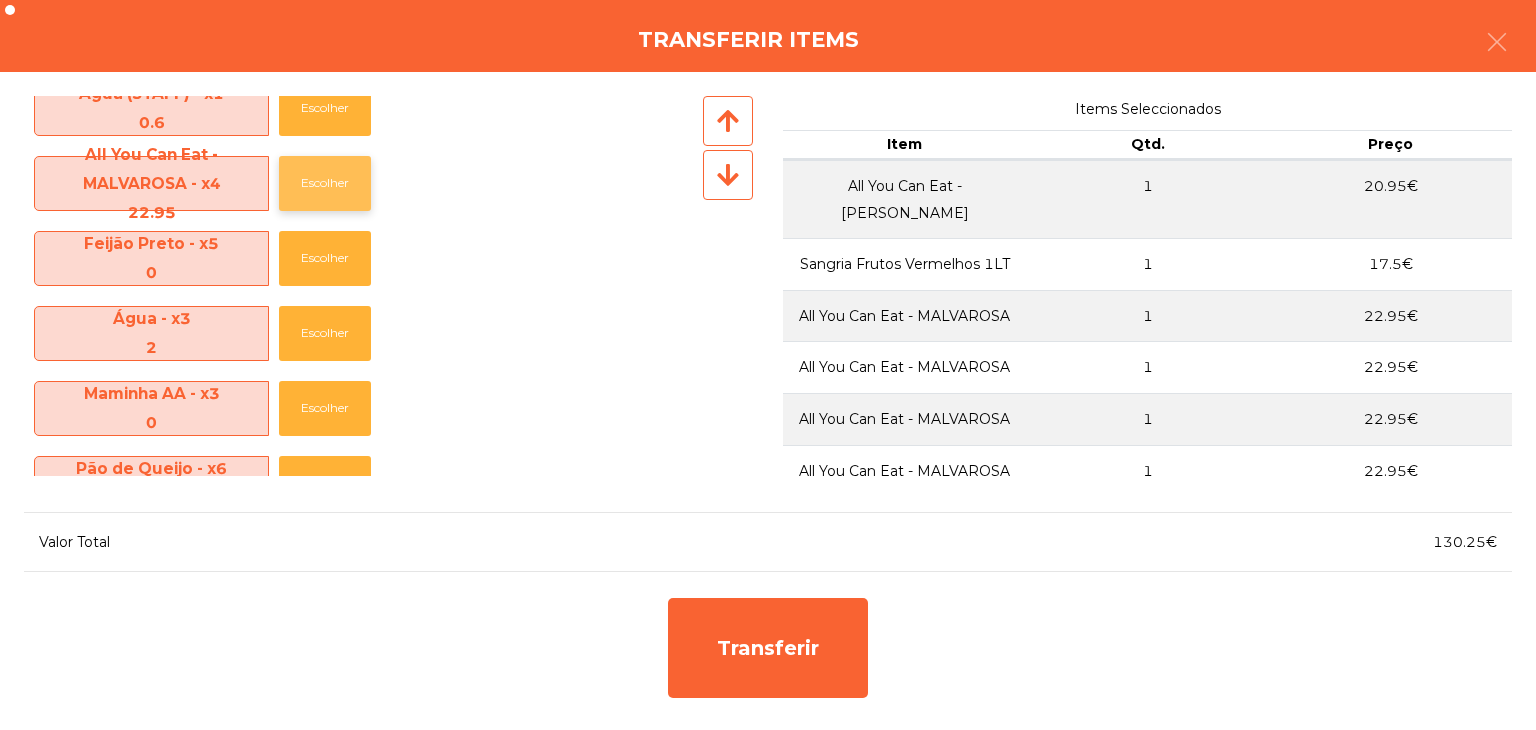 click on "Escolher" 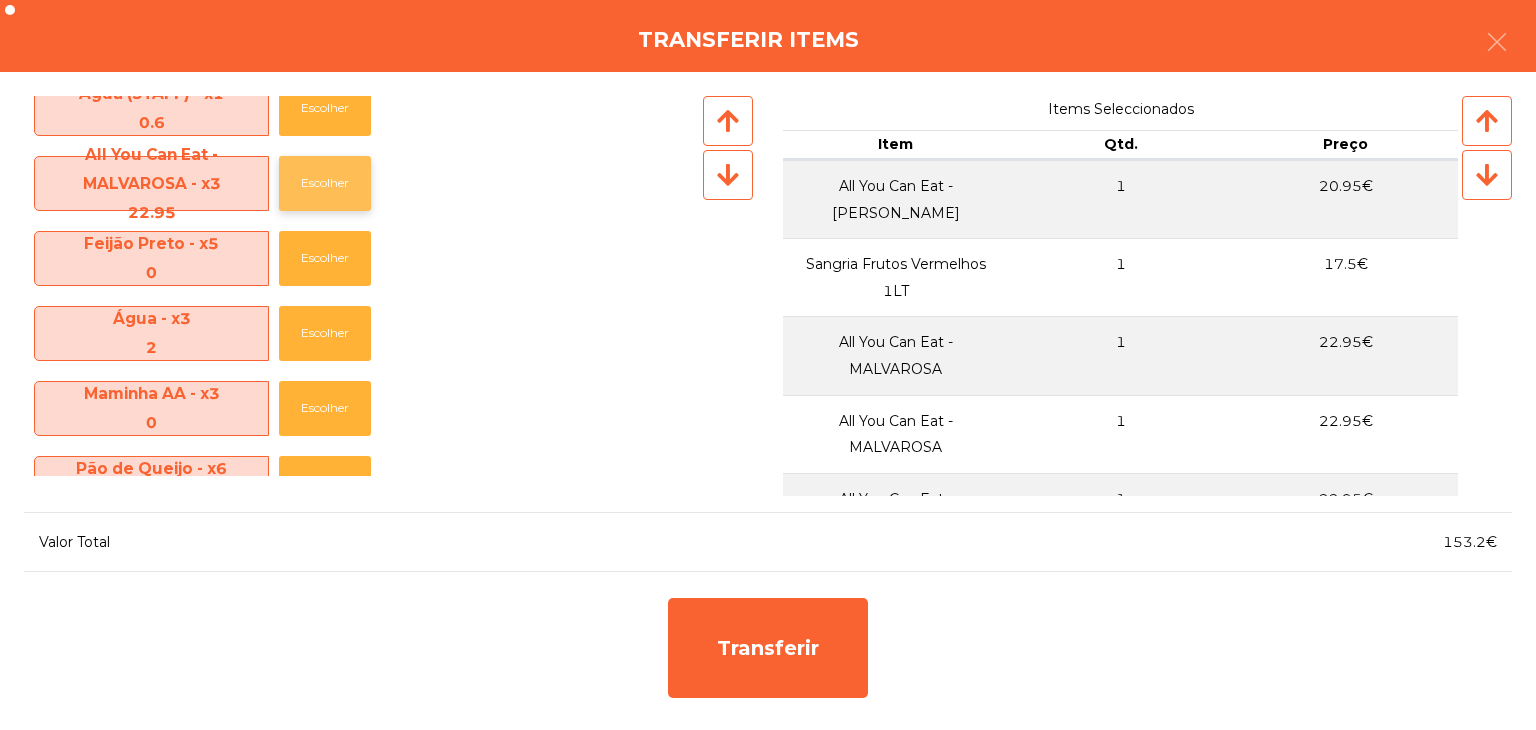 click on "Escolher" 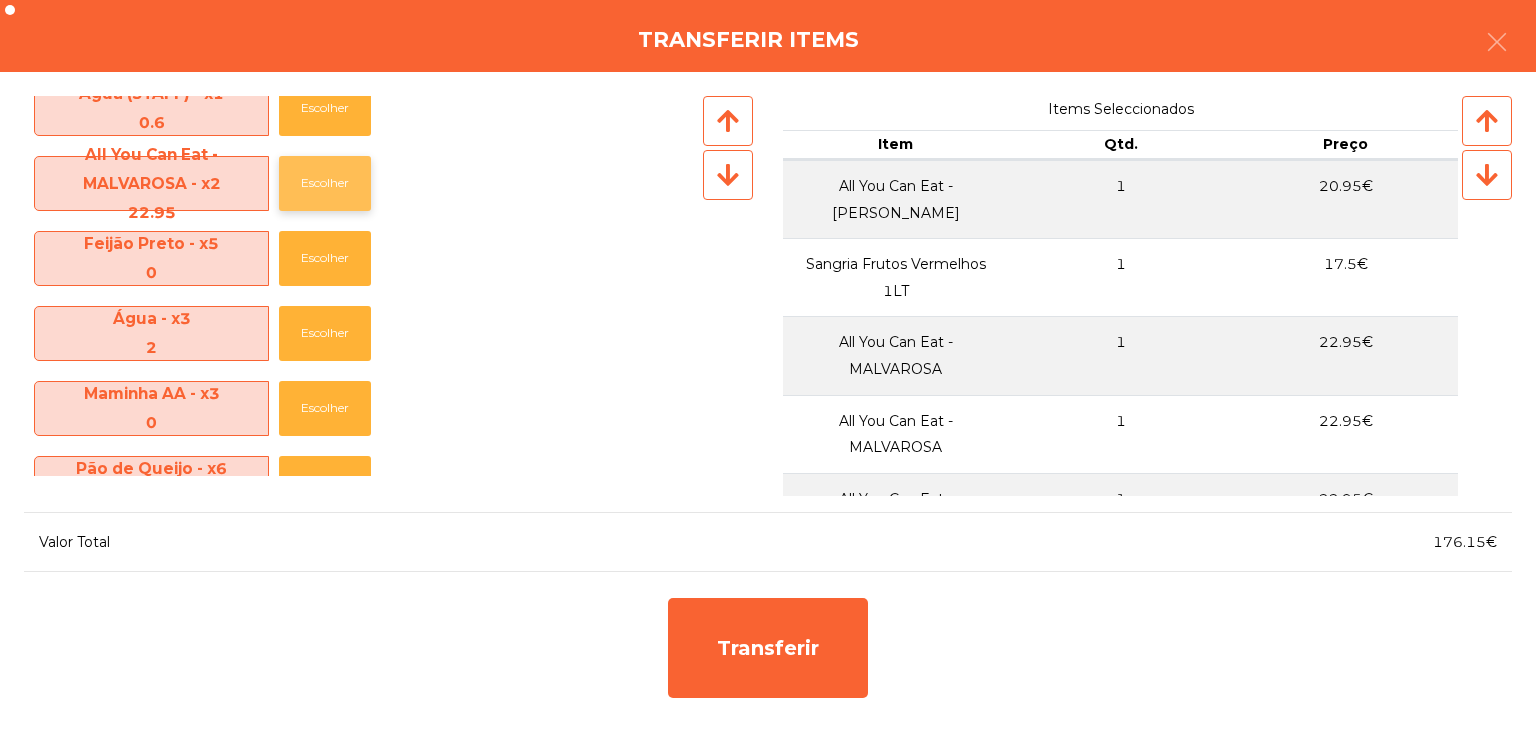 click on "Escolher" 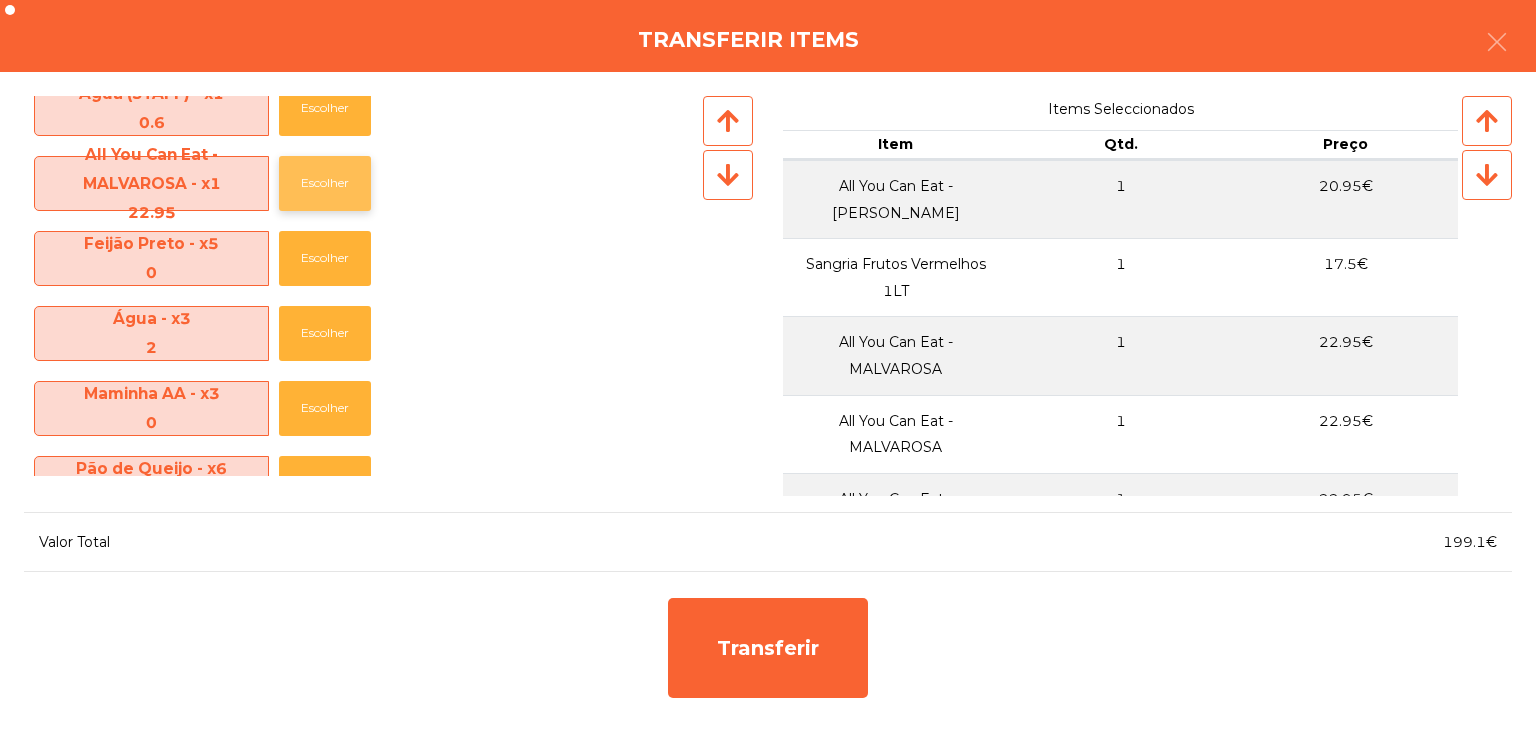 click on "Escolher" 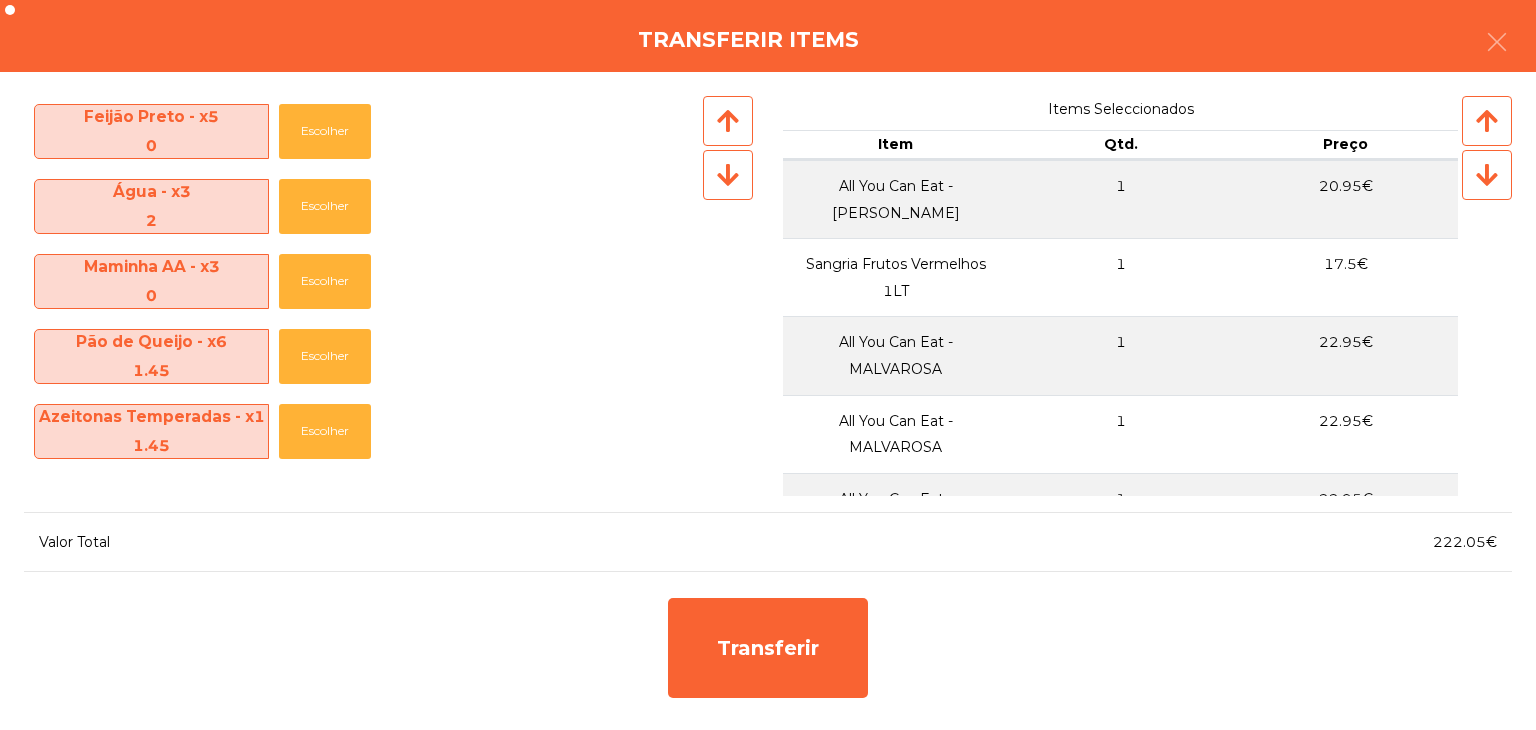 scroll, scrollTop: 500, scrollLeft: 0, axis: vertical 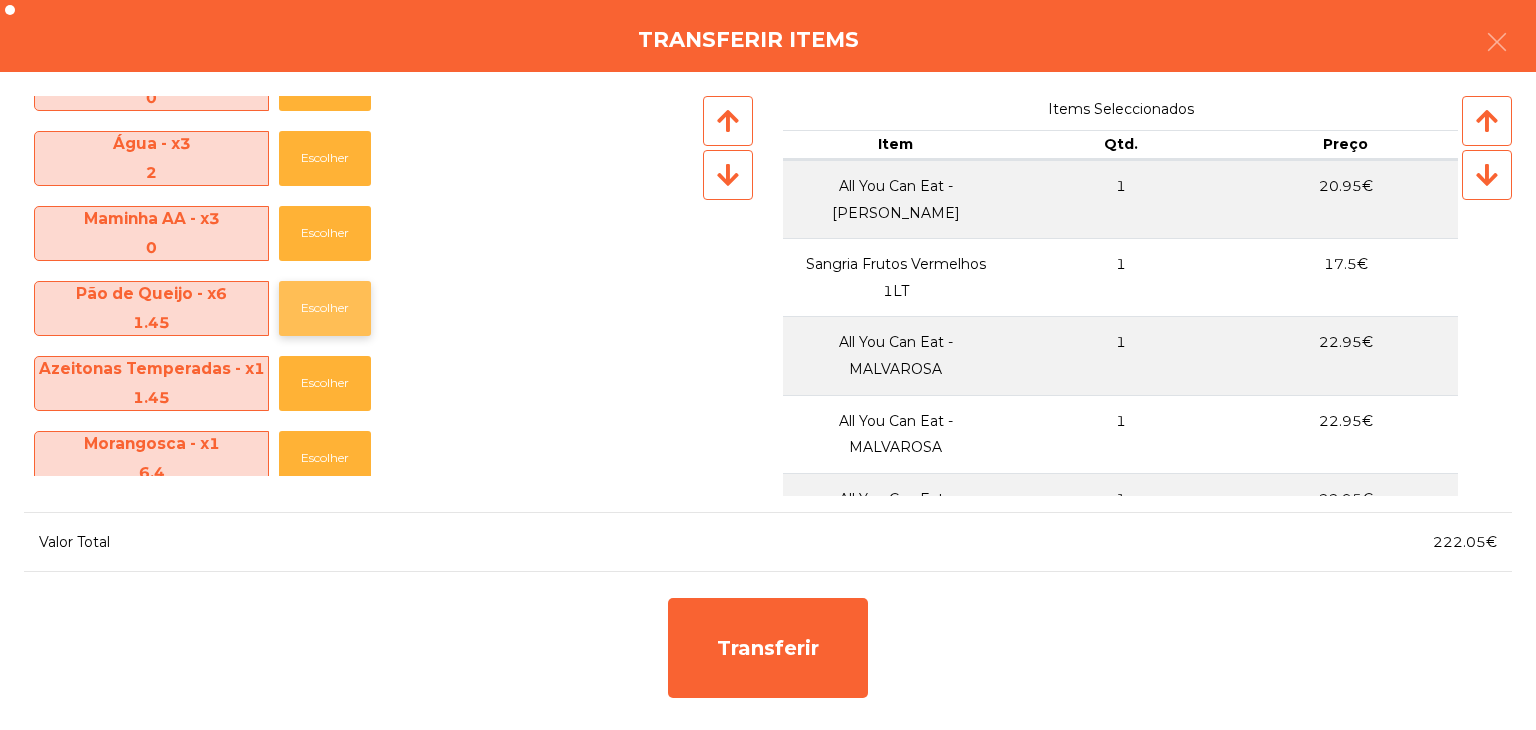 click on "Escolher" 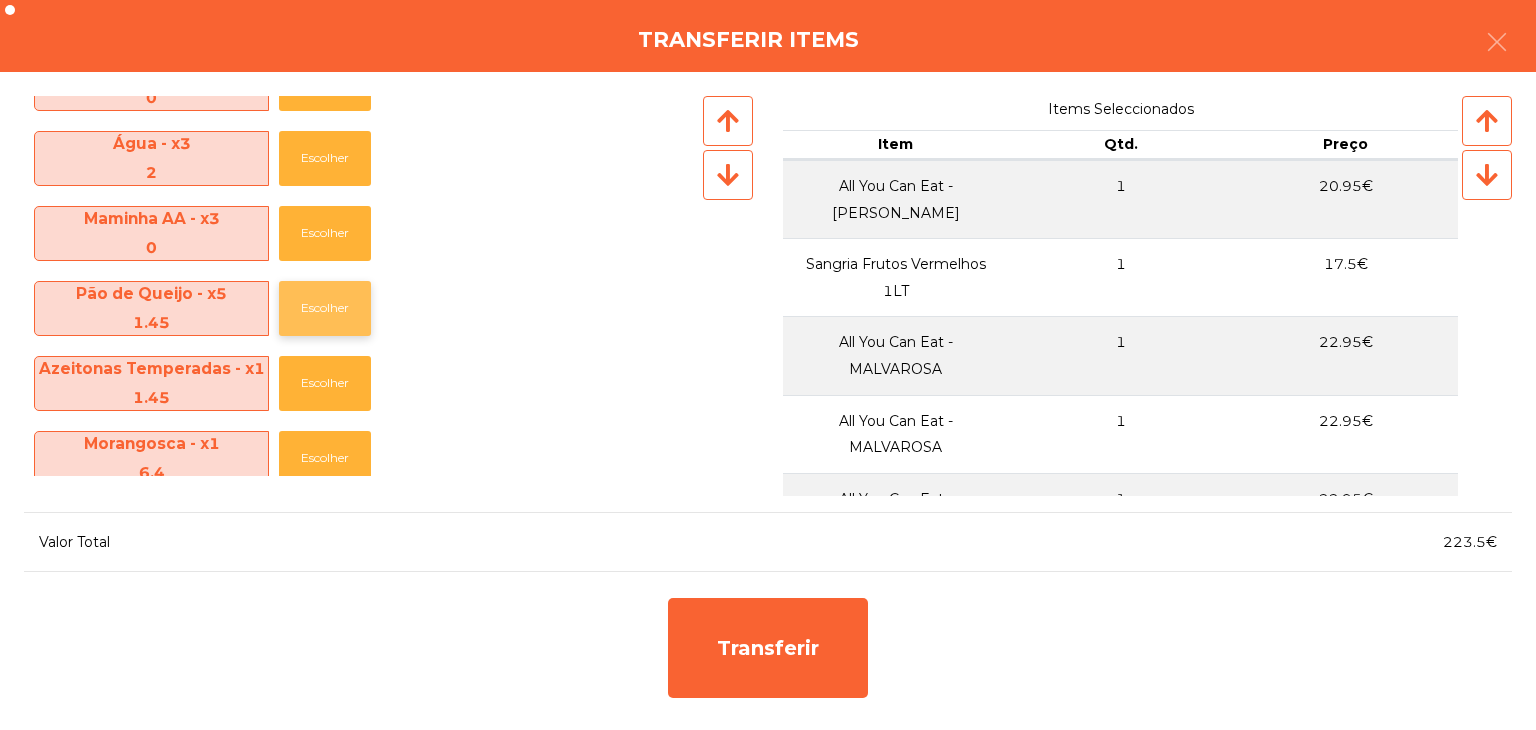 click on "Escolher" 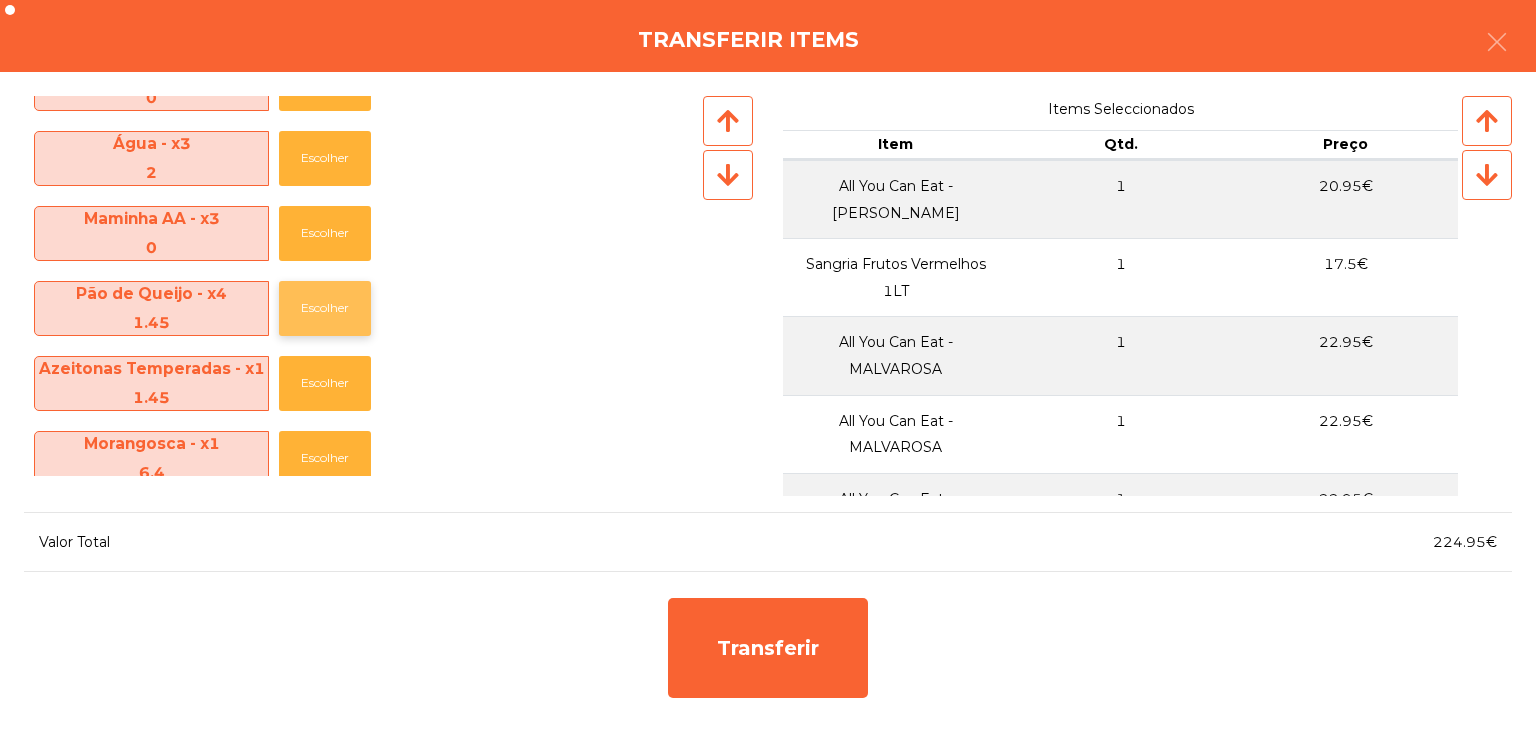 click on "Escolher" 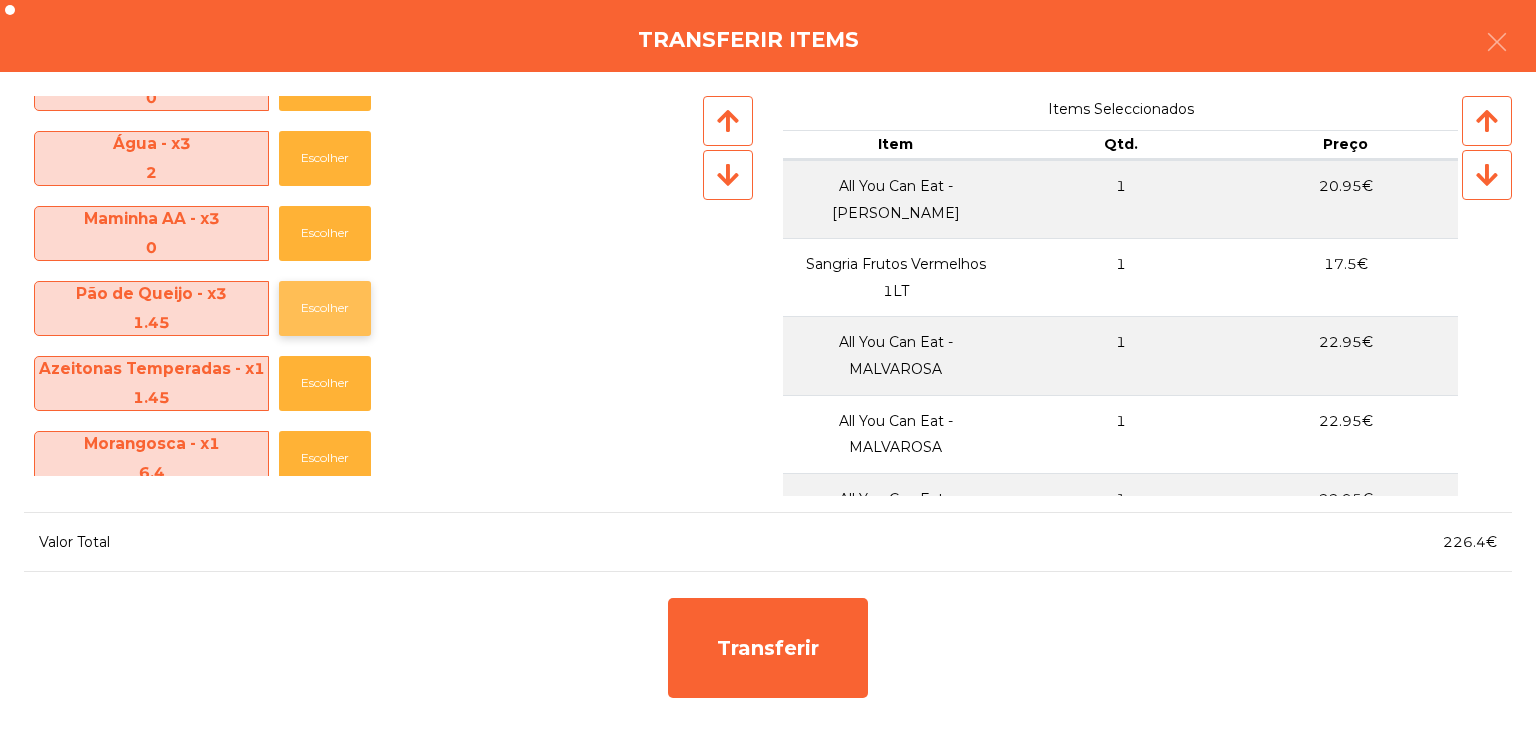 click on "Escolher" 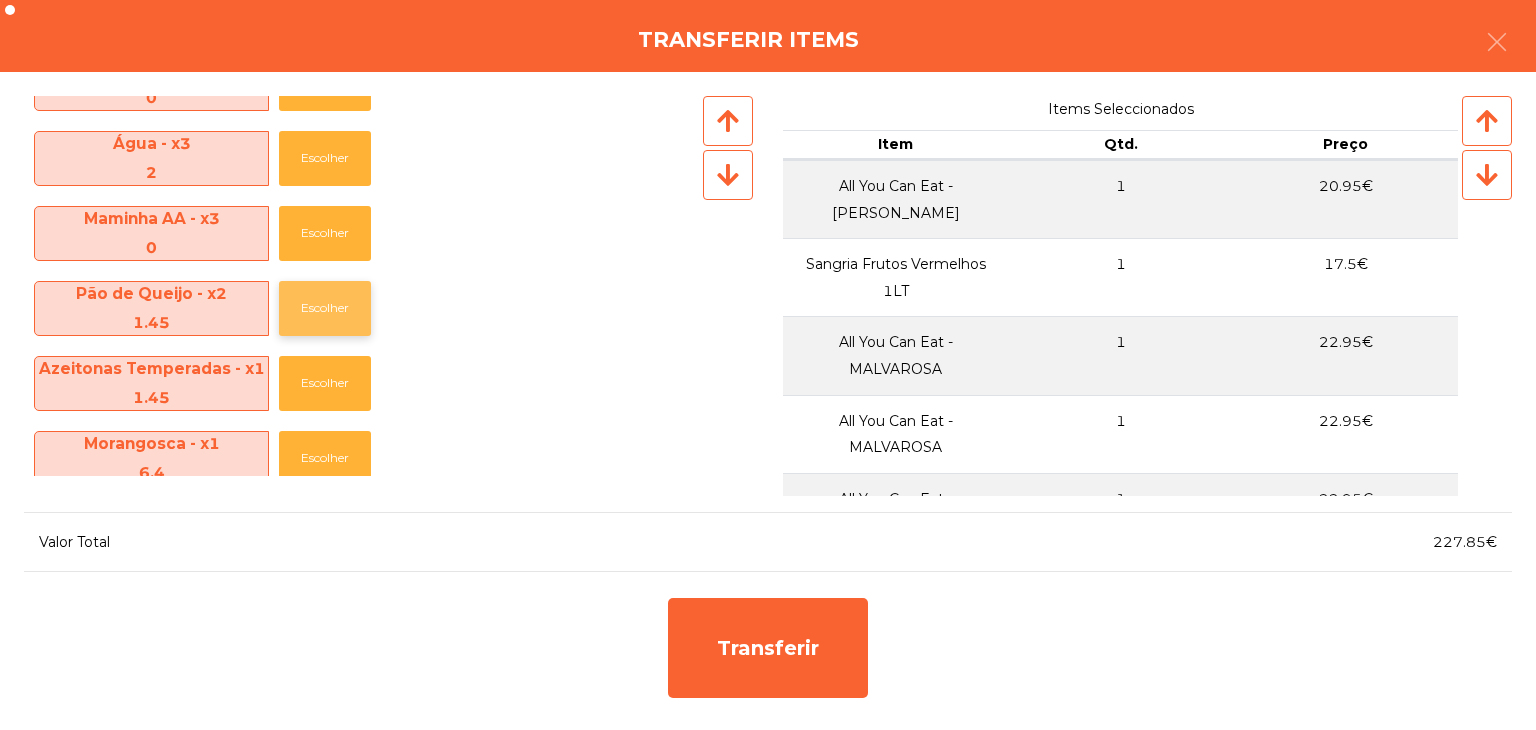 click on "Escolher" 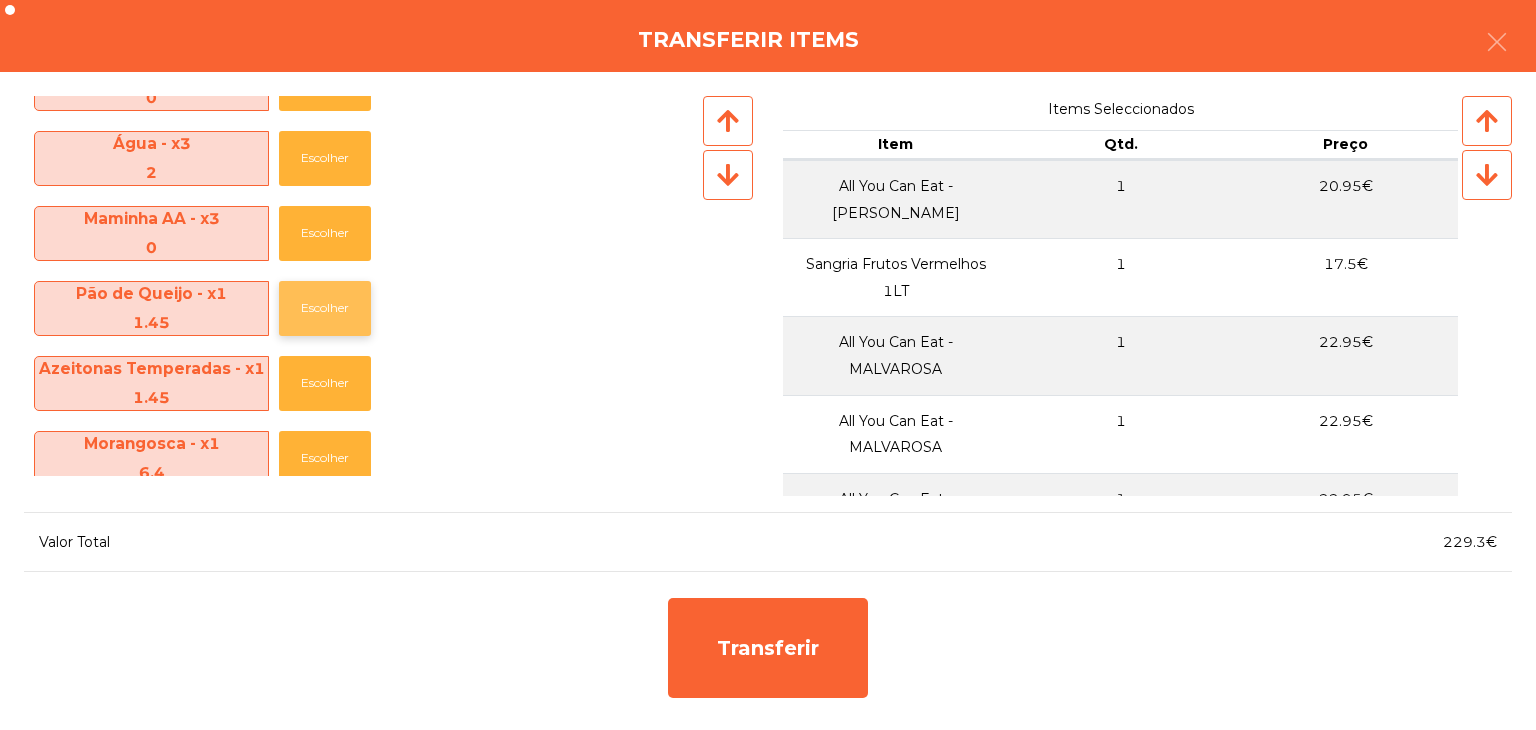 click on "Escolher" 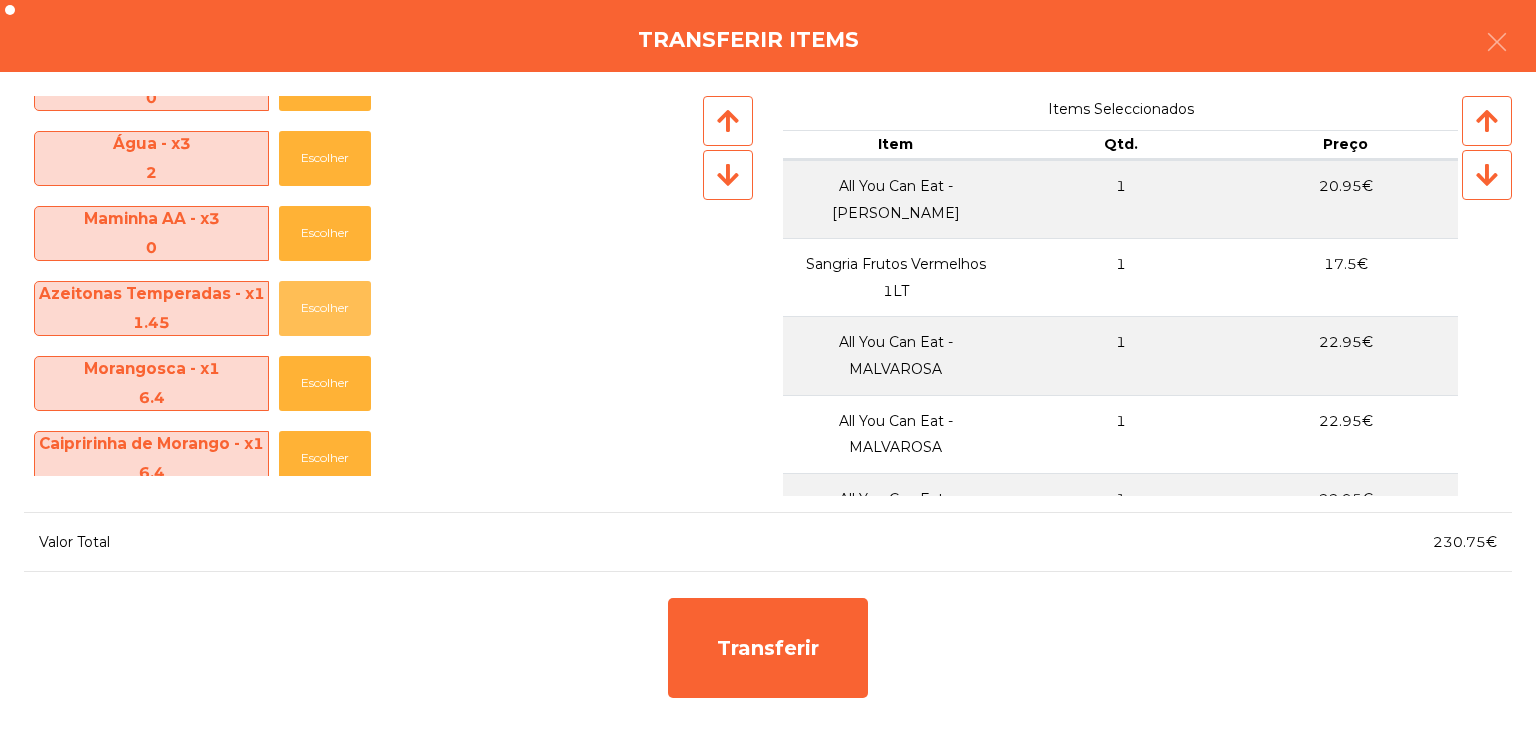 click on "Escolher" 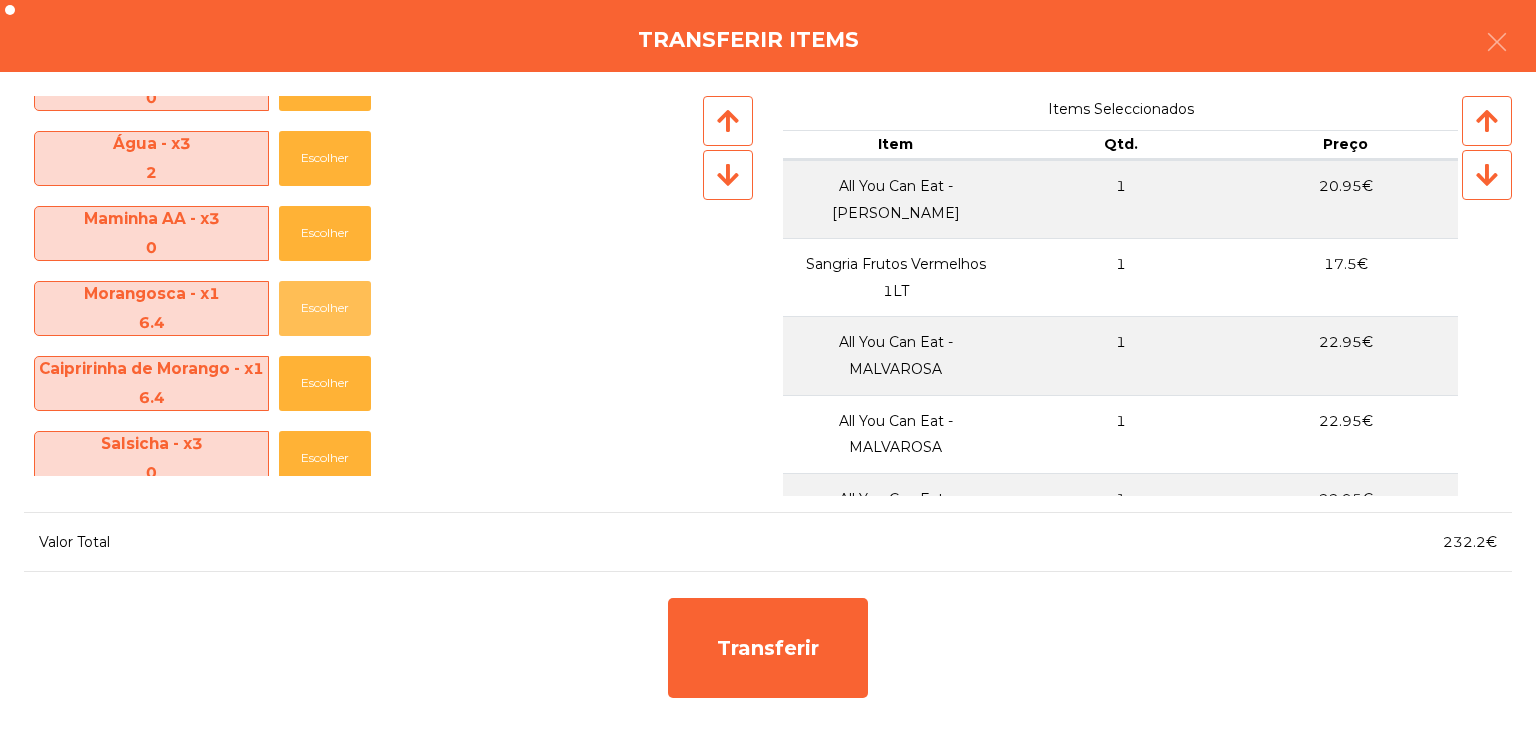 click on "Escolher" 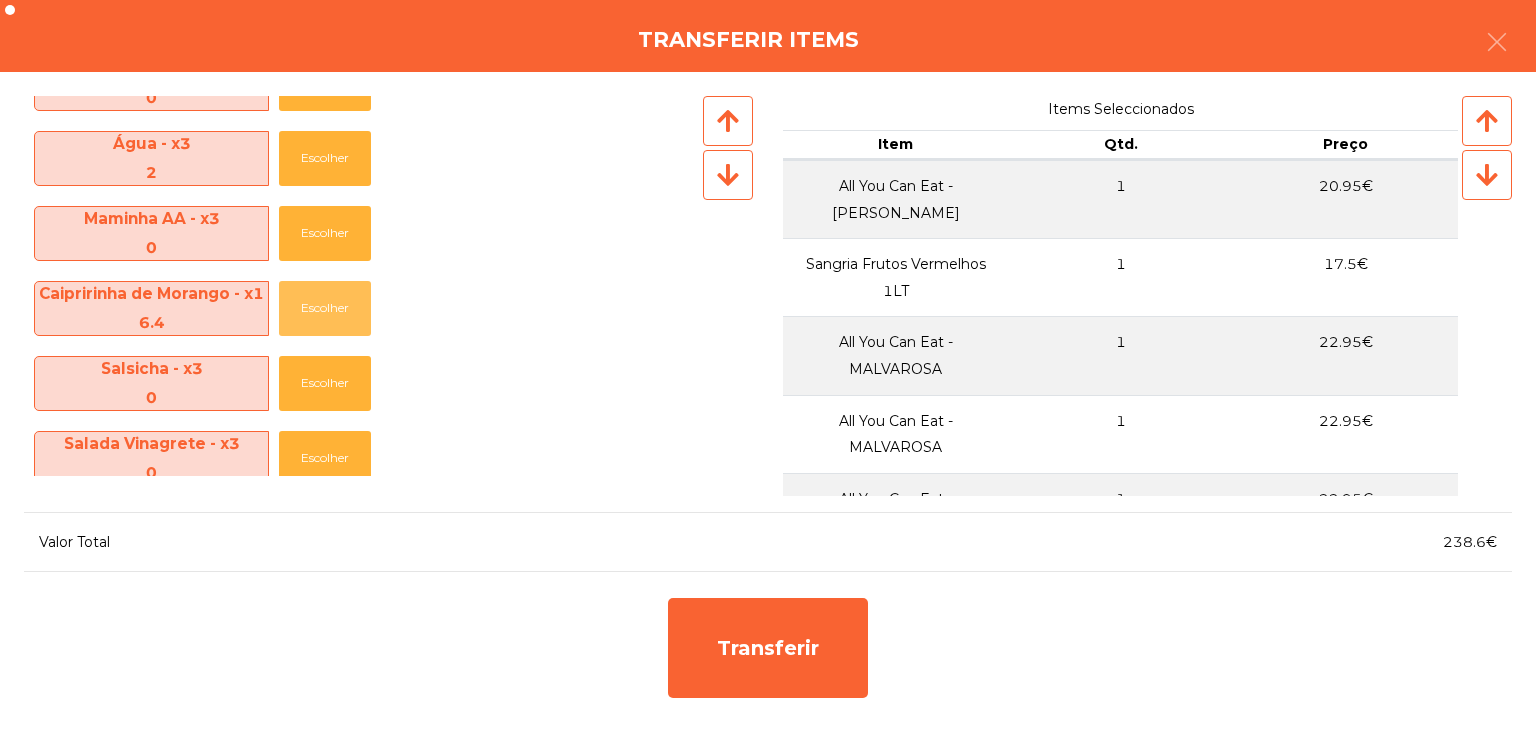 click on "Escolher" 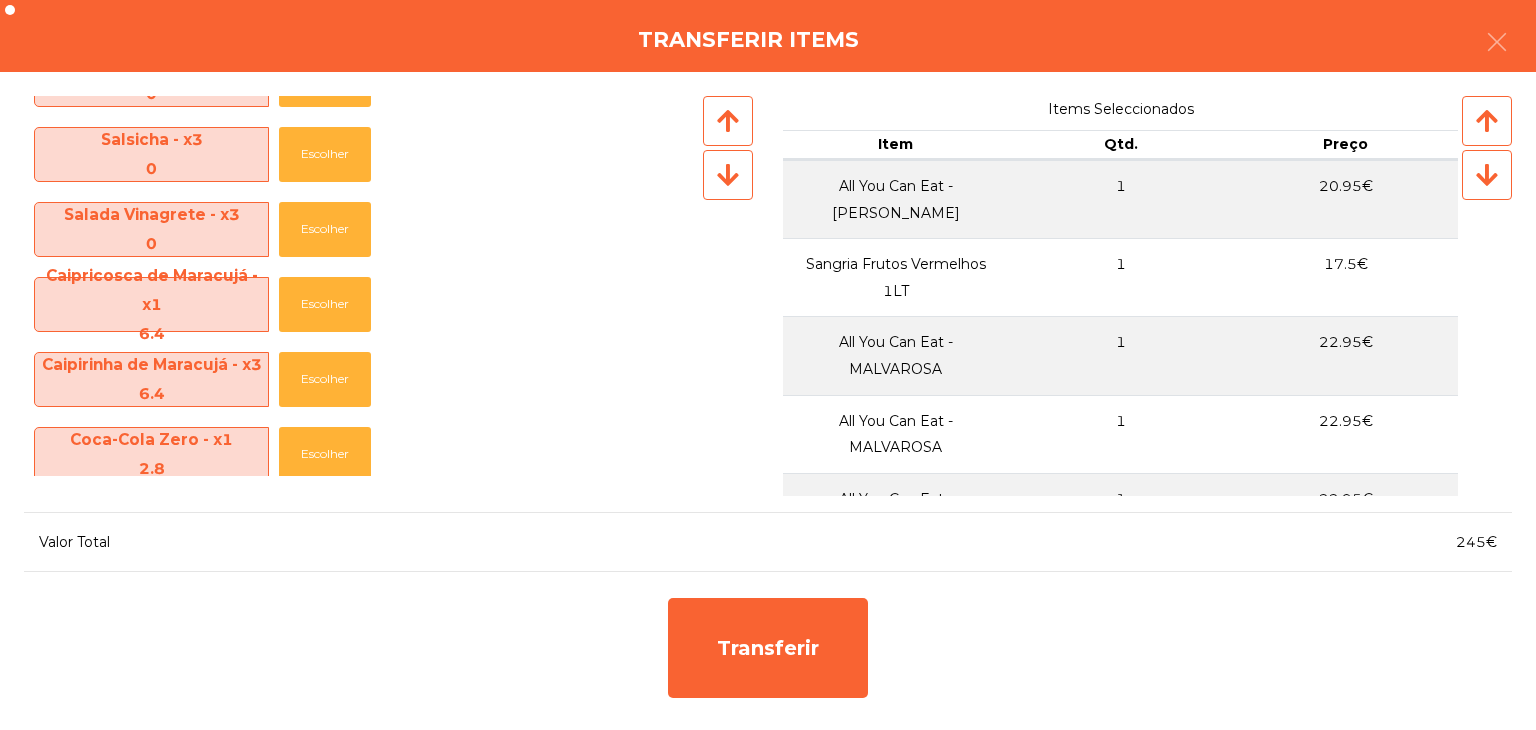 scroll, scrollTop: 700, scrollLeft: 0, axis: vertical 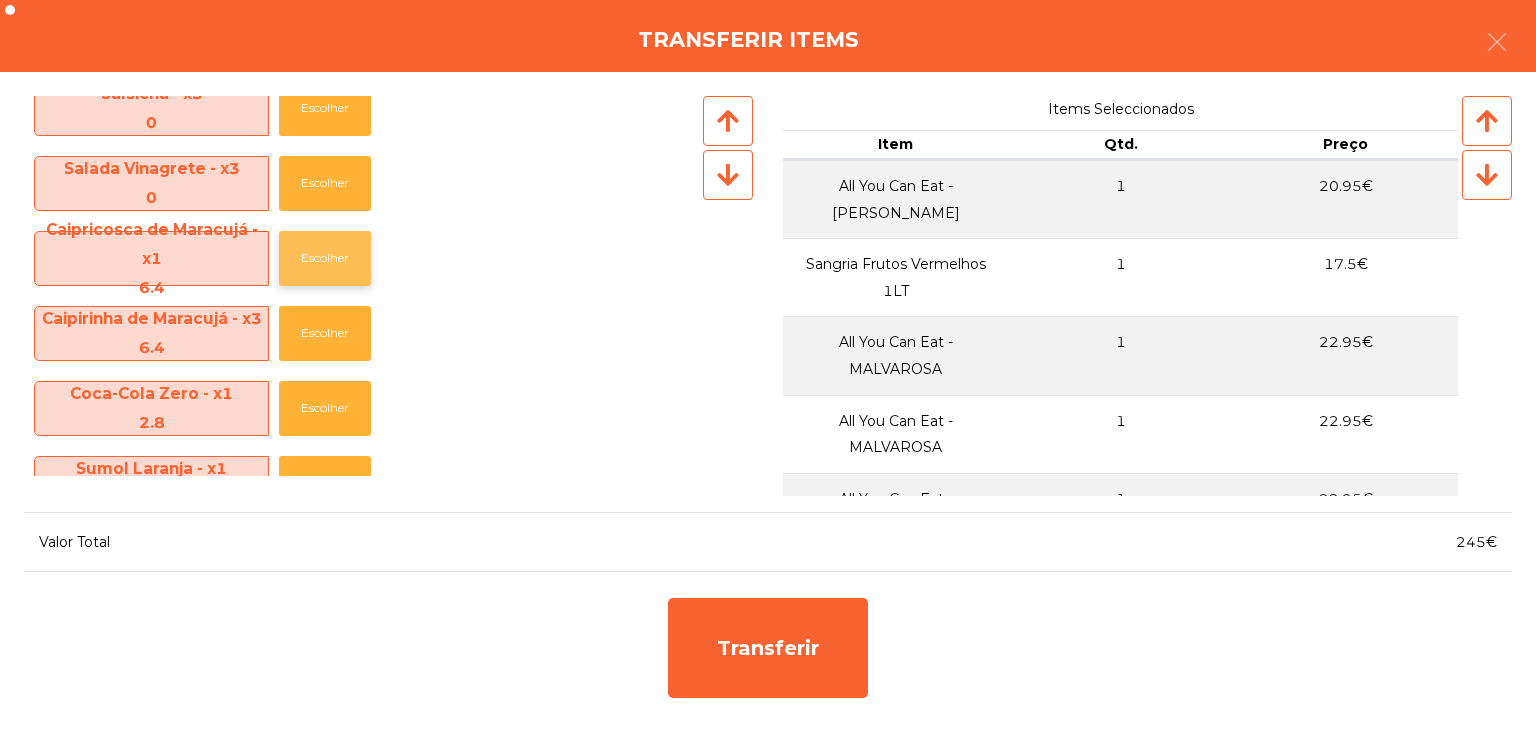 click on "Escolher" 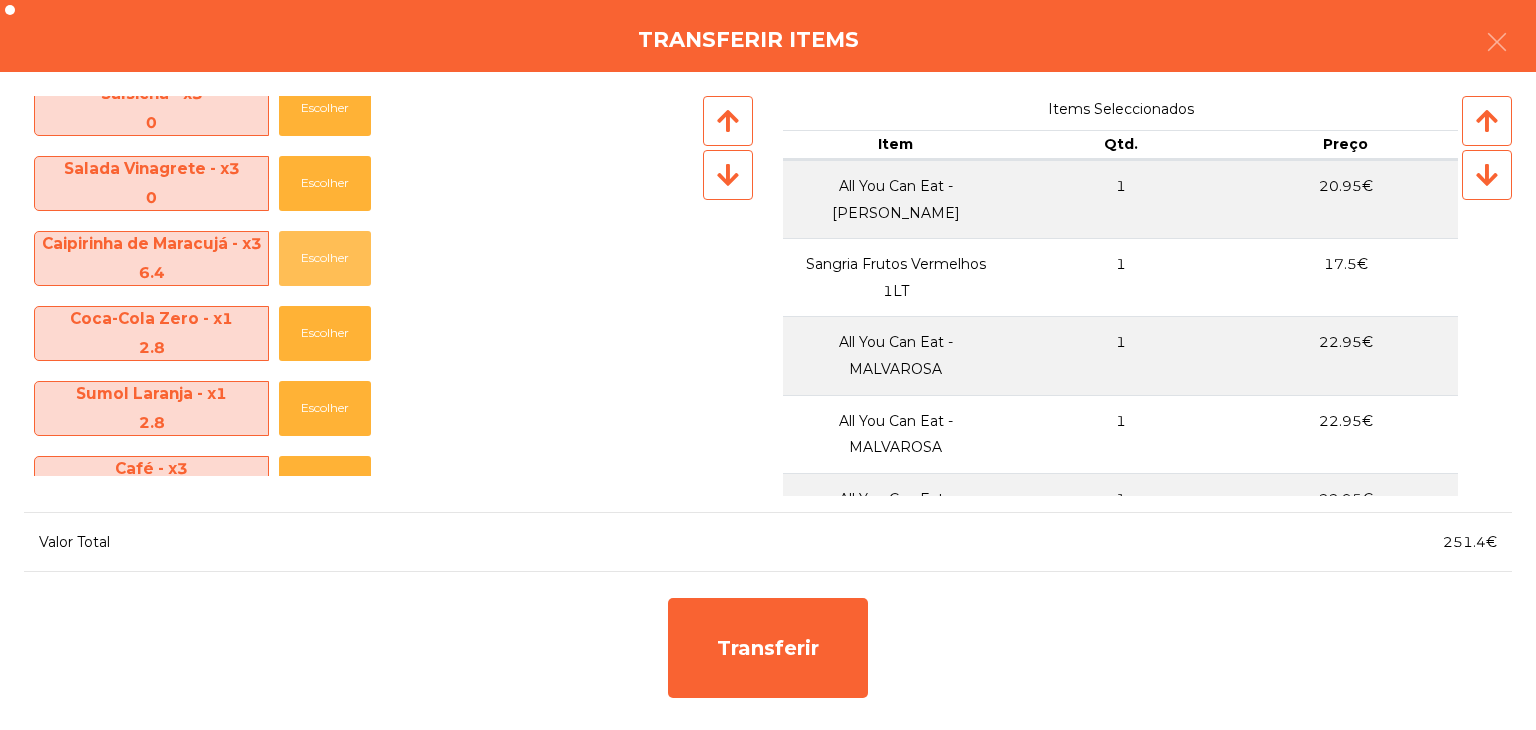 click on "Escolher" 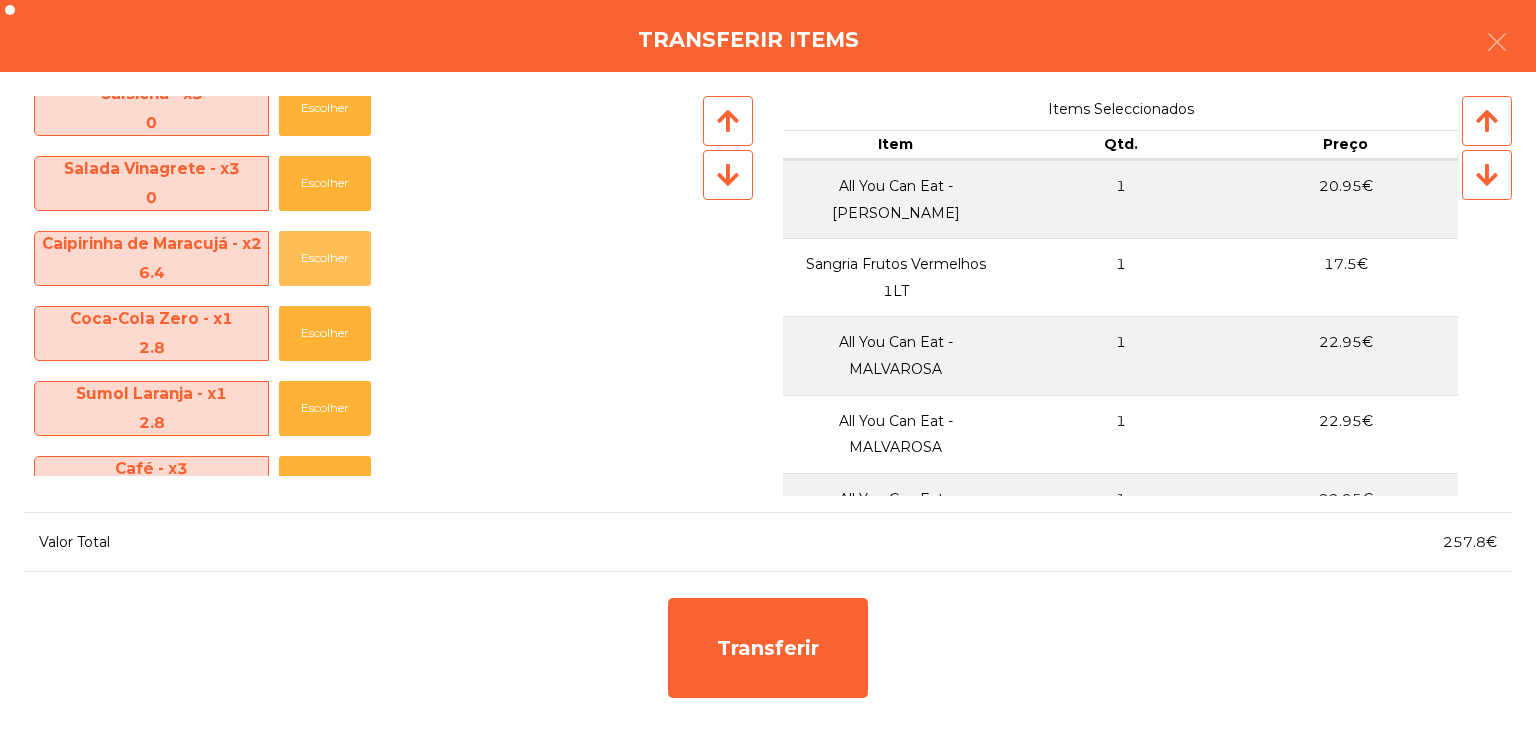 click on "Escolher" 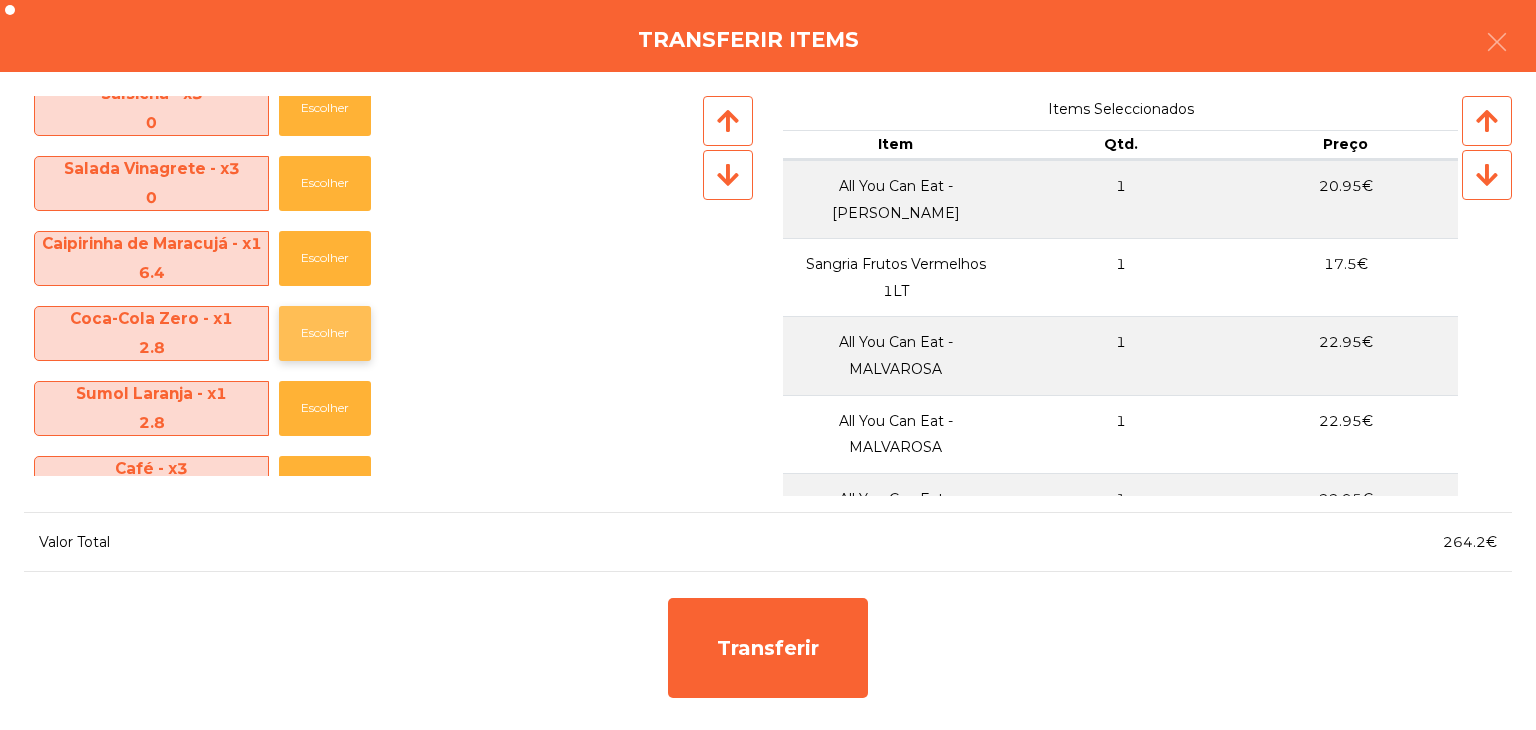 click on "Escolher" 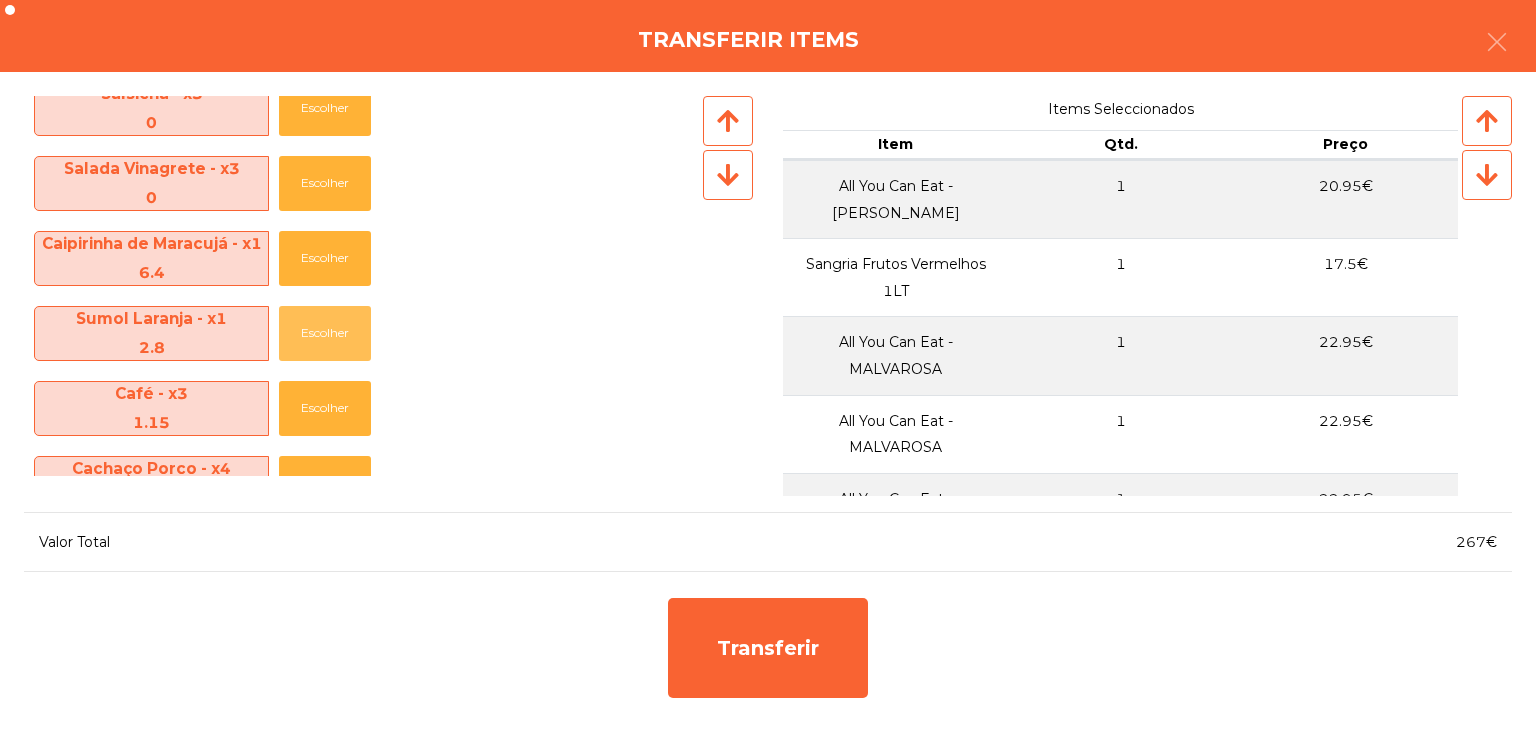 click on "Escolher" 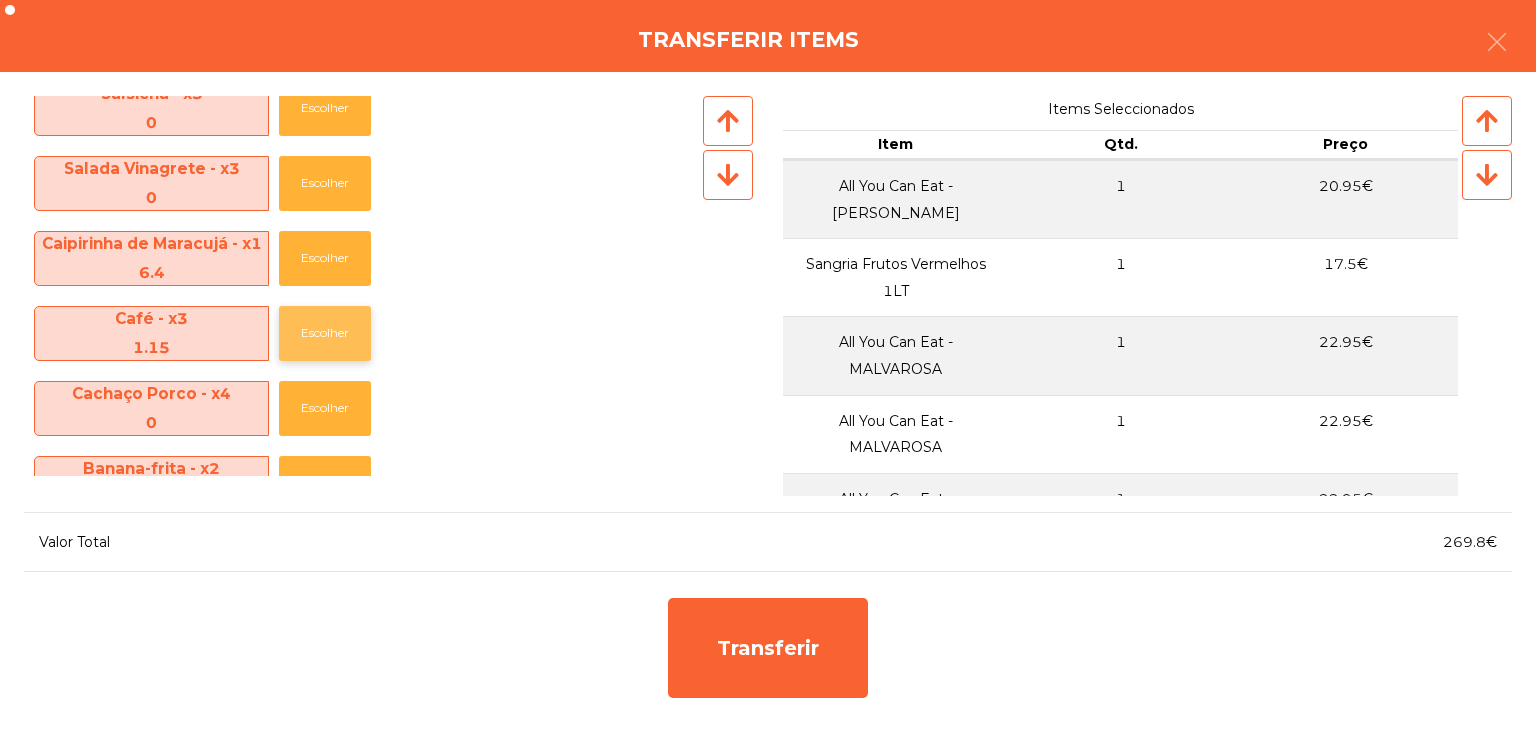 click on "Escolher" 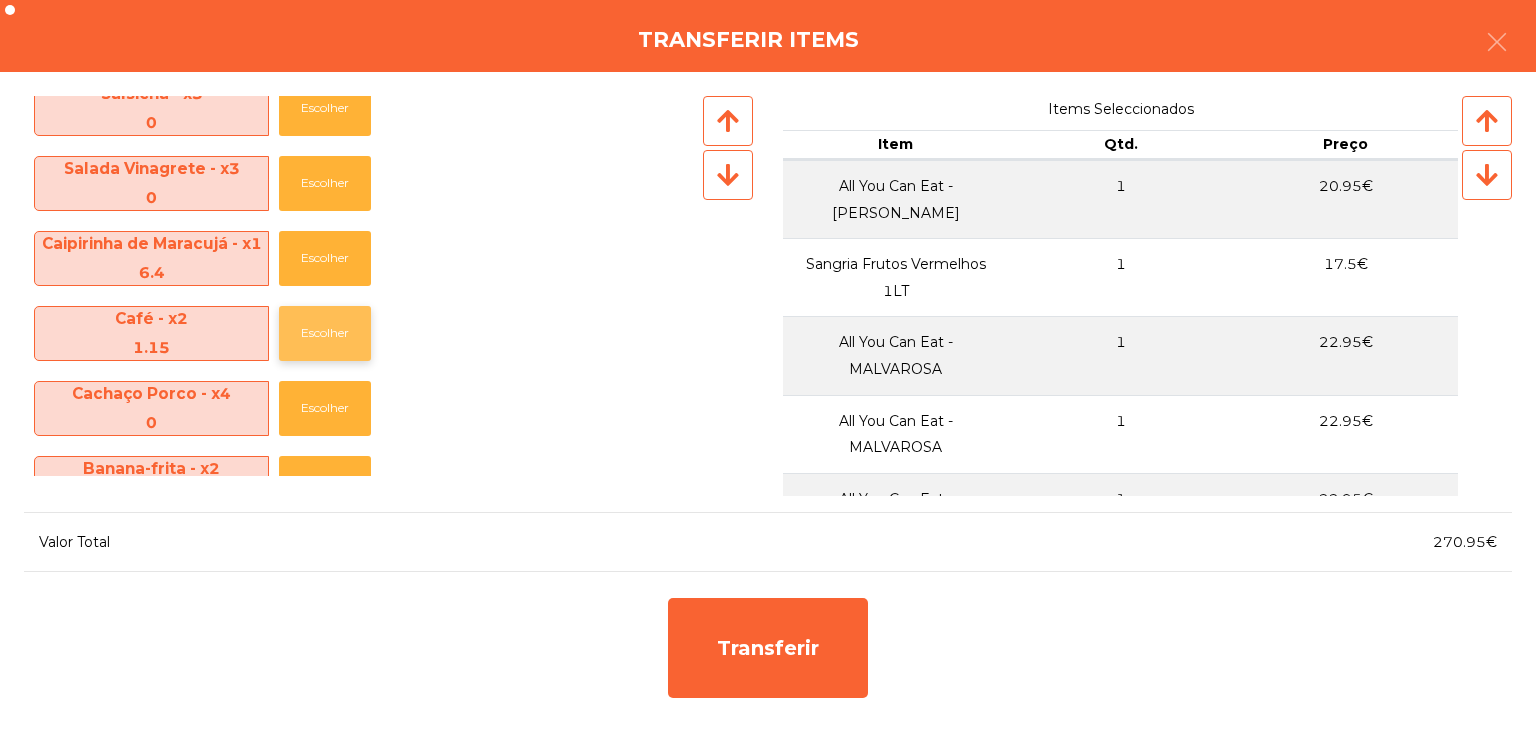 click on "Escolher" 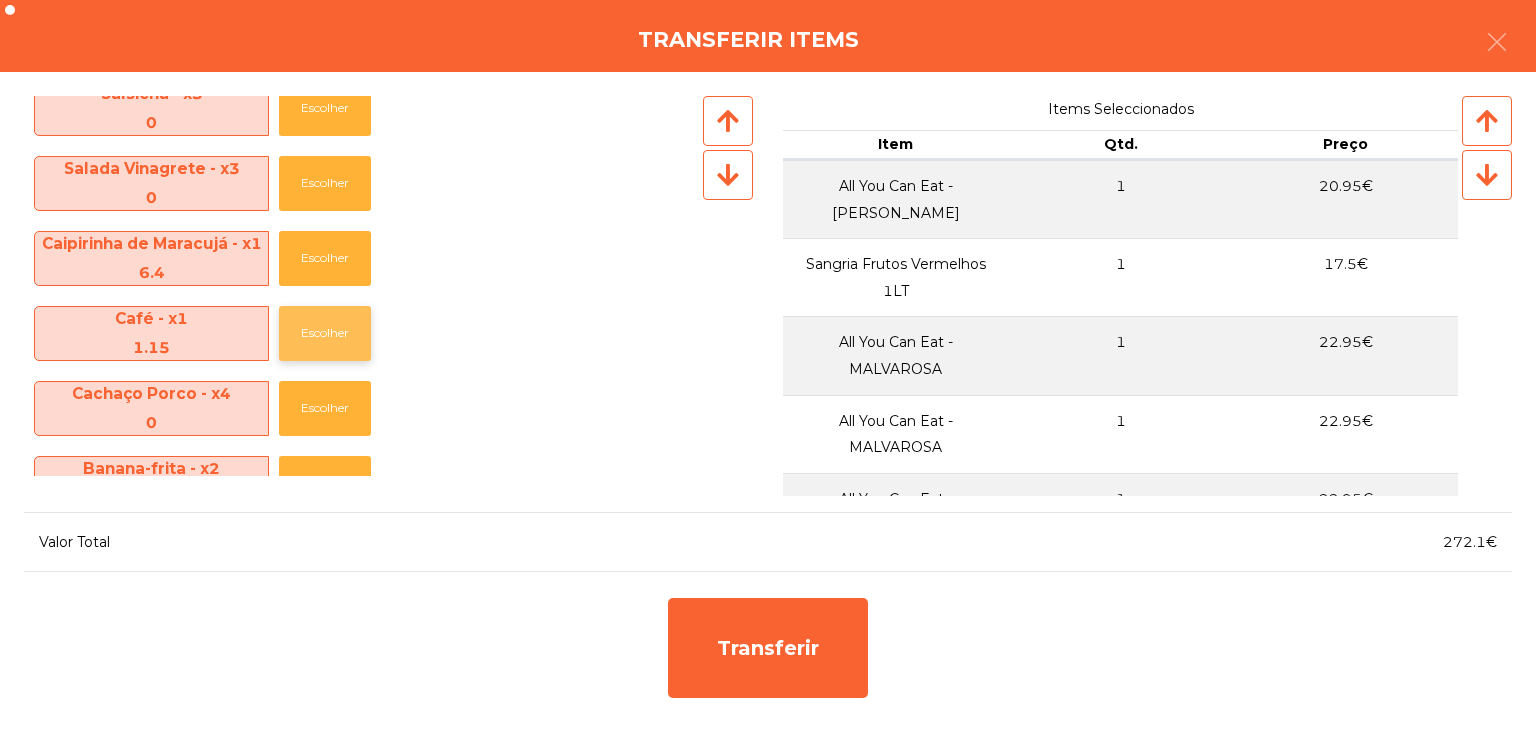 click on "Escolher" 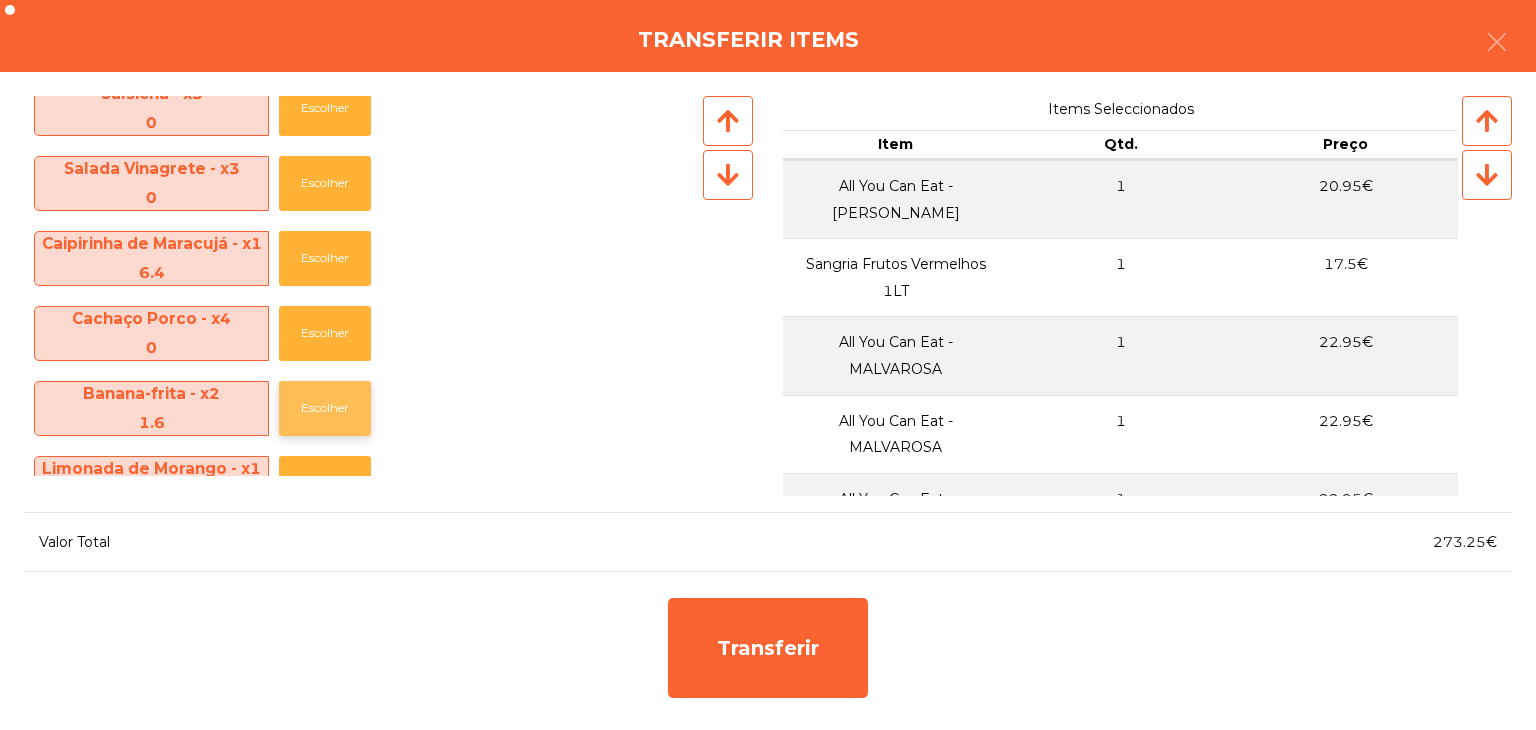 click on "Escolher" 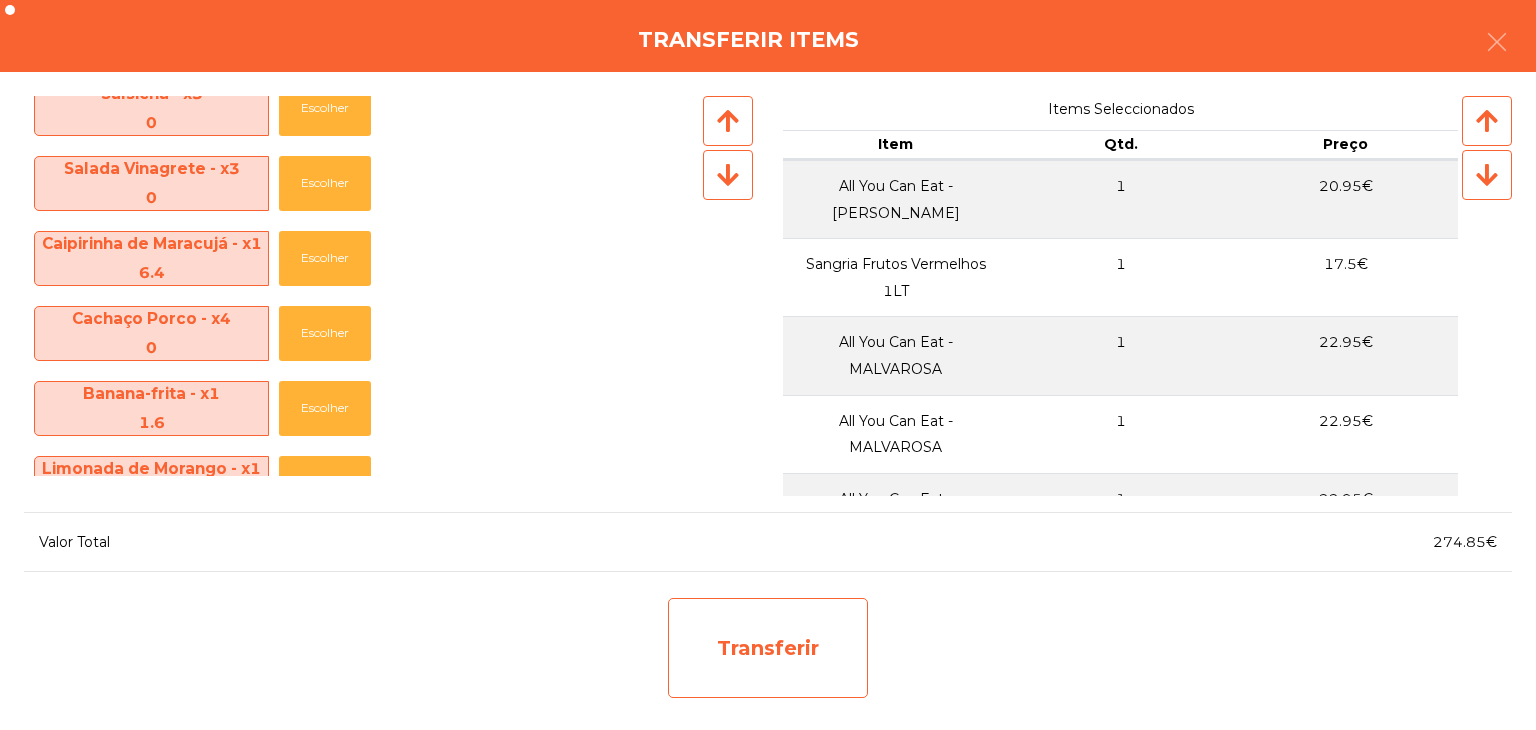 click on "Transferir" 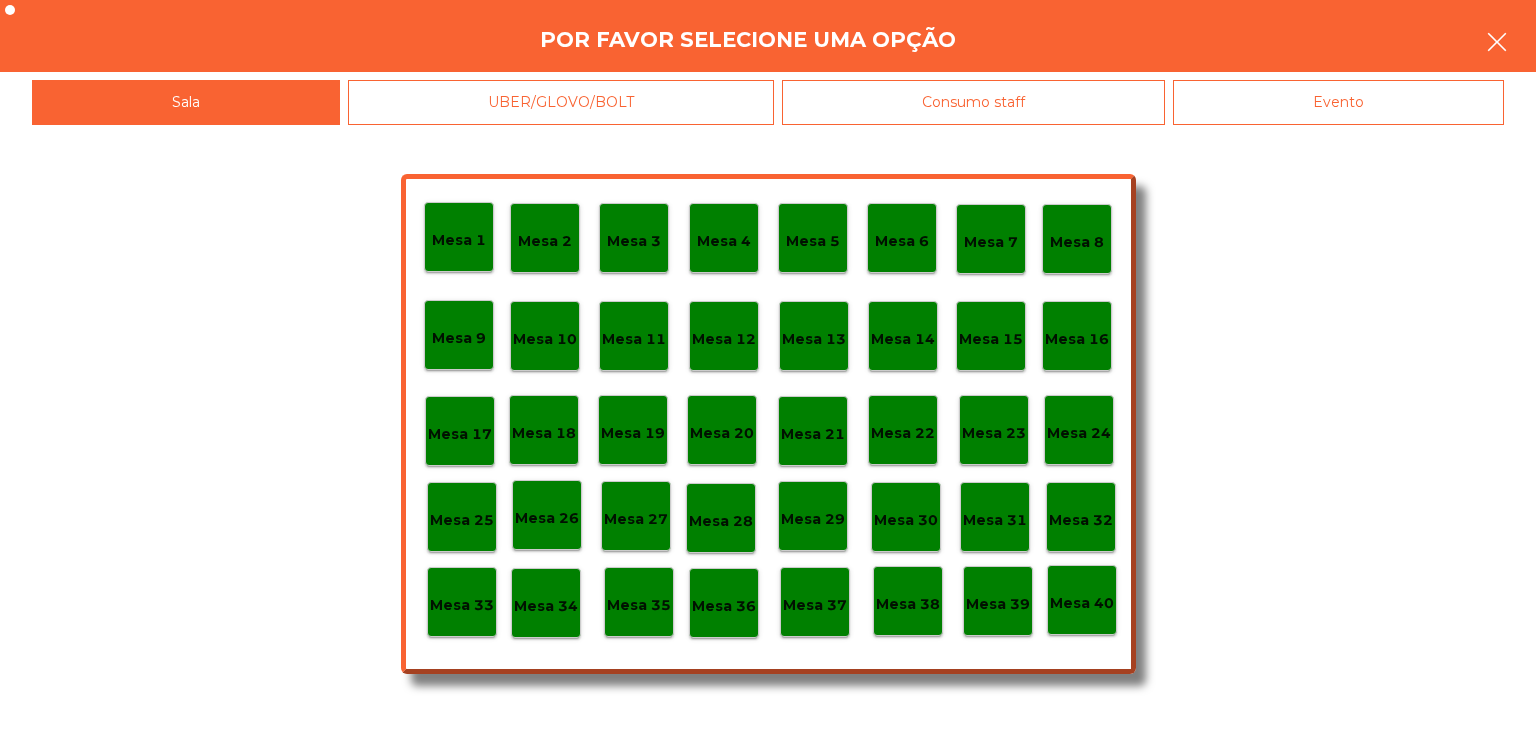 click 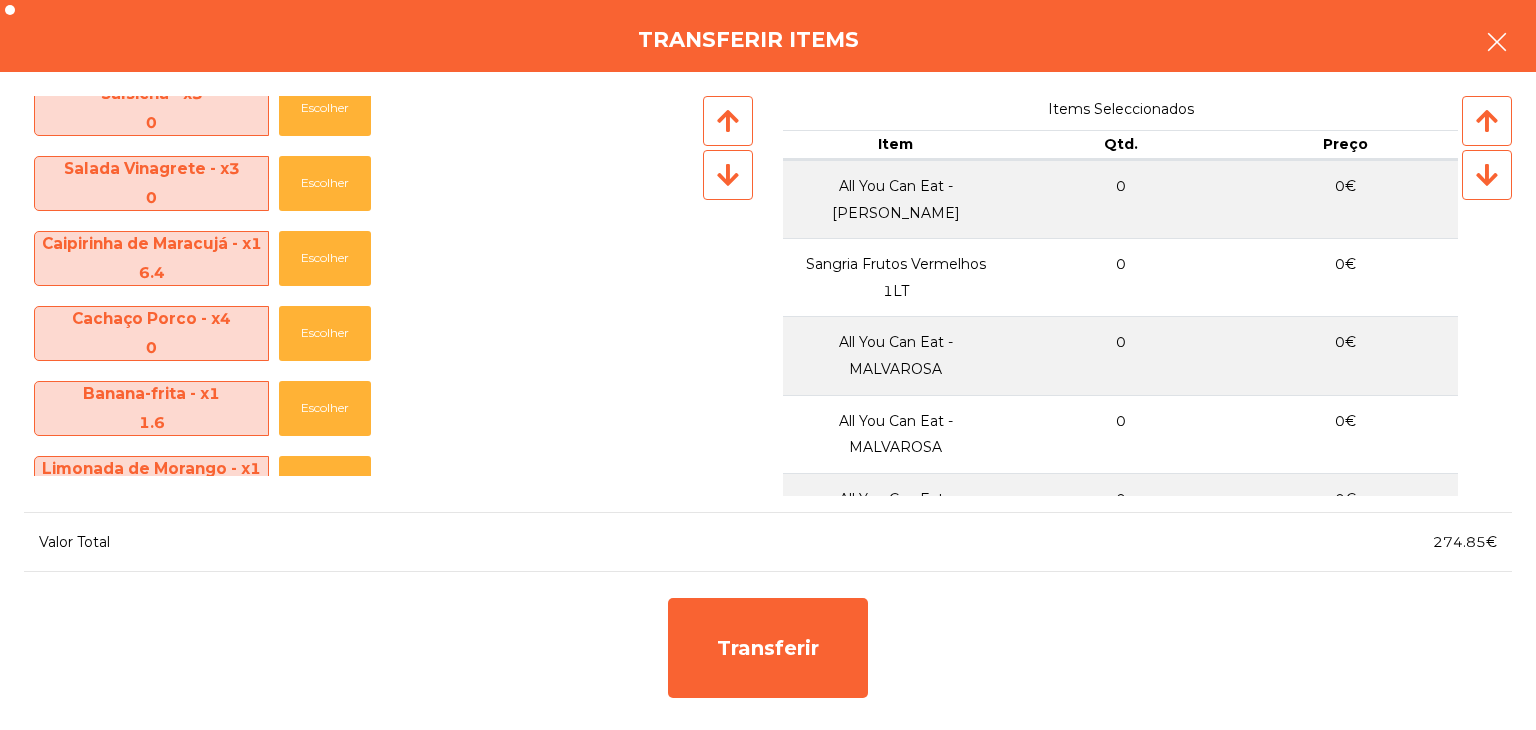 click 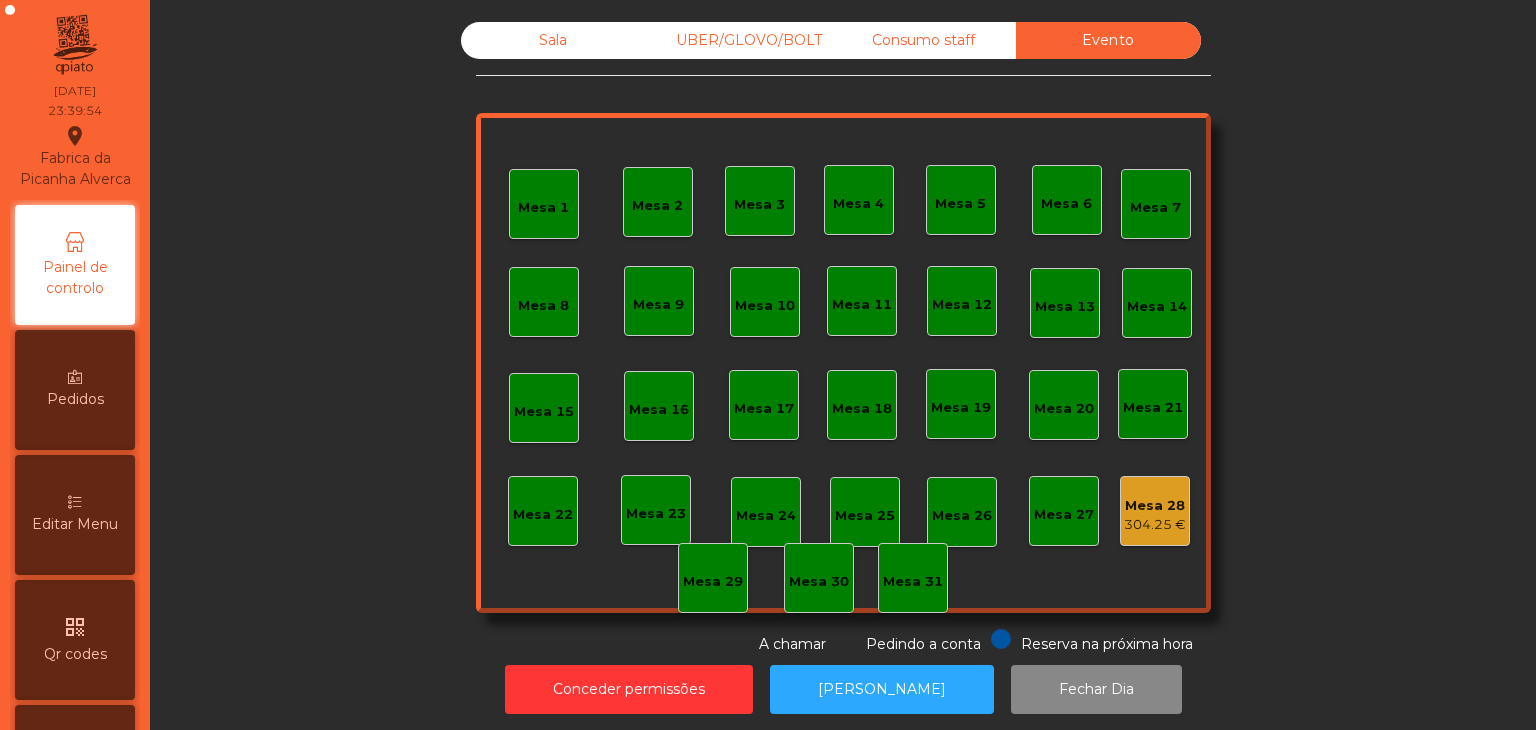 click on "Mesa 28" 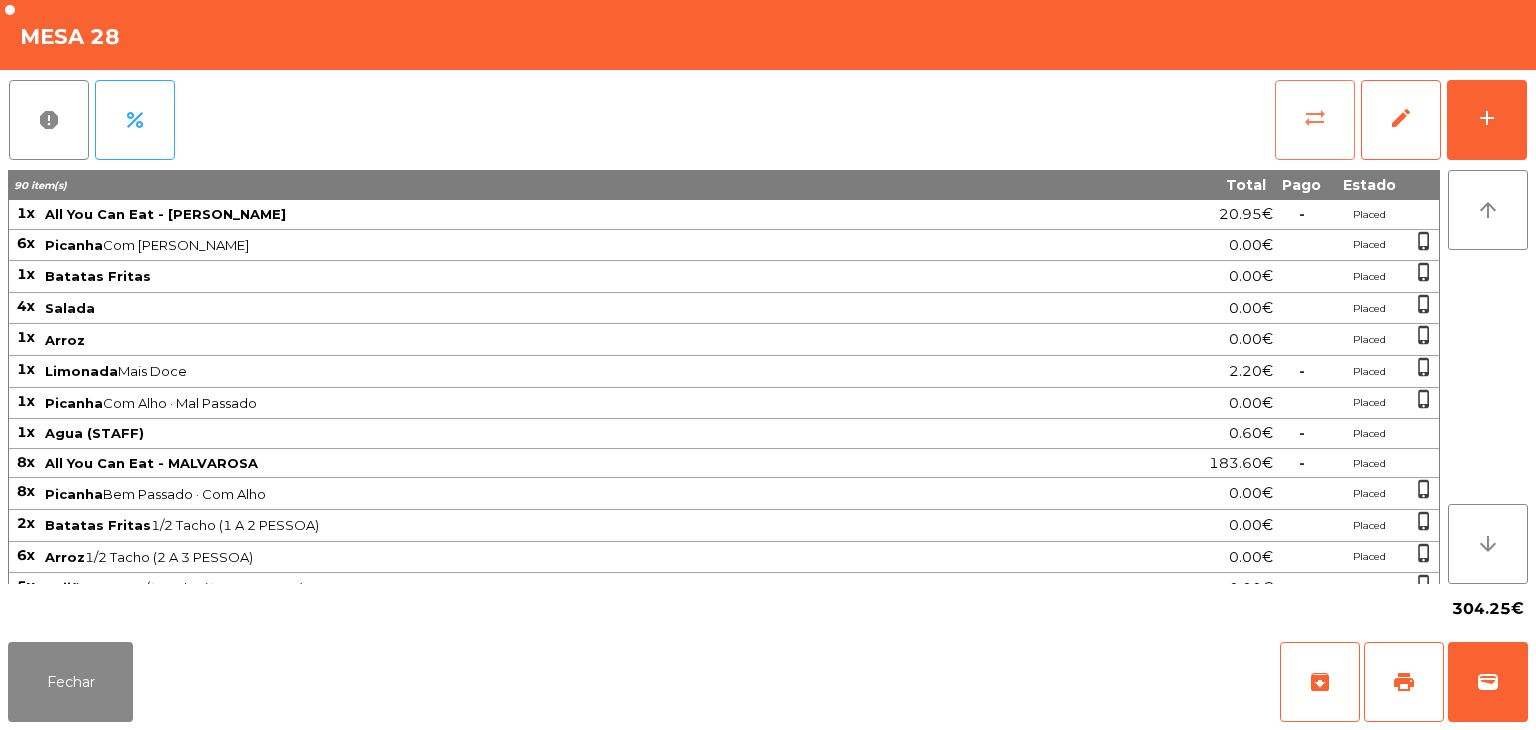 click on "sync_alt" 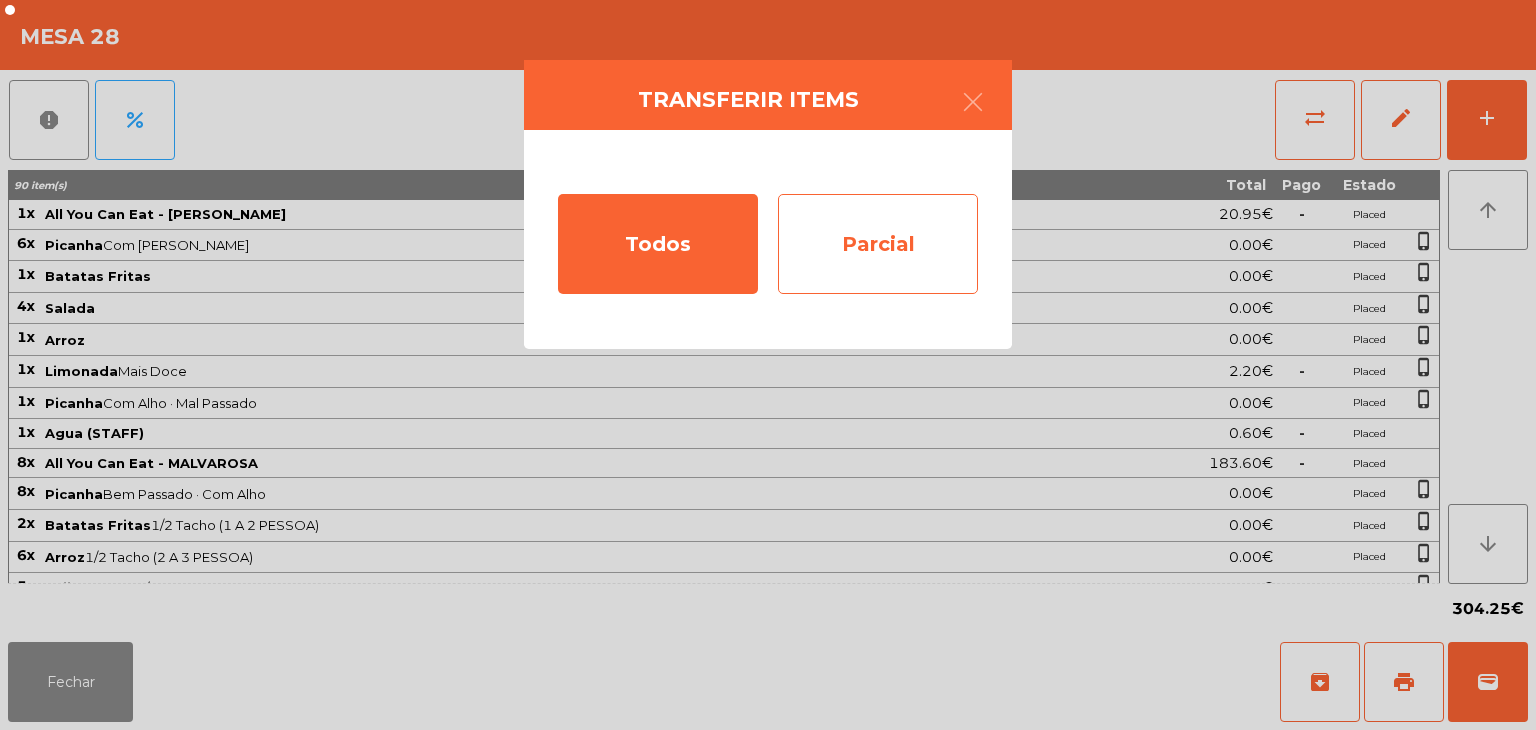 click on "Parcial" 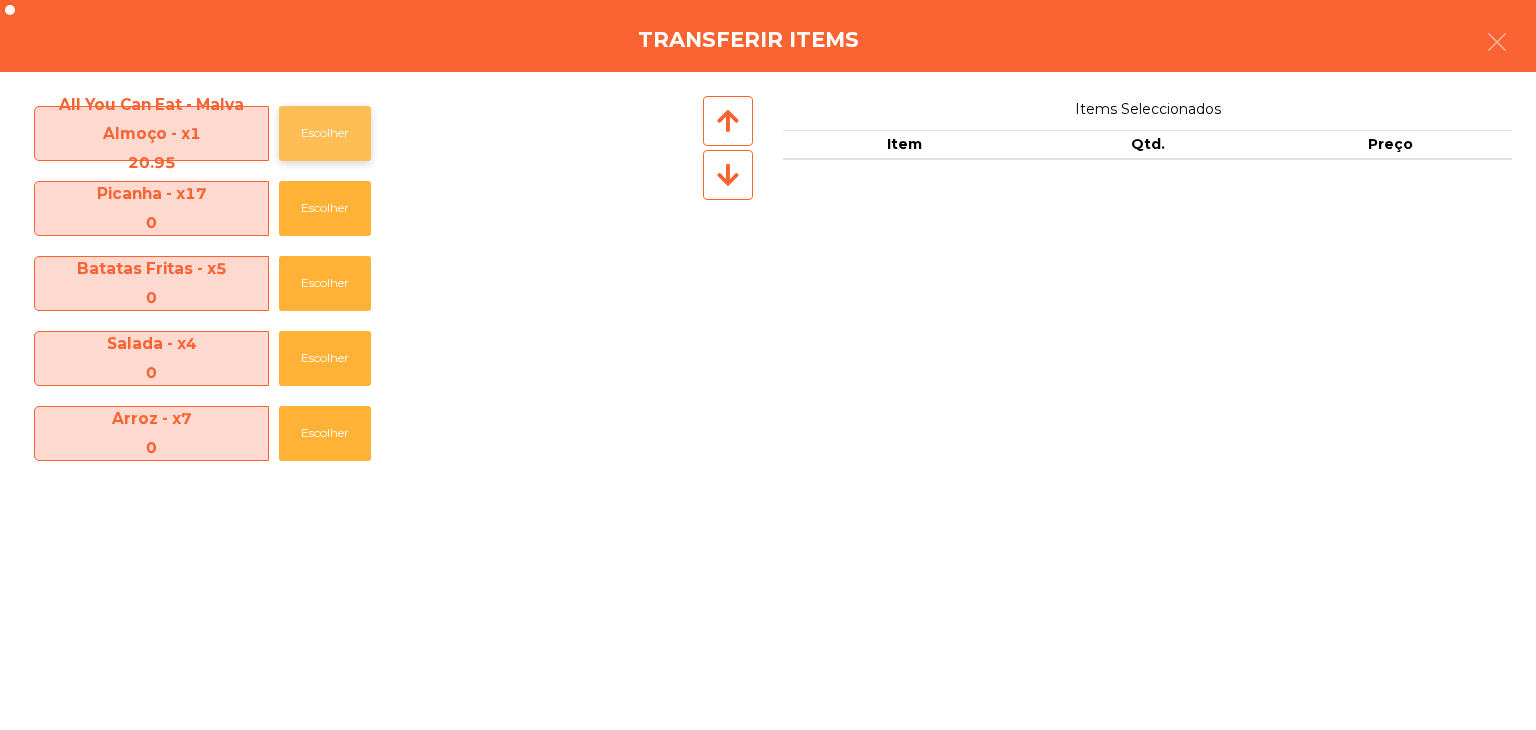 click on "Escolher" 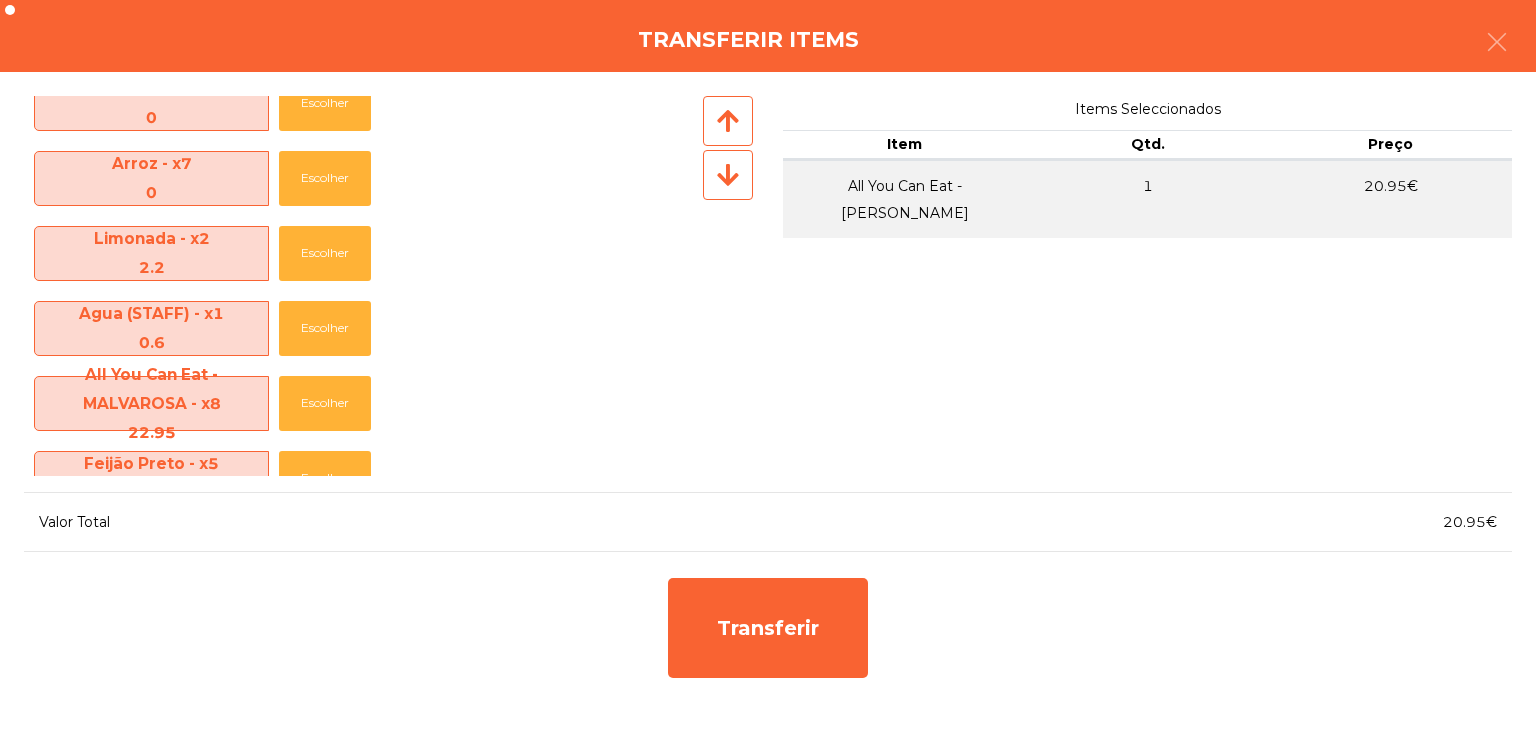 scroll, scrollTop: 200, scrollLeft: 0, axis: vertical 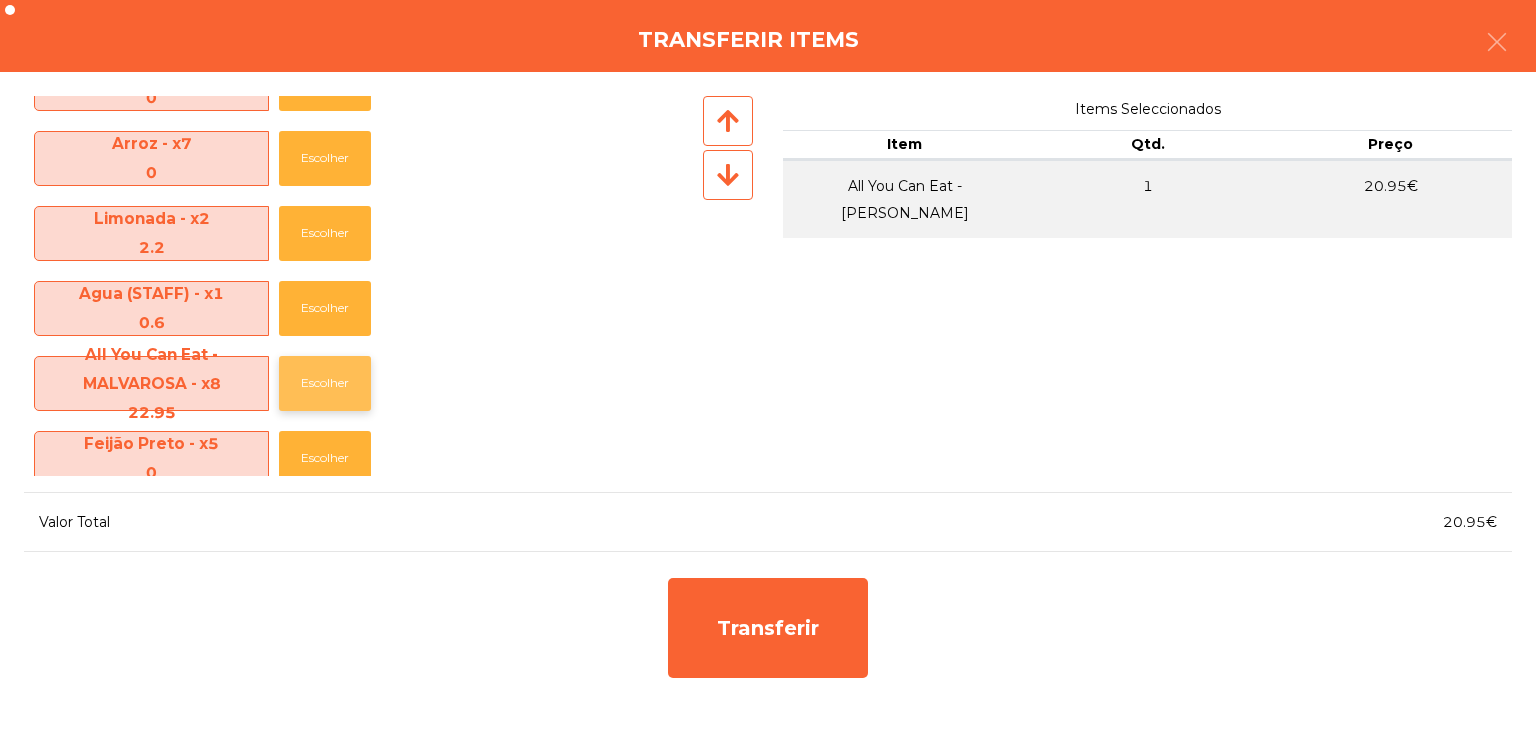 click on "Escolher" 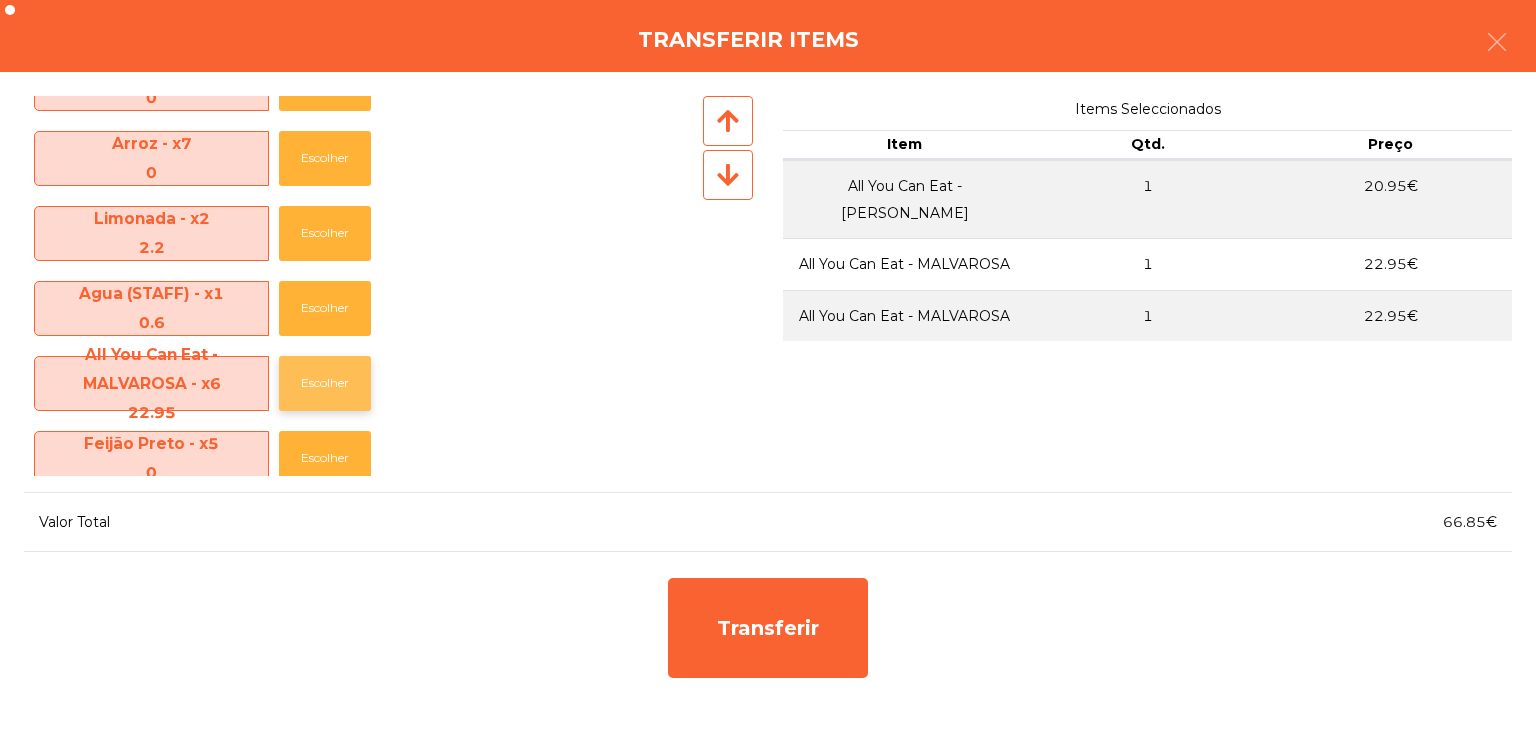 click on "Escolher" 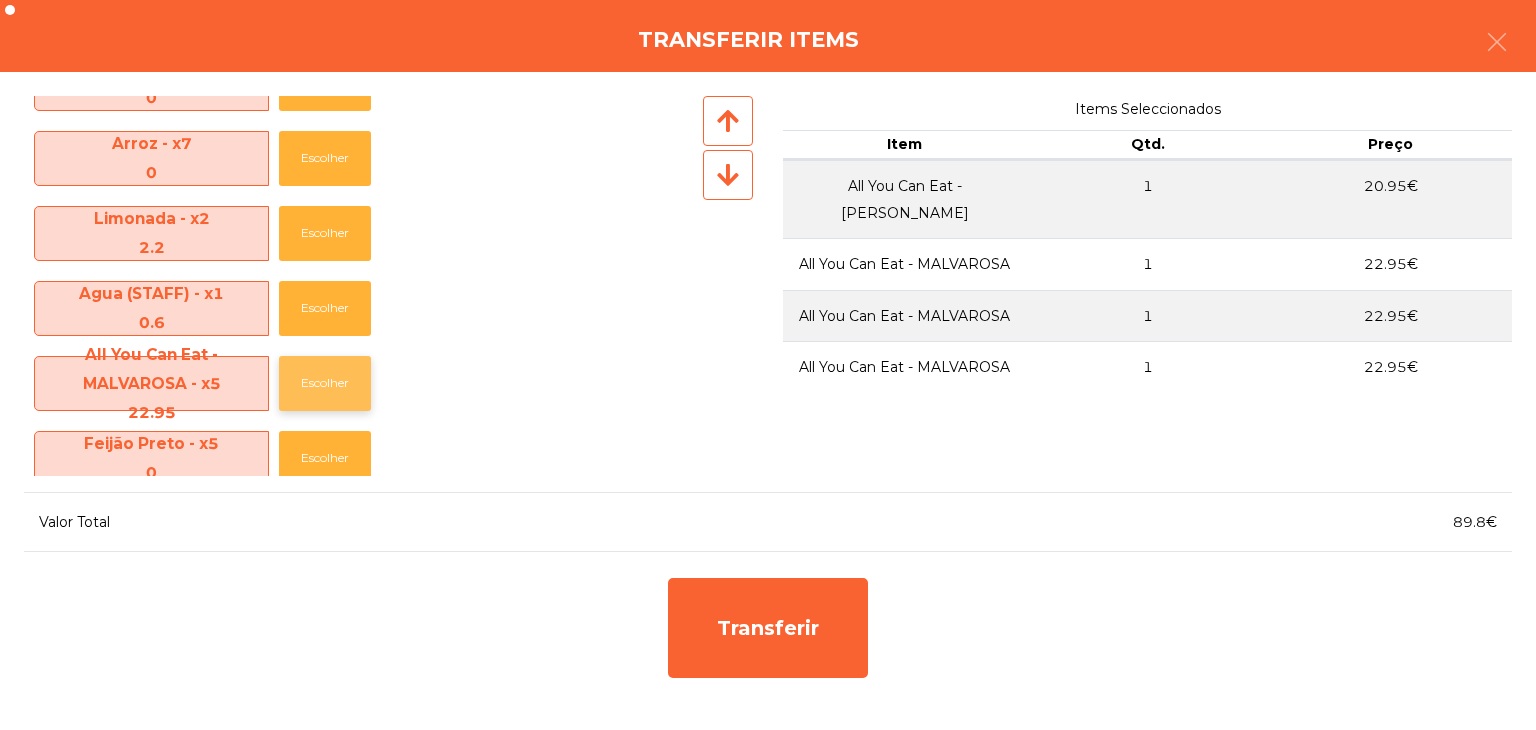 click on "Escolher" 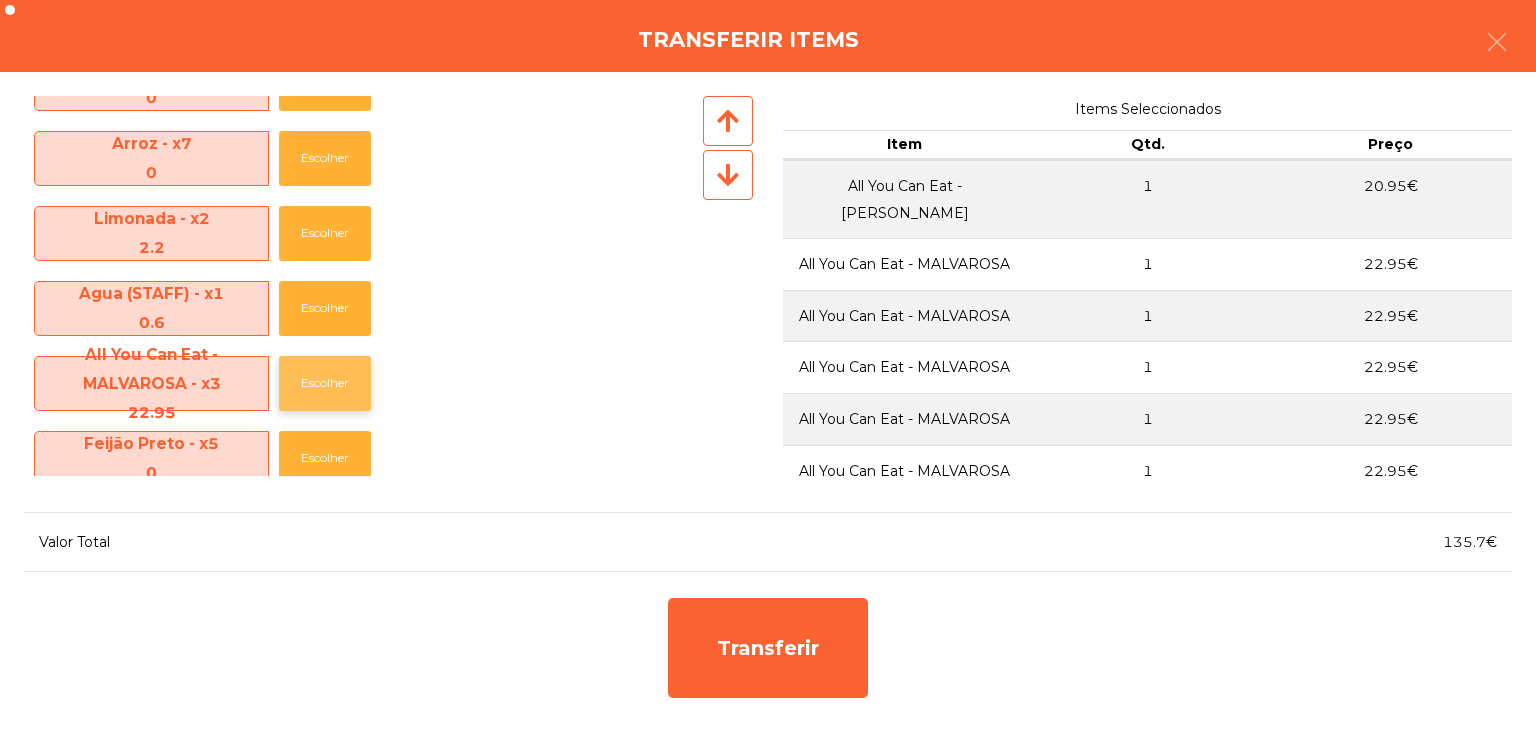 click on "Escolher" 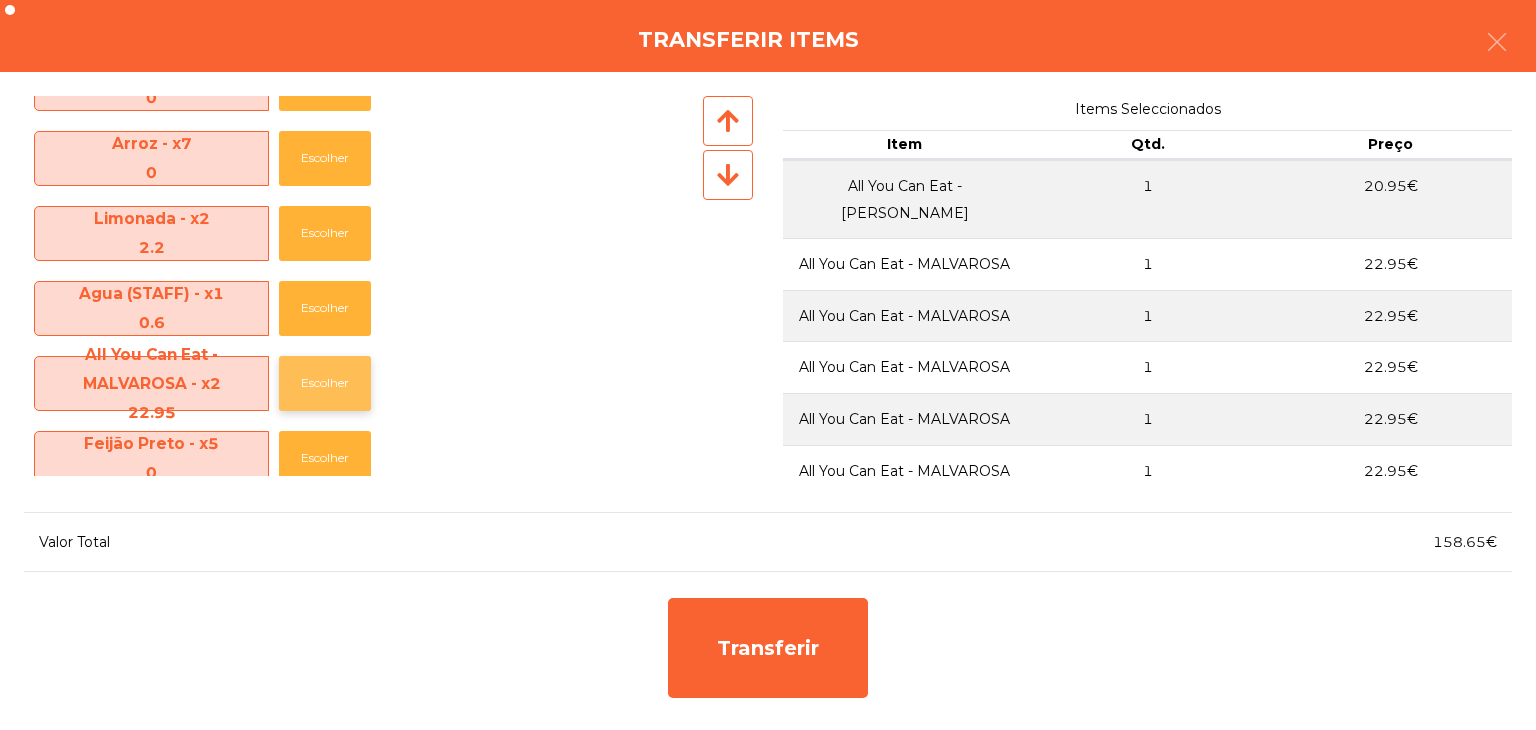 click on "Escolher" 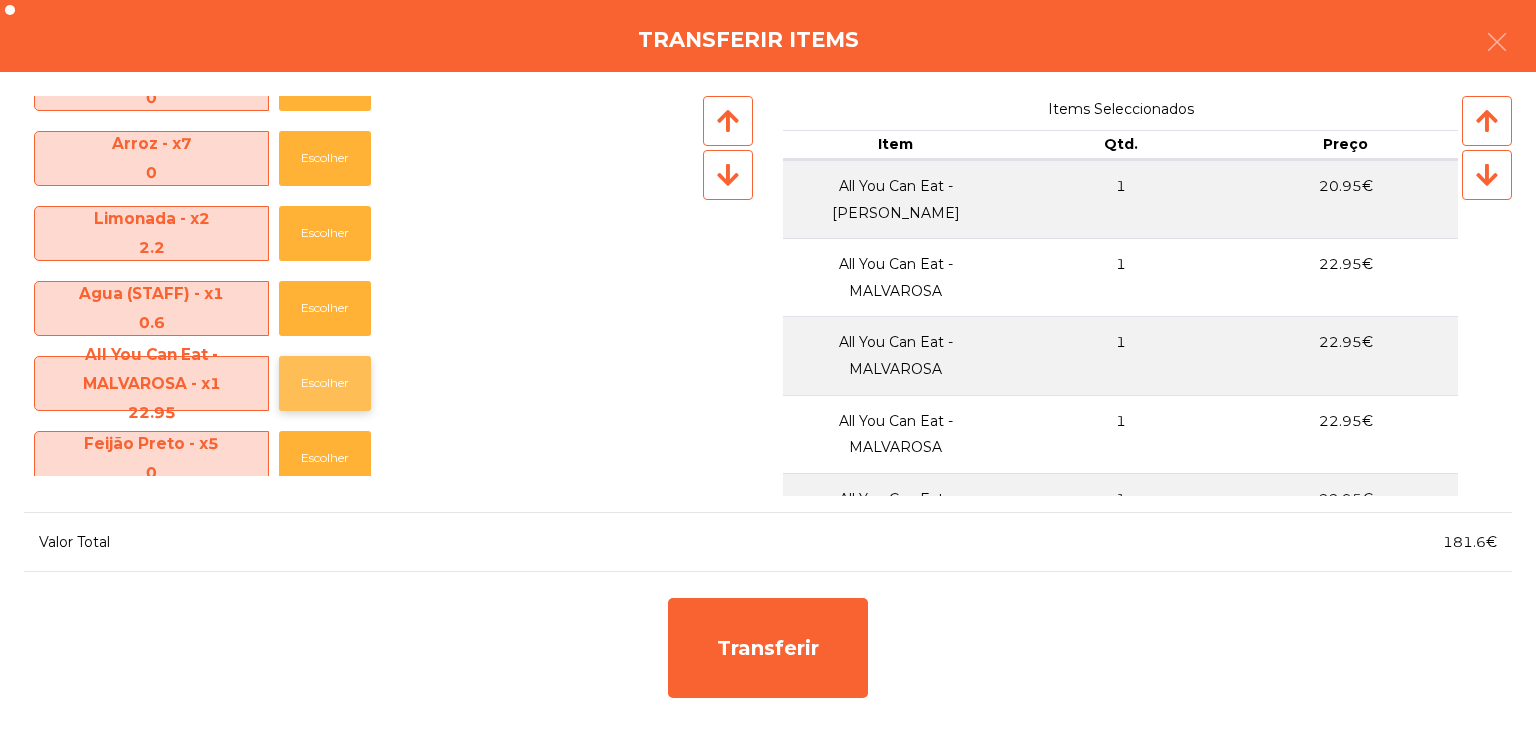click on "Escolher" 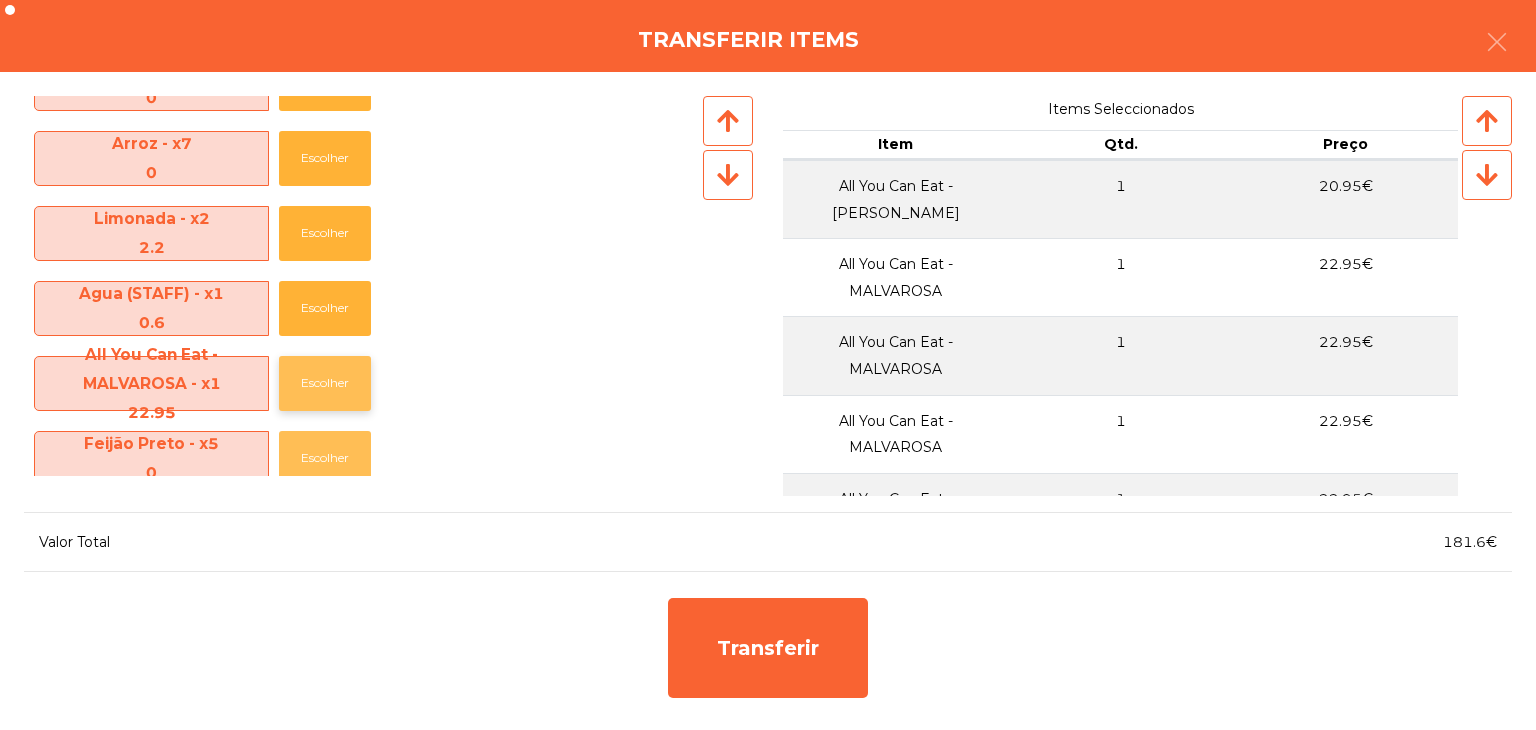 click on "Escolher" 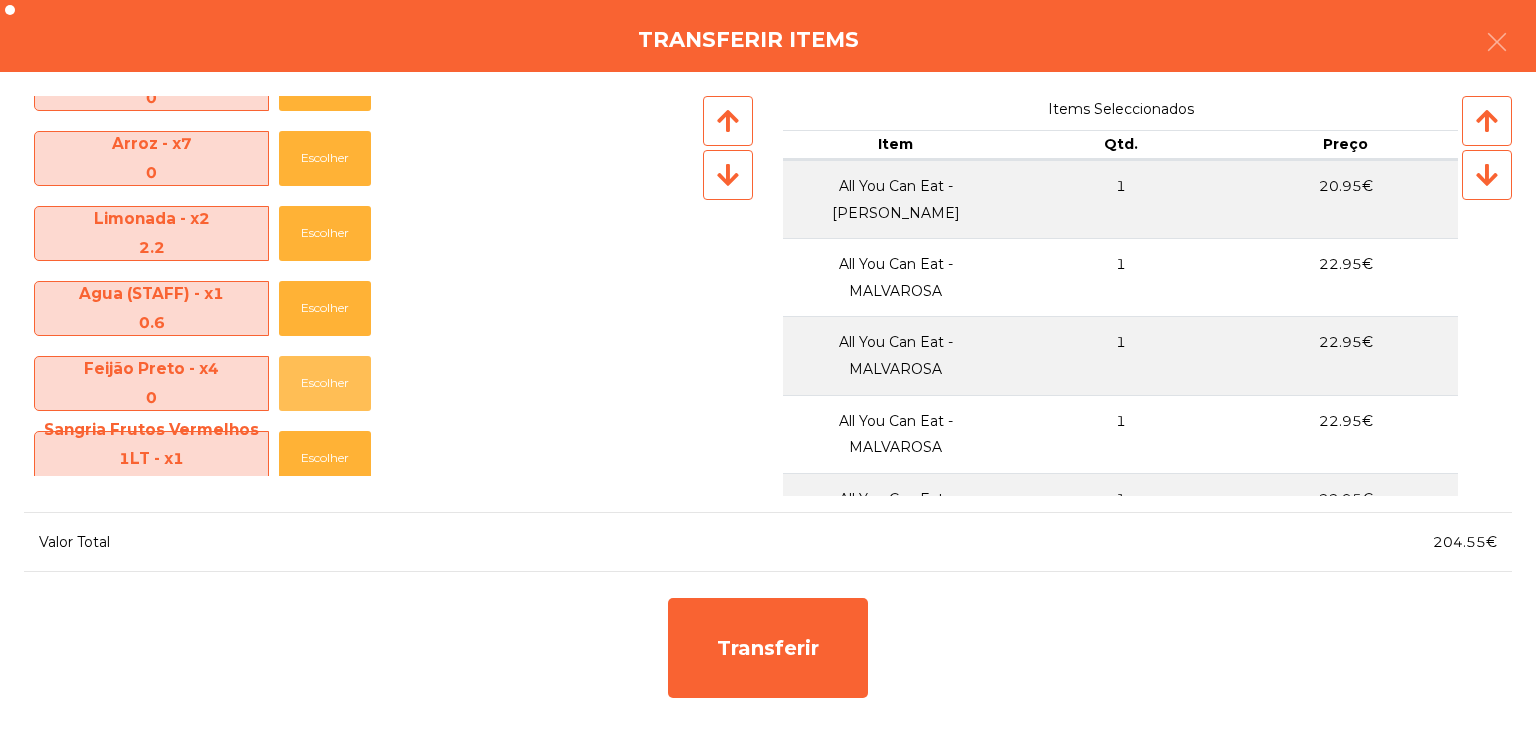click on "Escolher" 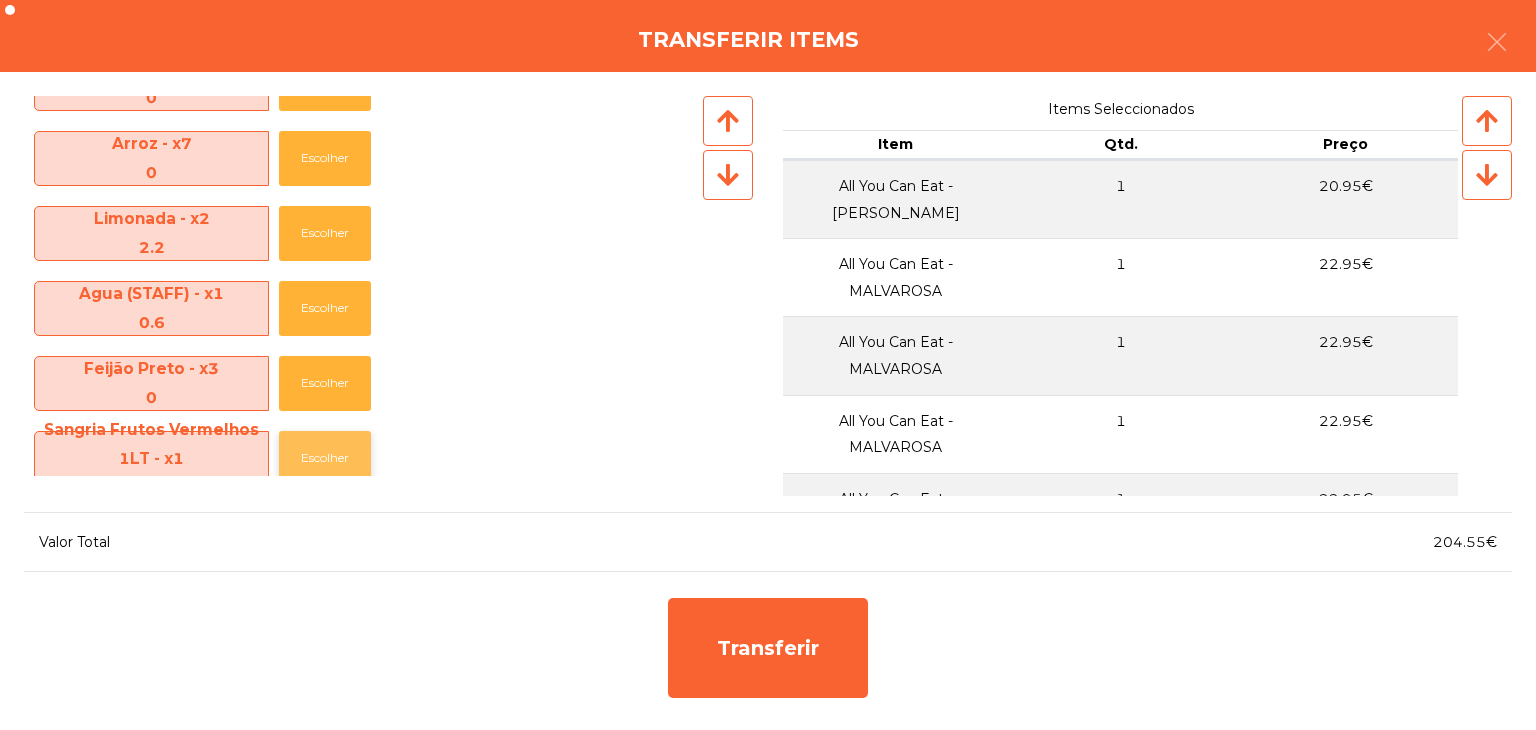 click on "Escolher" 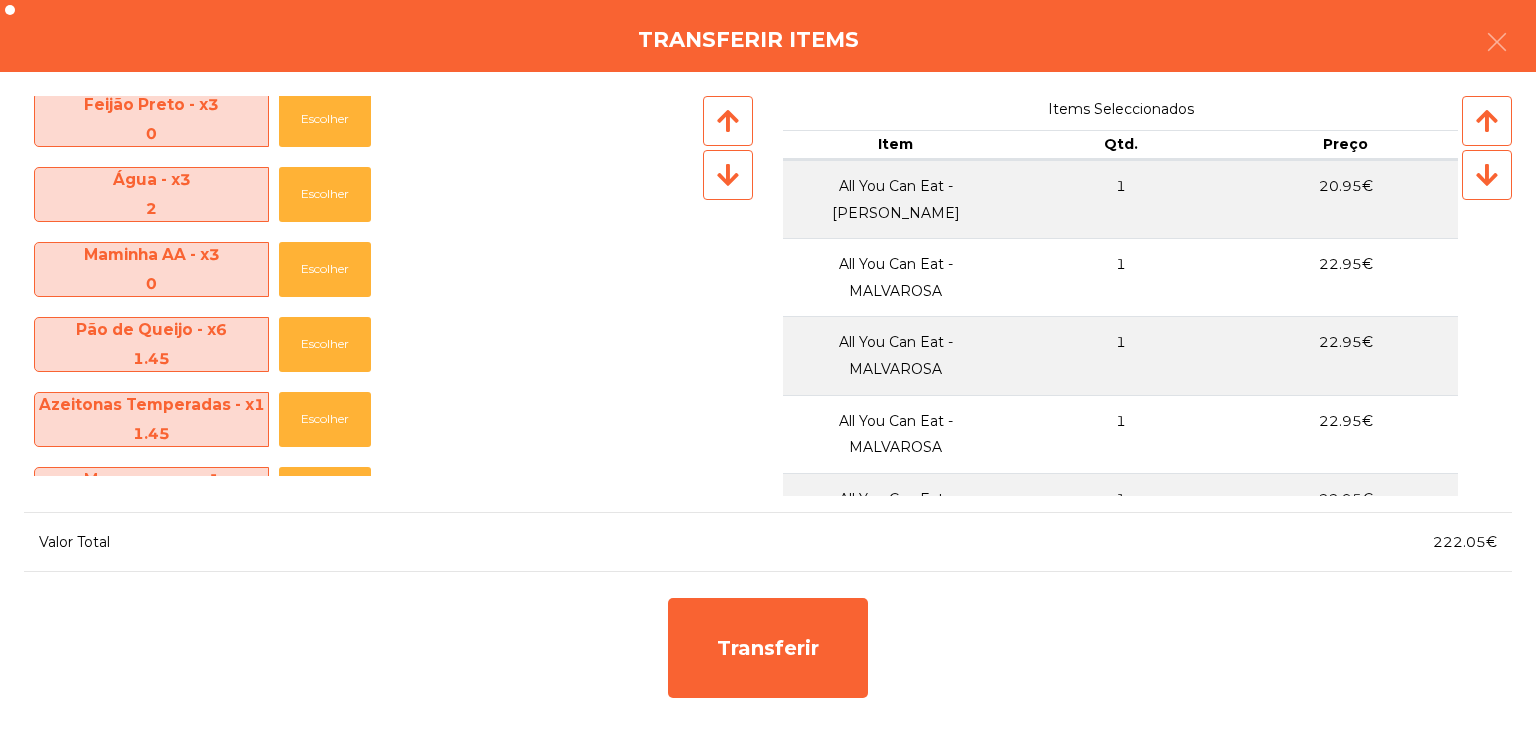 scroll, scrollTop: 500, scrollLeft: 0, axis: vertical 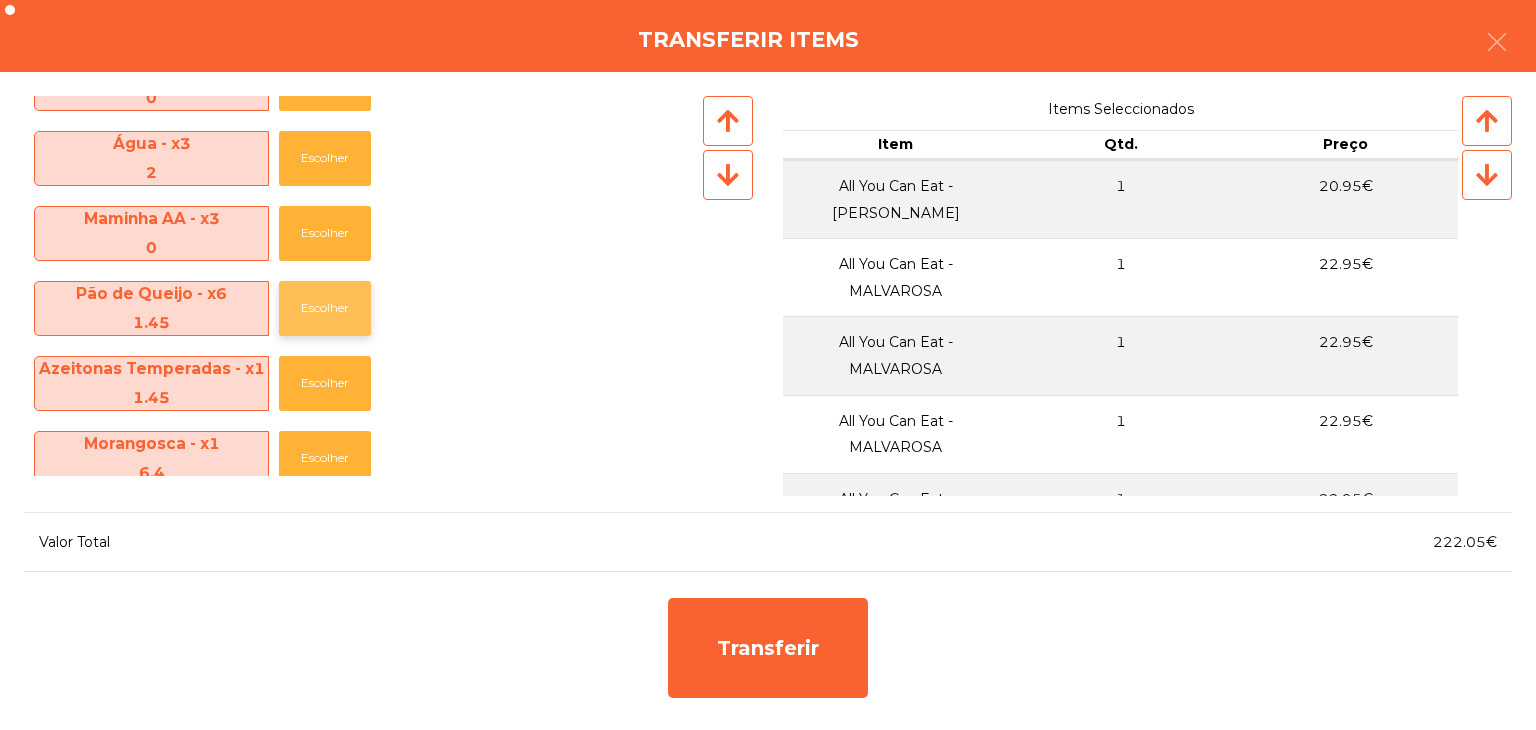 click on "Escolher" 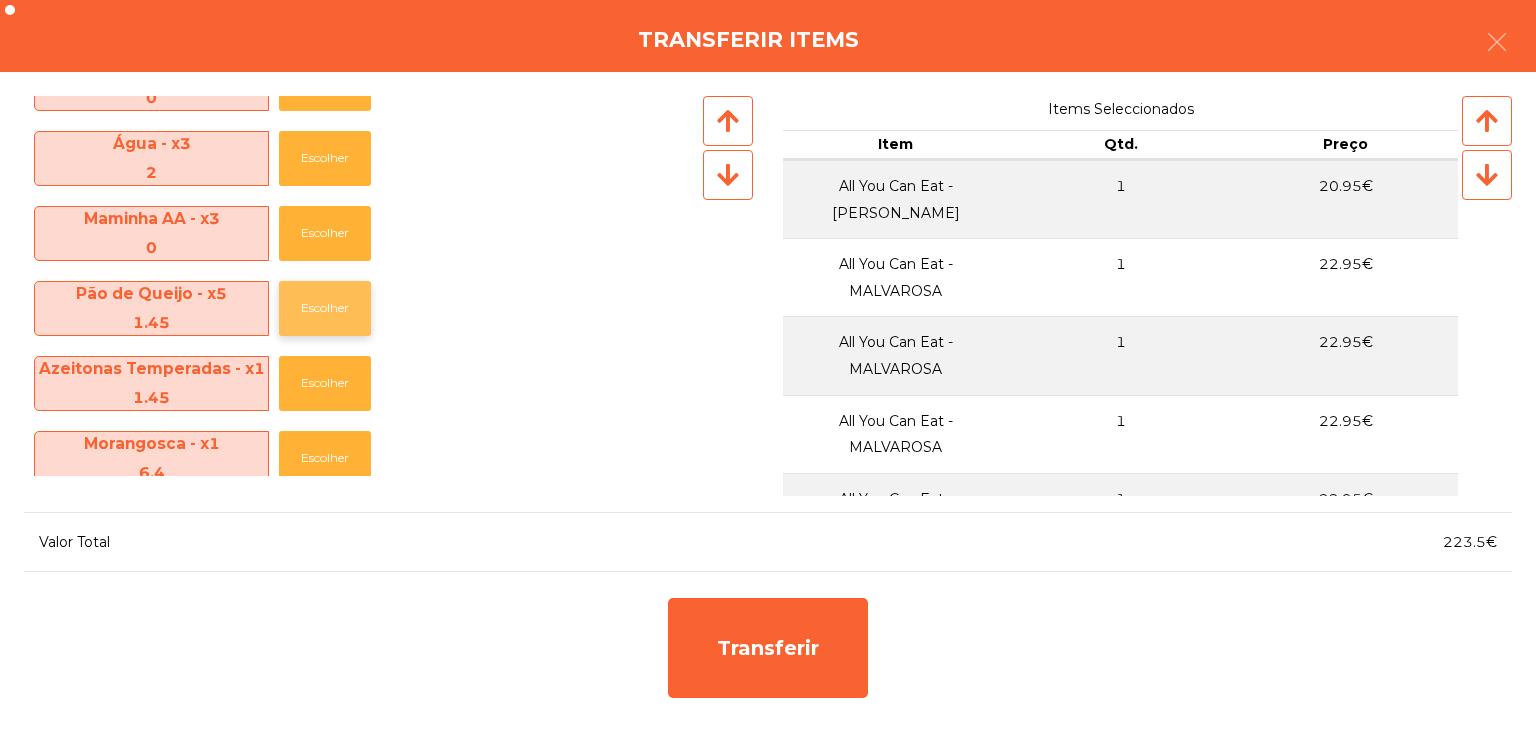 click on "Escolher" 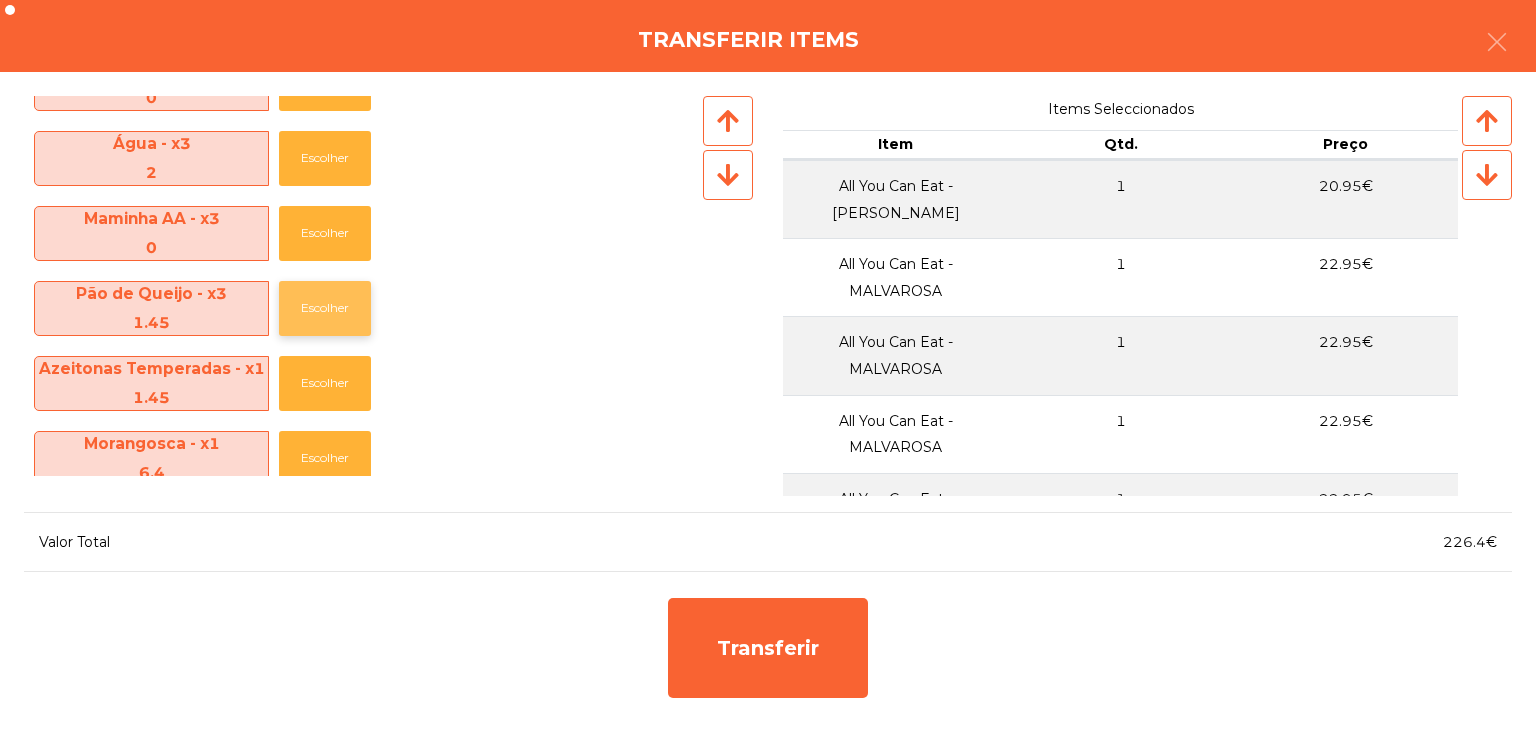 click on "Escolher" 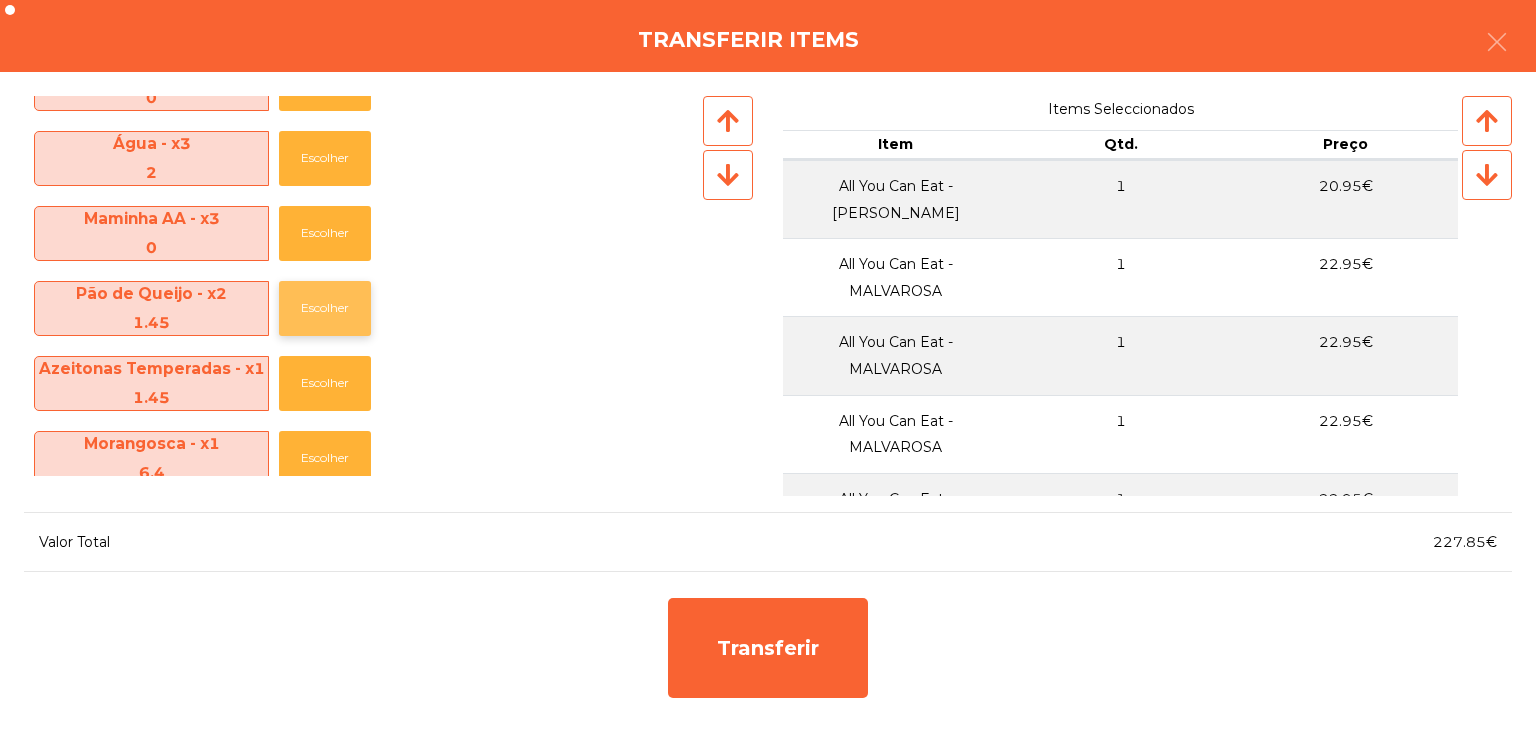 click on "Escolher" 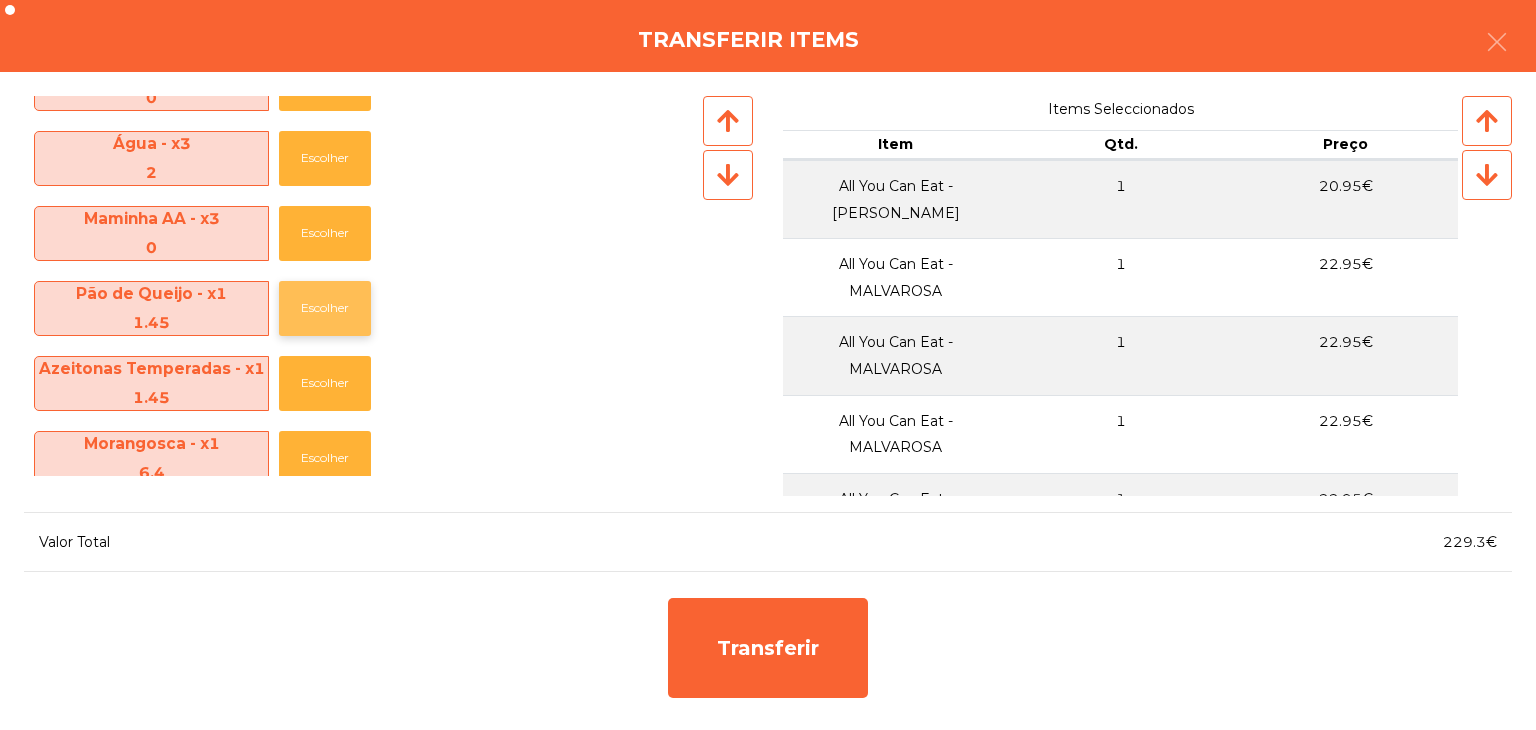 click on "Escolher" 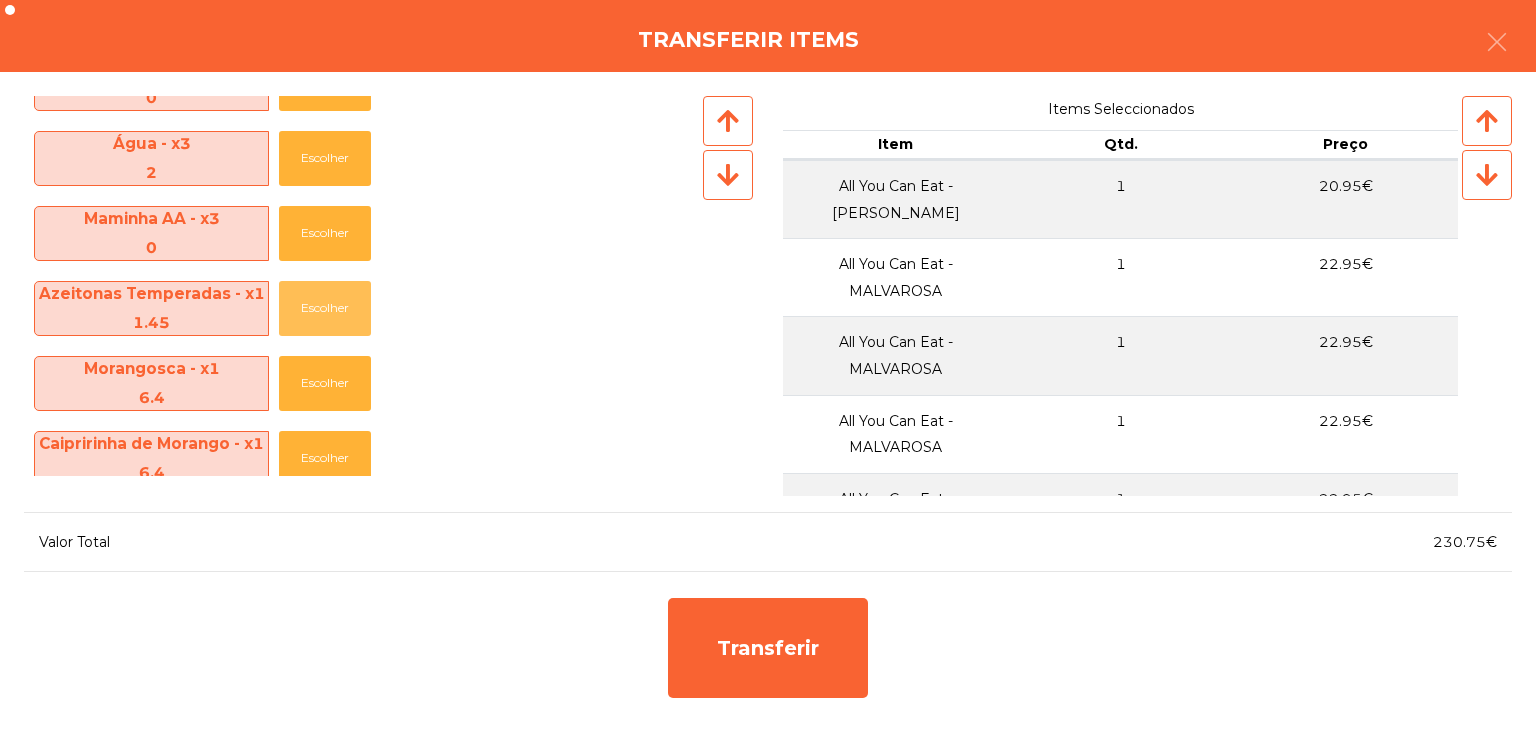 click on "Escolher" 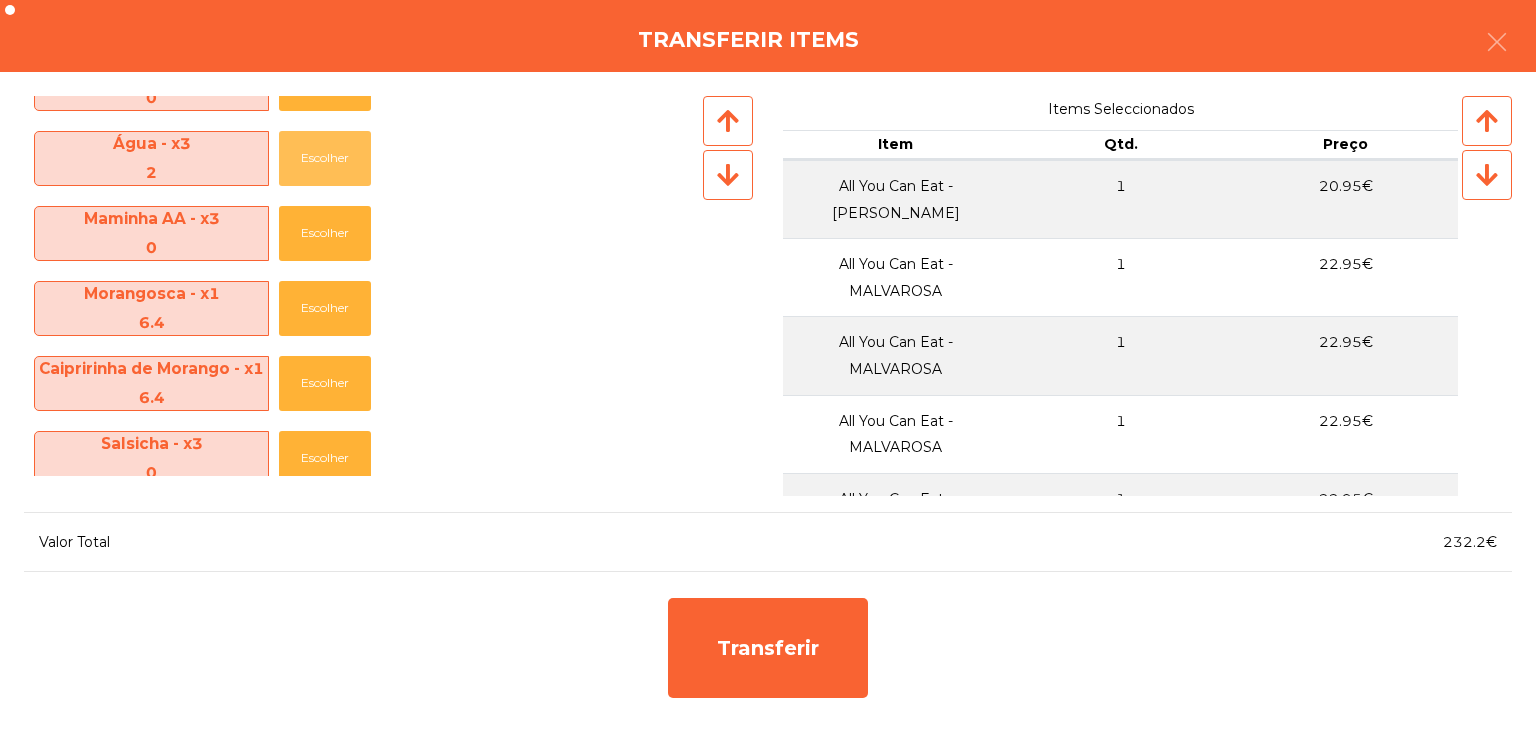 click on "Escolher" 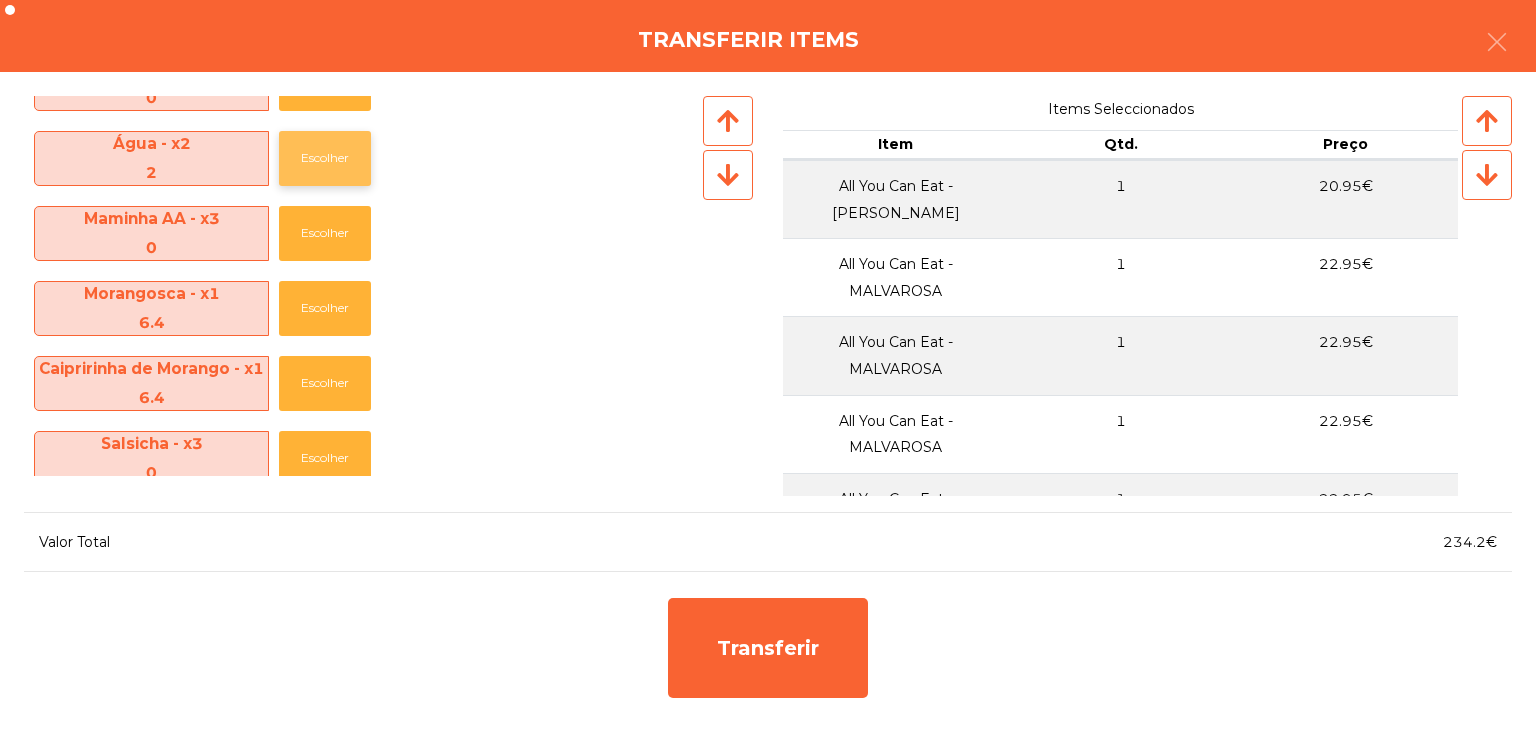 click on "Escolher" 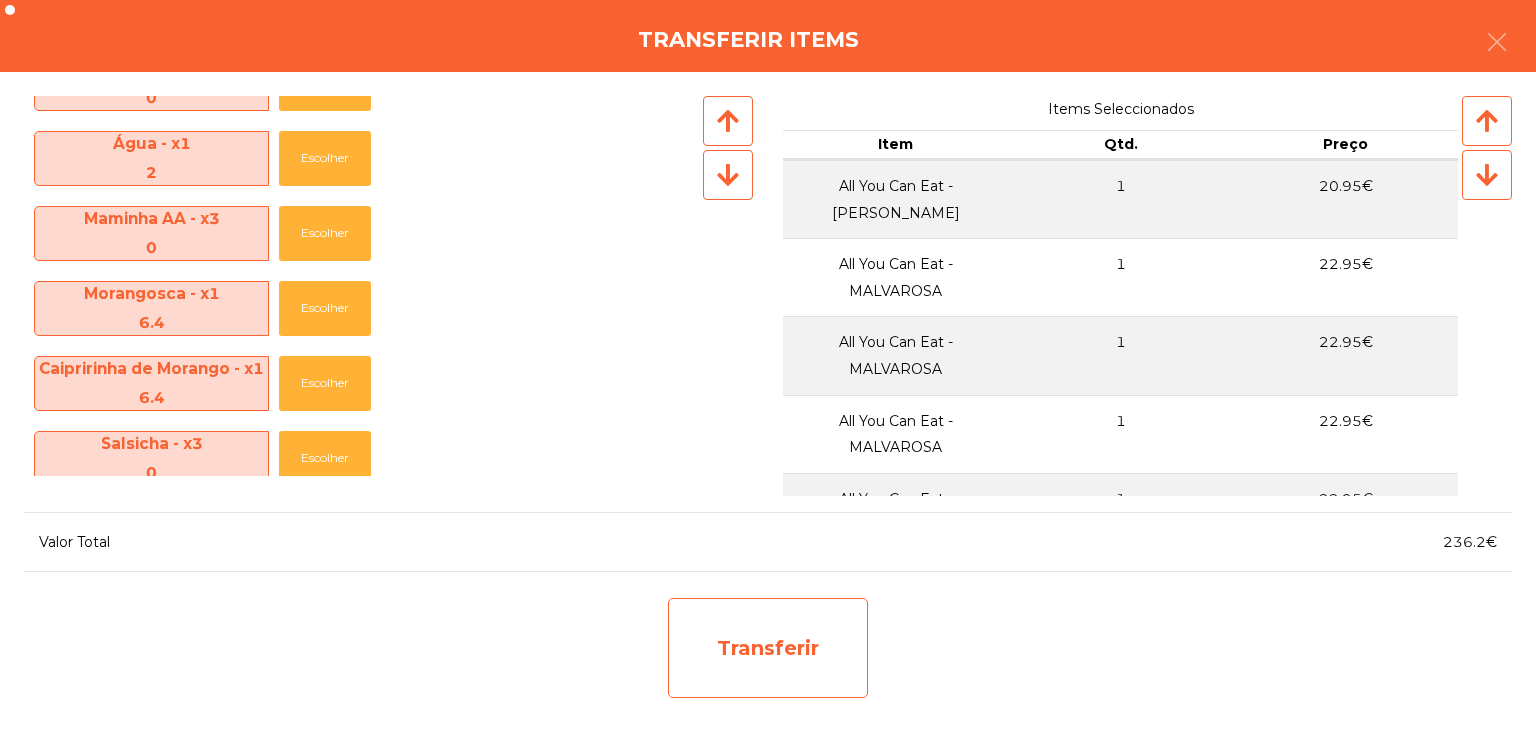 click on "Transferir" 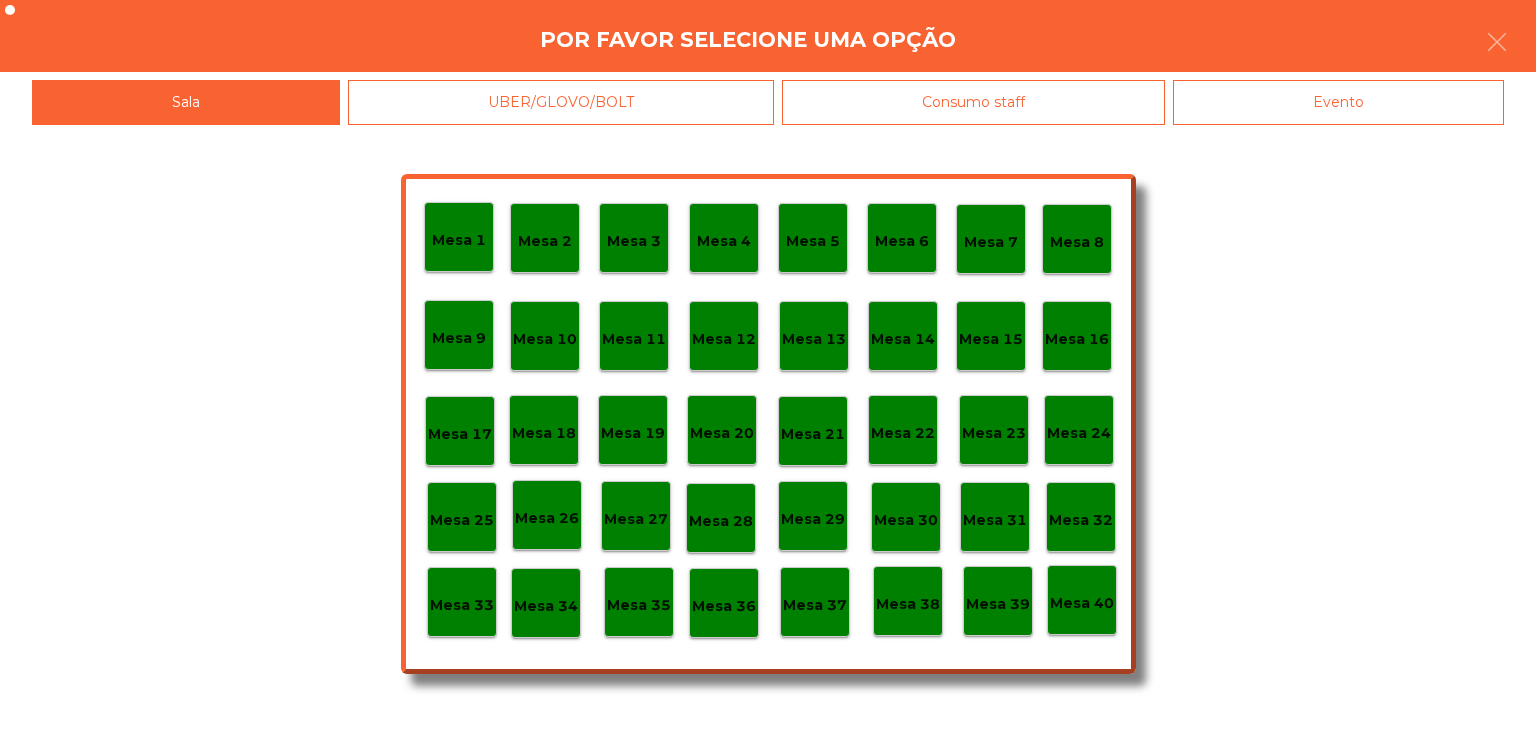 click on "Mesa 30" 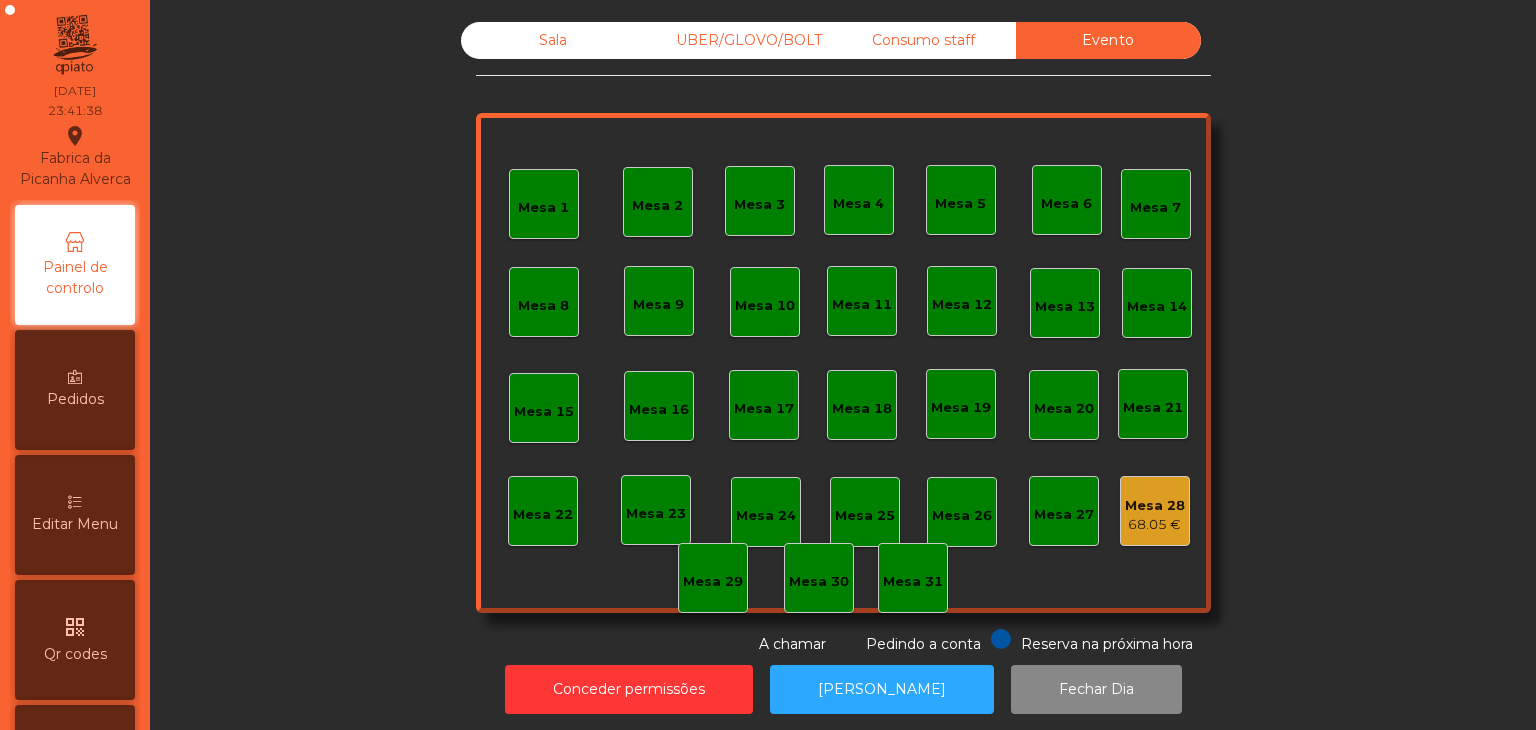 click on "Mesa 1   Mesa 2   Mesa 3   Mesa 4   Mesa 5   Mesa 6   Mesa 7   Mesa 8   [GEOGRAPHIC_DATA] 9   [GEOGRAPHIC_DATA] 10   Mesa 11   Mesa 12   [GEOGRAPHIC_DATA] 13   Mesa 14   [GEOGRAPHIC_DATA] 16   [GEOGRAPHIC_DATA] 18   Mesa 19   [GEOGRAPHIC_DATA] 20   [GEOGRAPHIC_DATA] 22   [GEOGRAPHIC_DATA] 24   [GEOGRAPHIC_DATA] 26   [GEOGRAPHIC_DATA] 27   [GEOGRAPHIC_DATA] 28   68.05 €   [GEOGRAPHIC_DATA] 29   Mesa 30   Mesa 31" 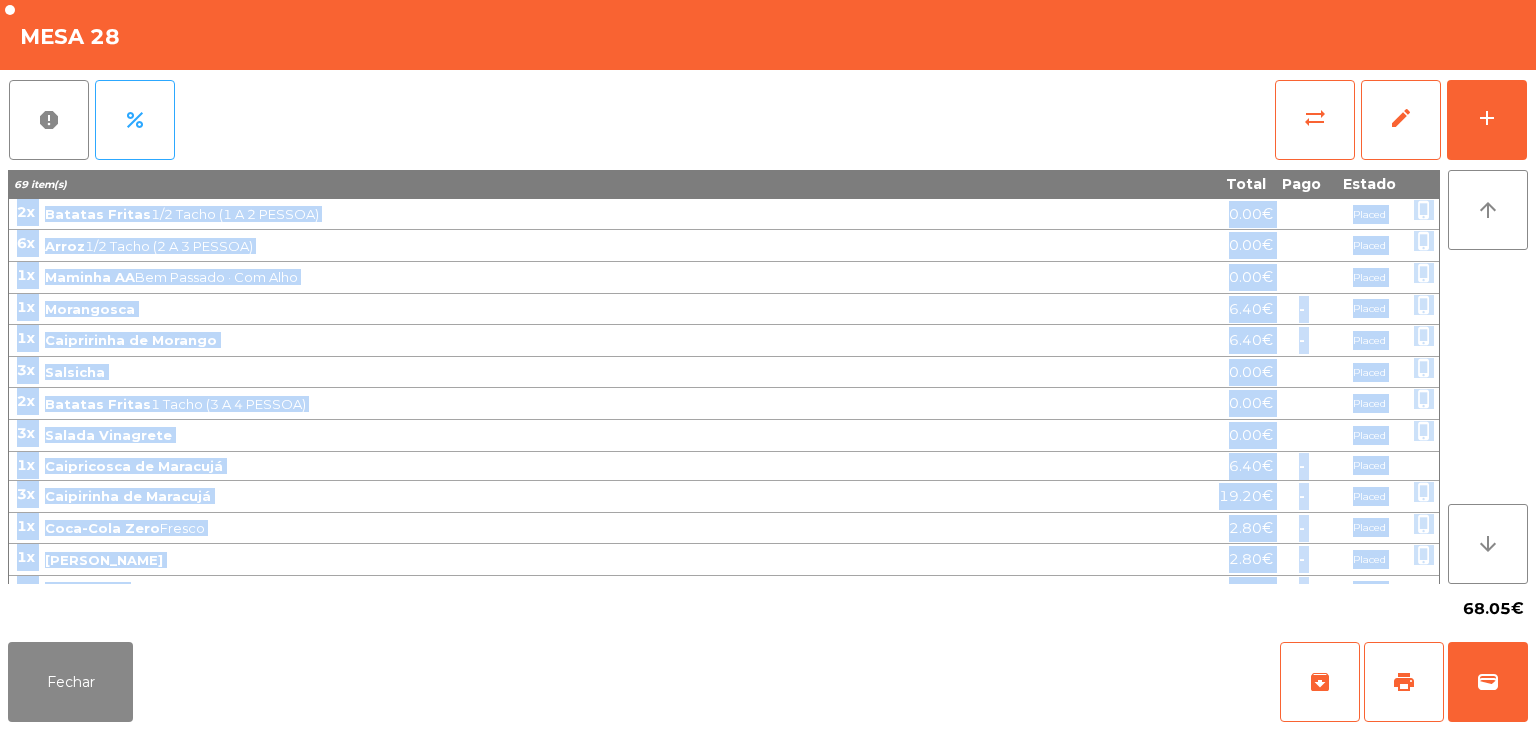 scroll, scrollTop: 634, scrollLeft: 0, axis: vertical 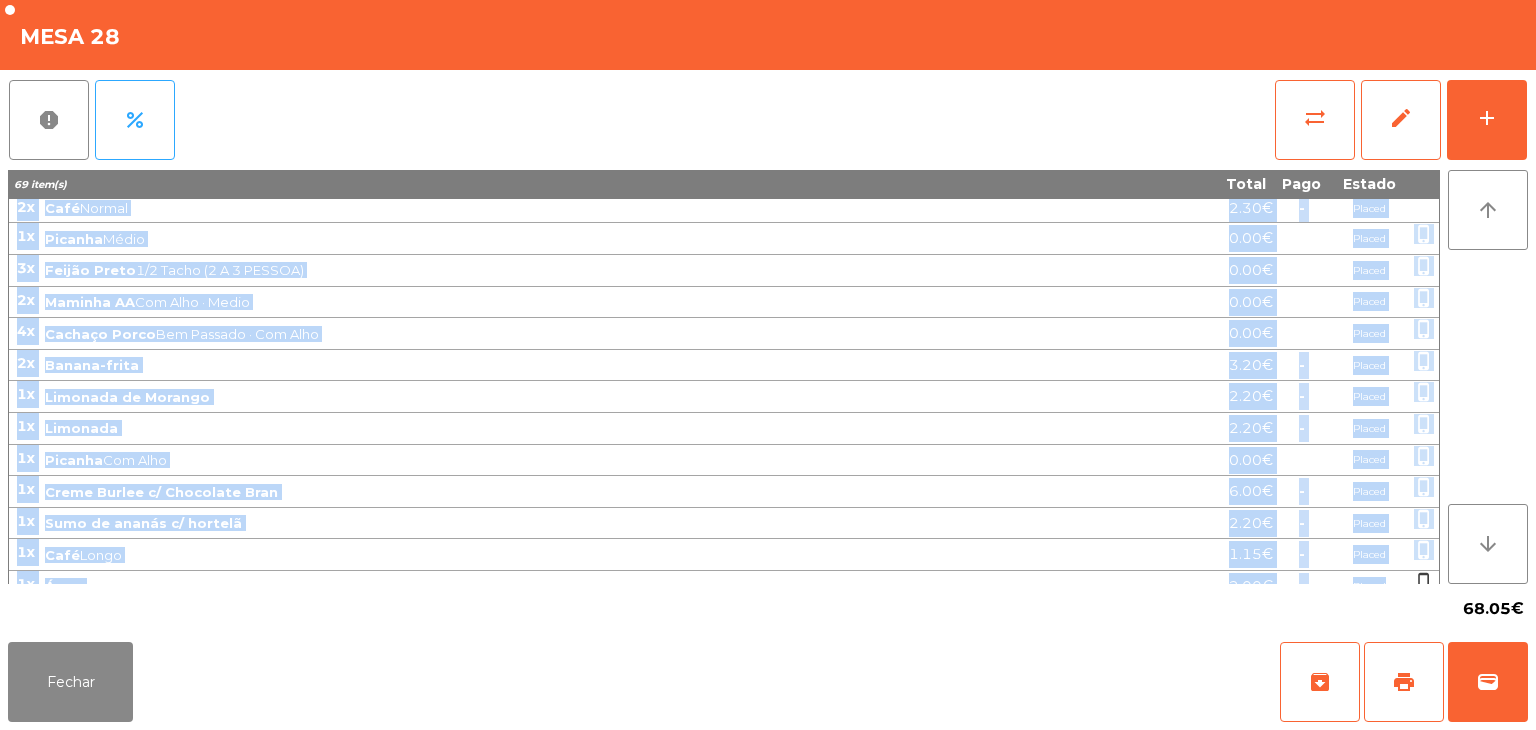 drag, startPoint x: 14, startPoint y: 210, endPoint x: 1352, endPoint y: 590, distance: 1390.9148 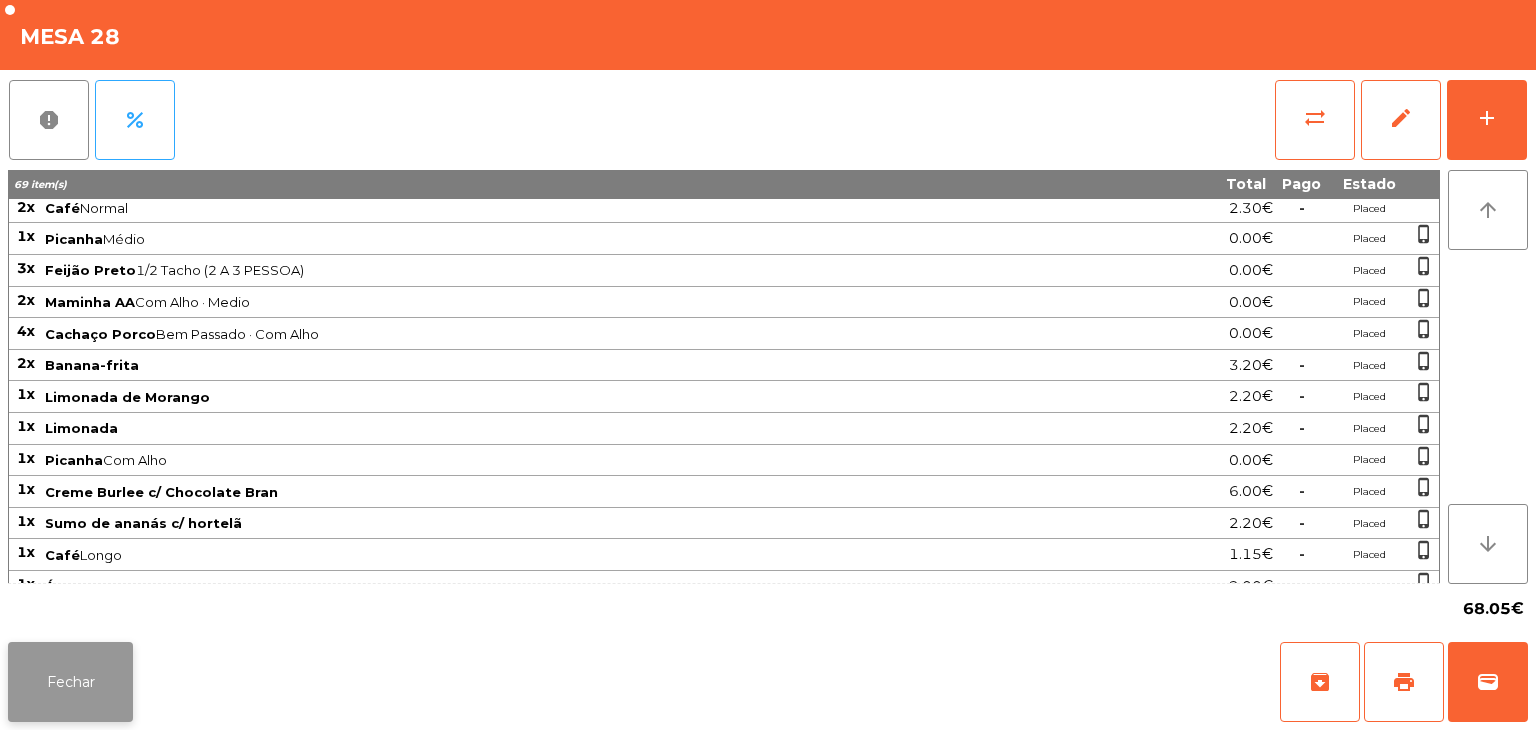 click on "Fechar" 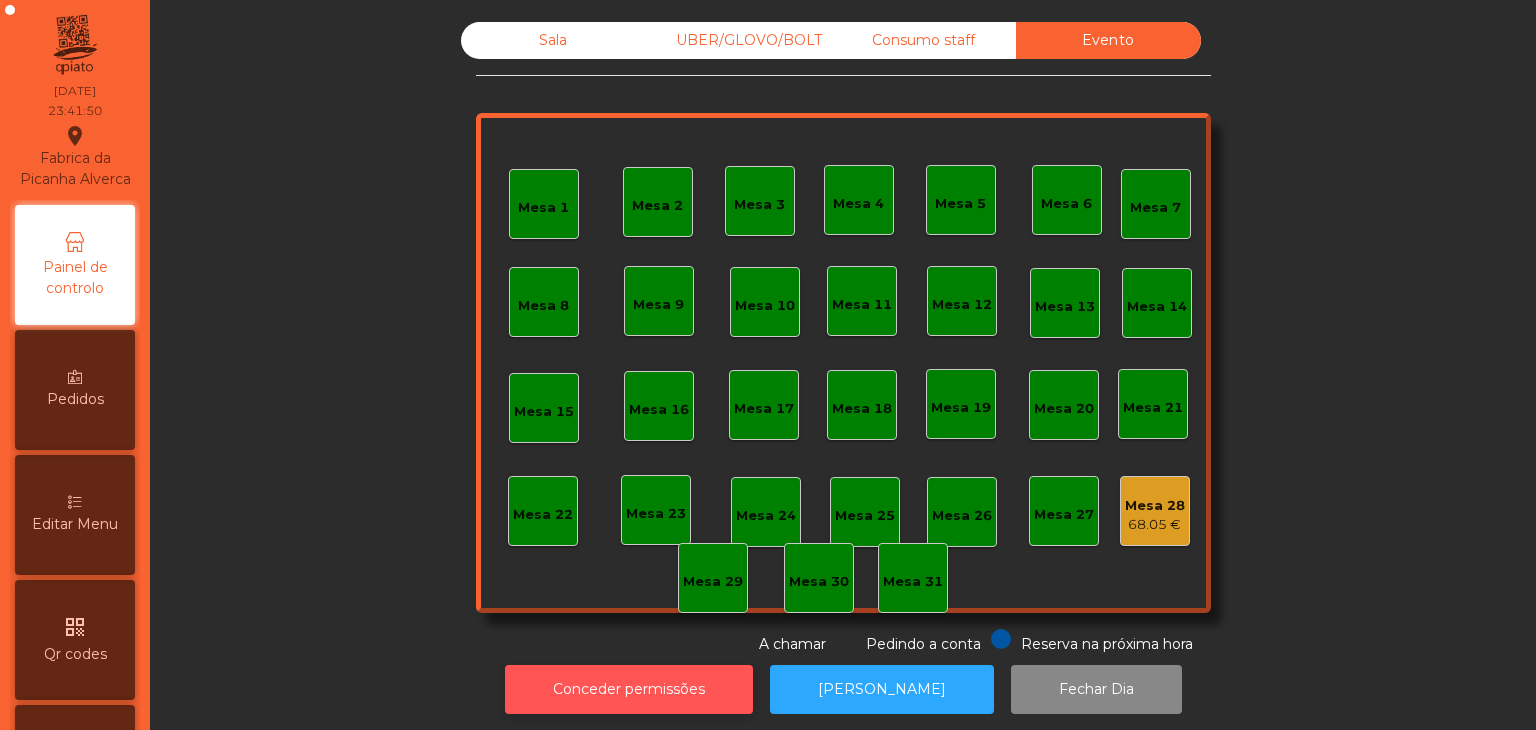 click on "Conceder permissões" 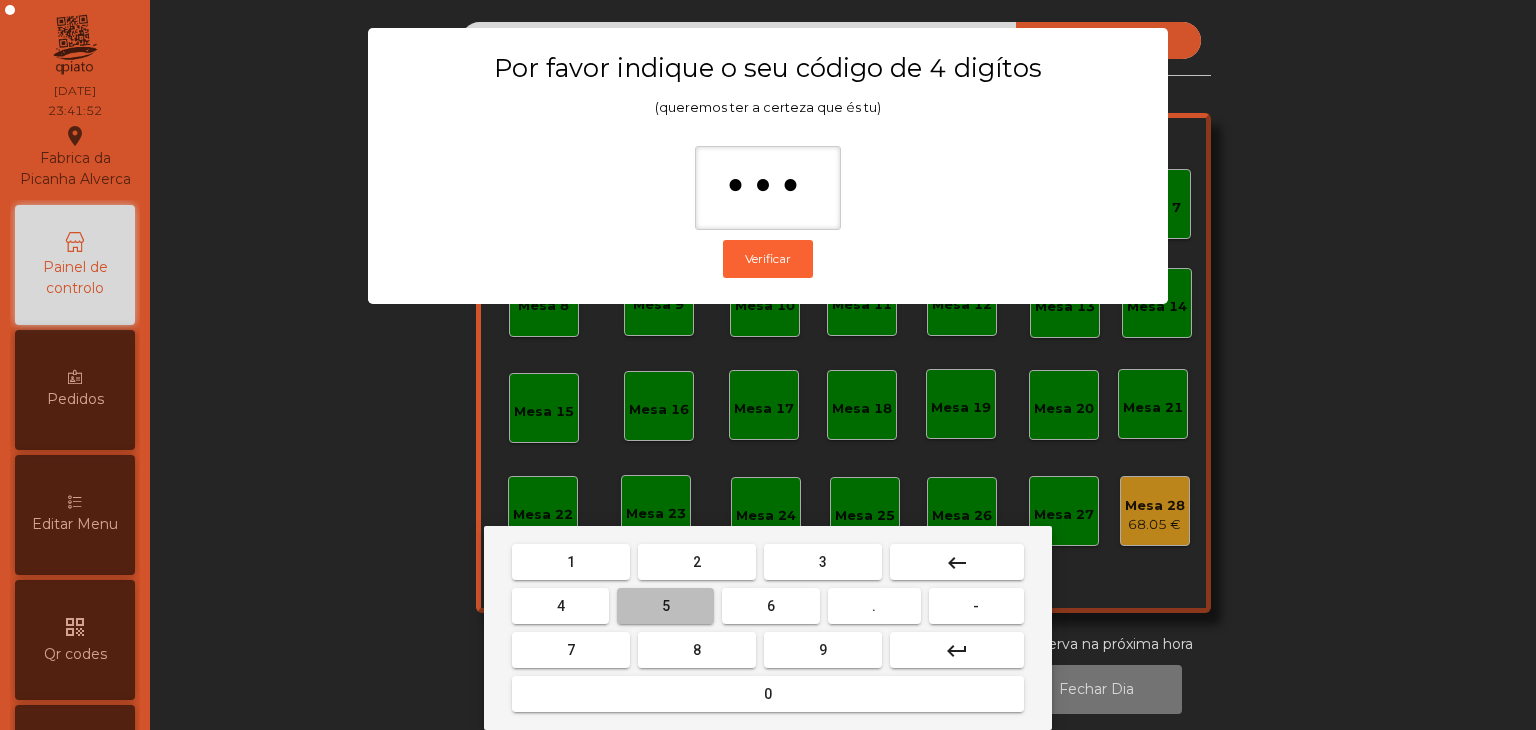 type on "****" 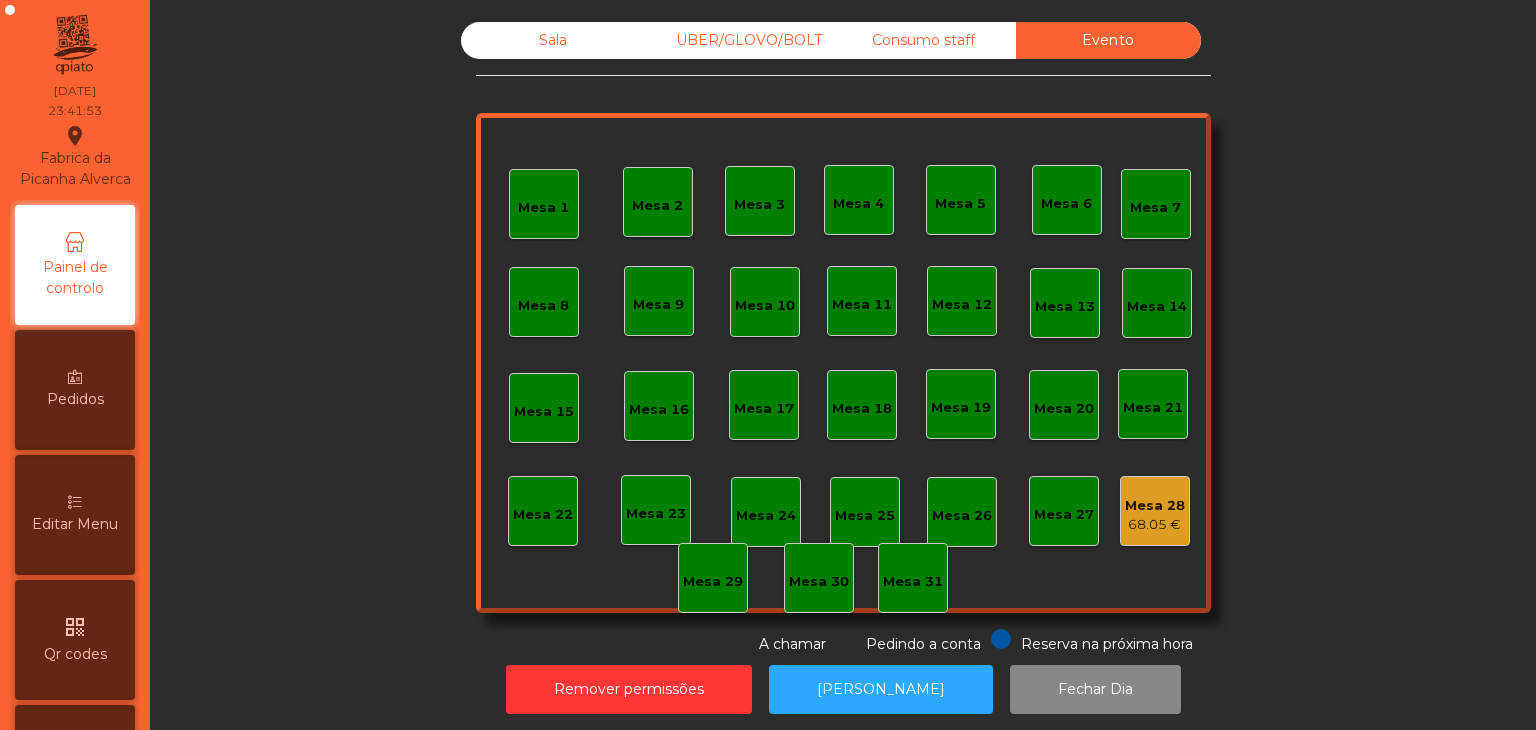 click on "68.05 €" 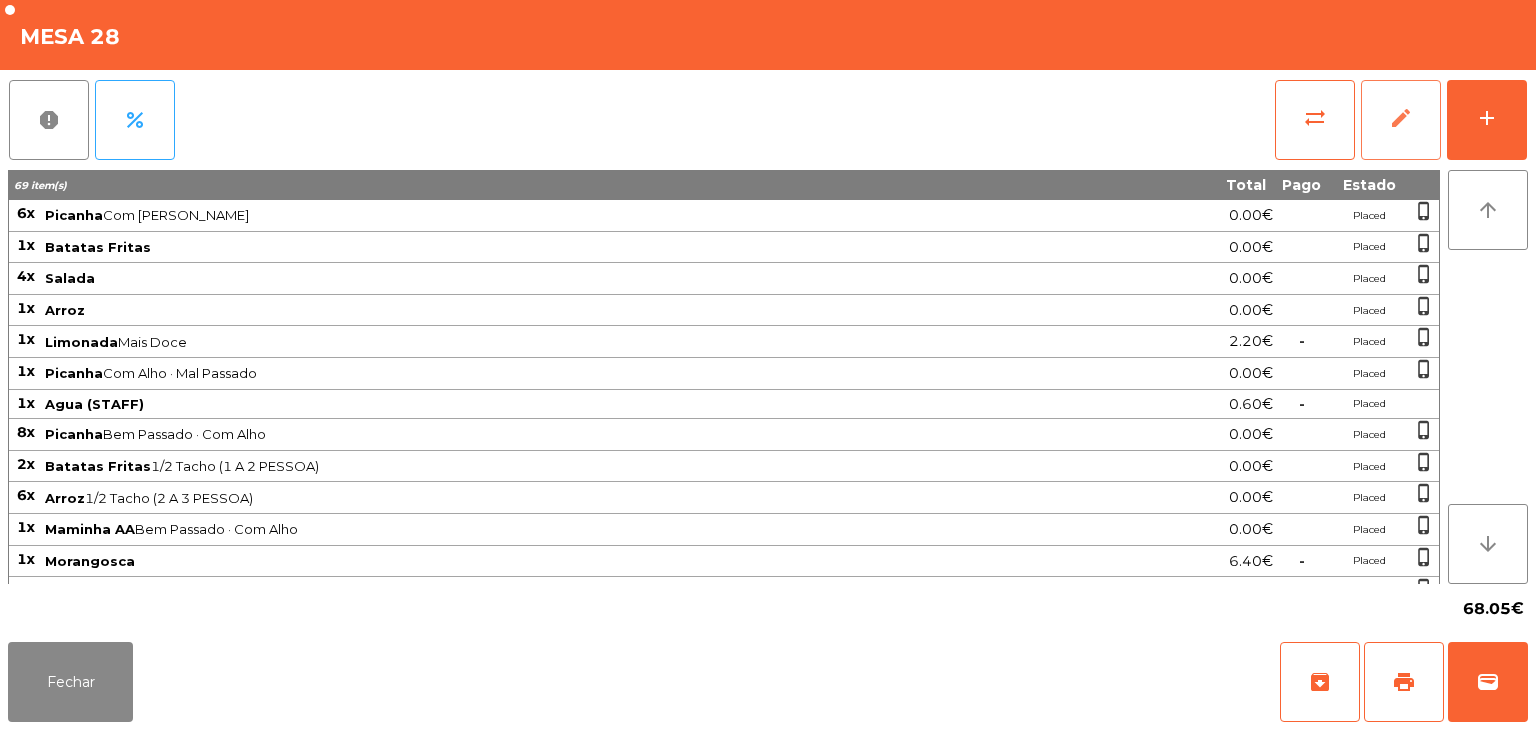 click on "edit" 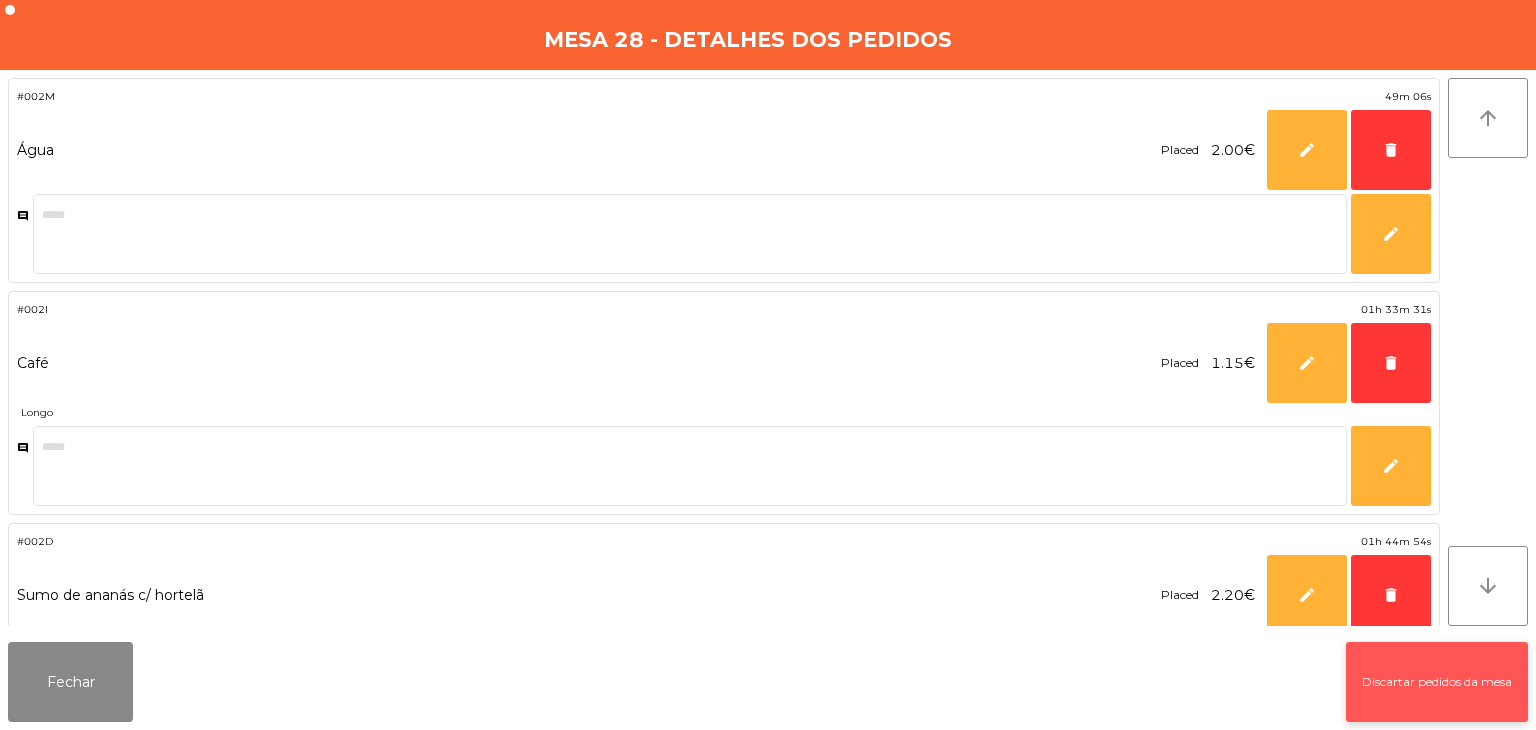 click on "Discartar pedidos da mesa" 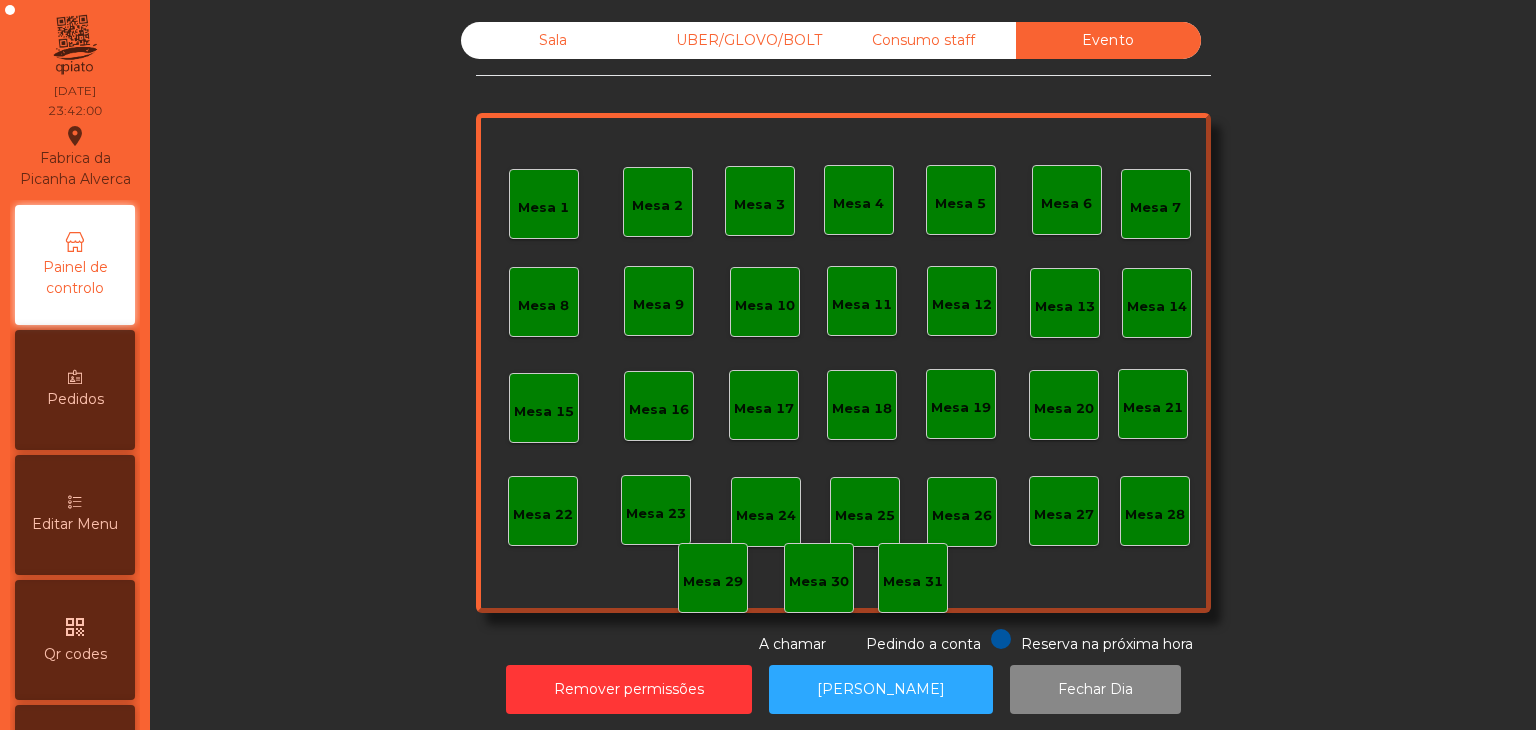 click on "Qr codes" at bounding box center (75, 654) 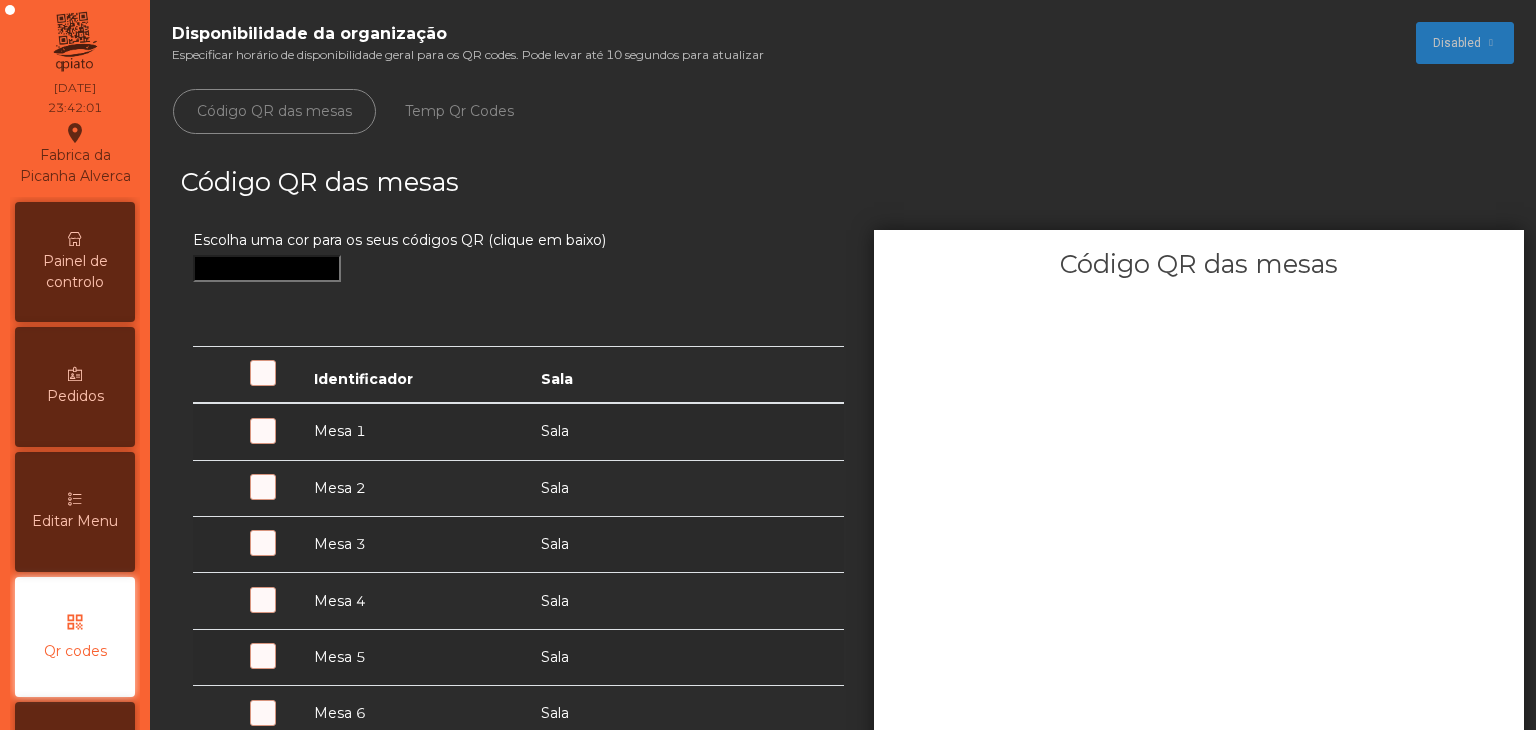 scroll, scrollTop: 0, scrollLeft: 0, axis: both 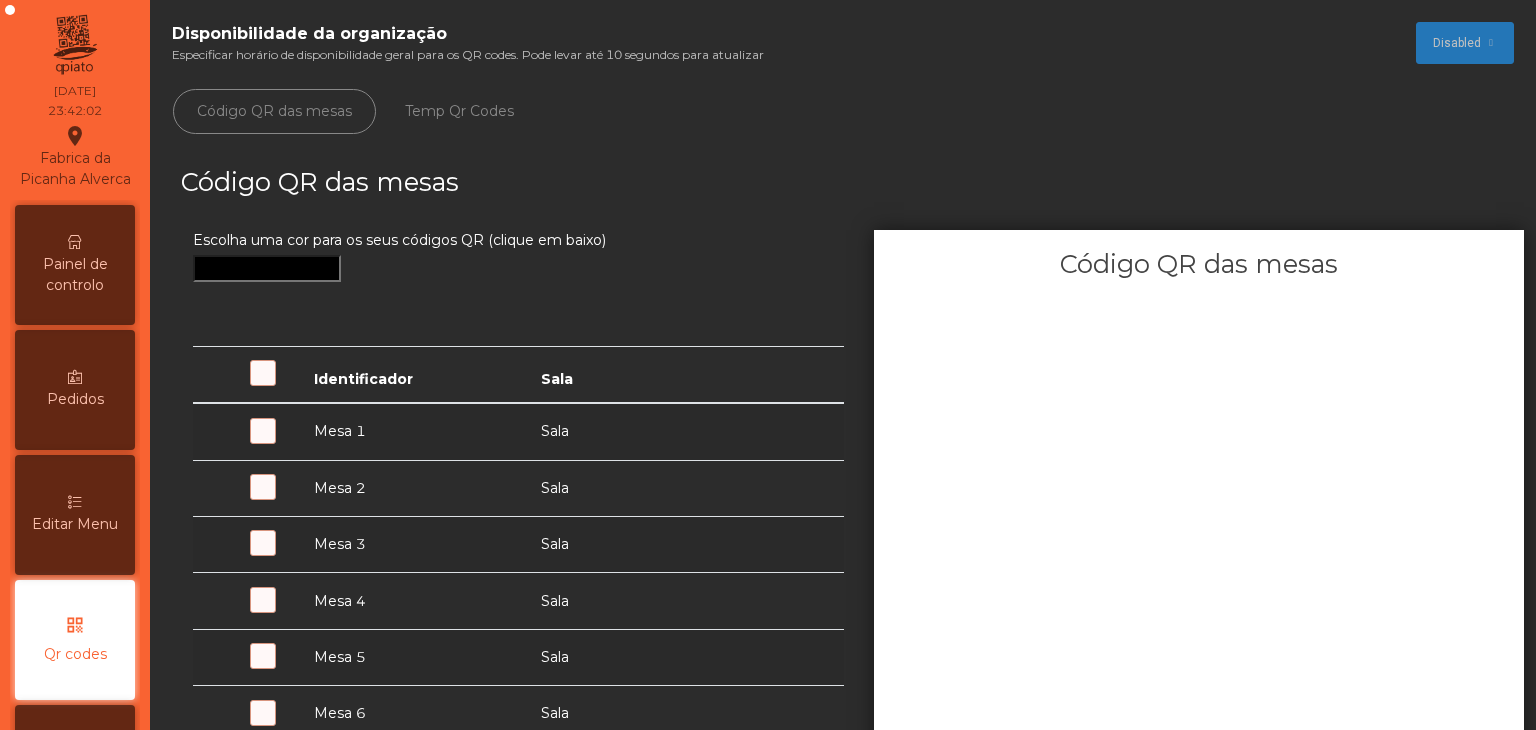 click on "Painel de controlo" at bounding box center (75, 265) 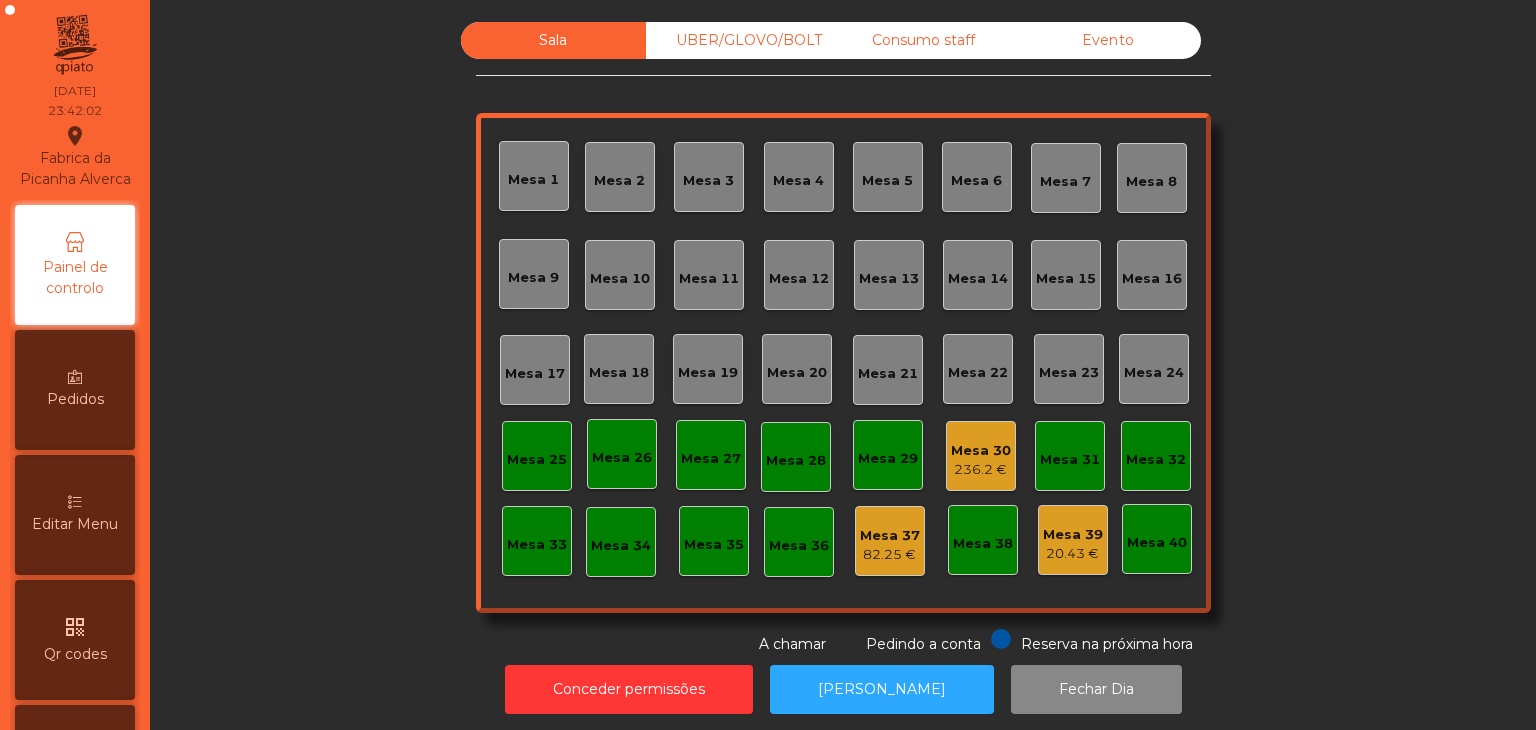 click on "Consumo staff" 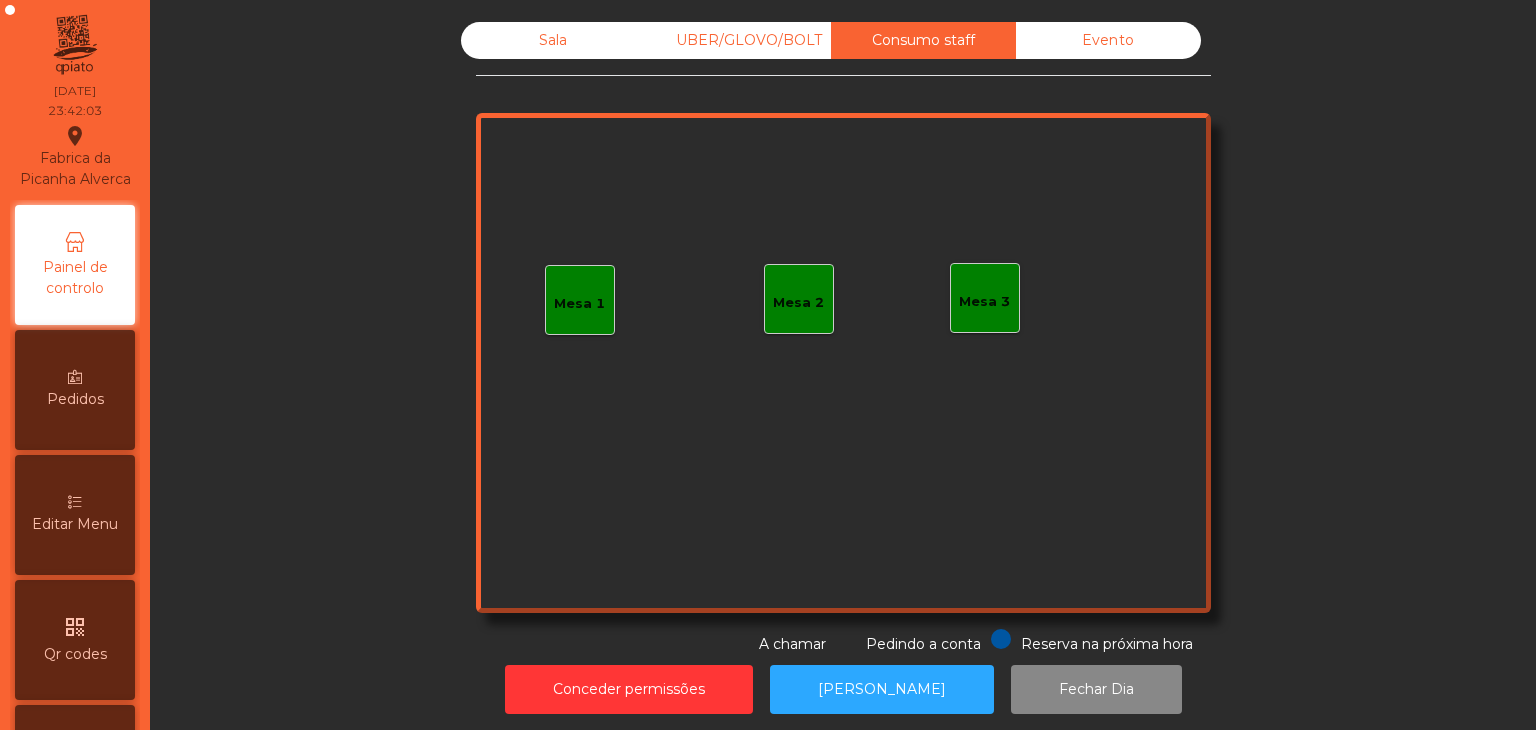 click on "UBER/GLOVO/BOLT" 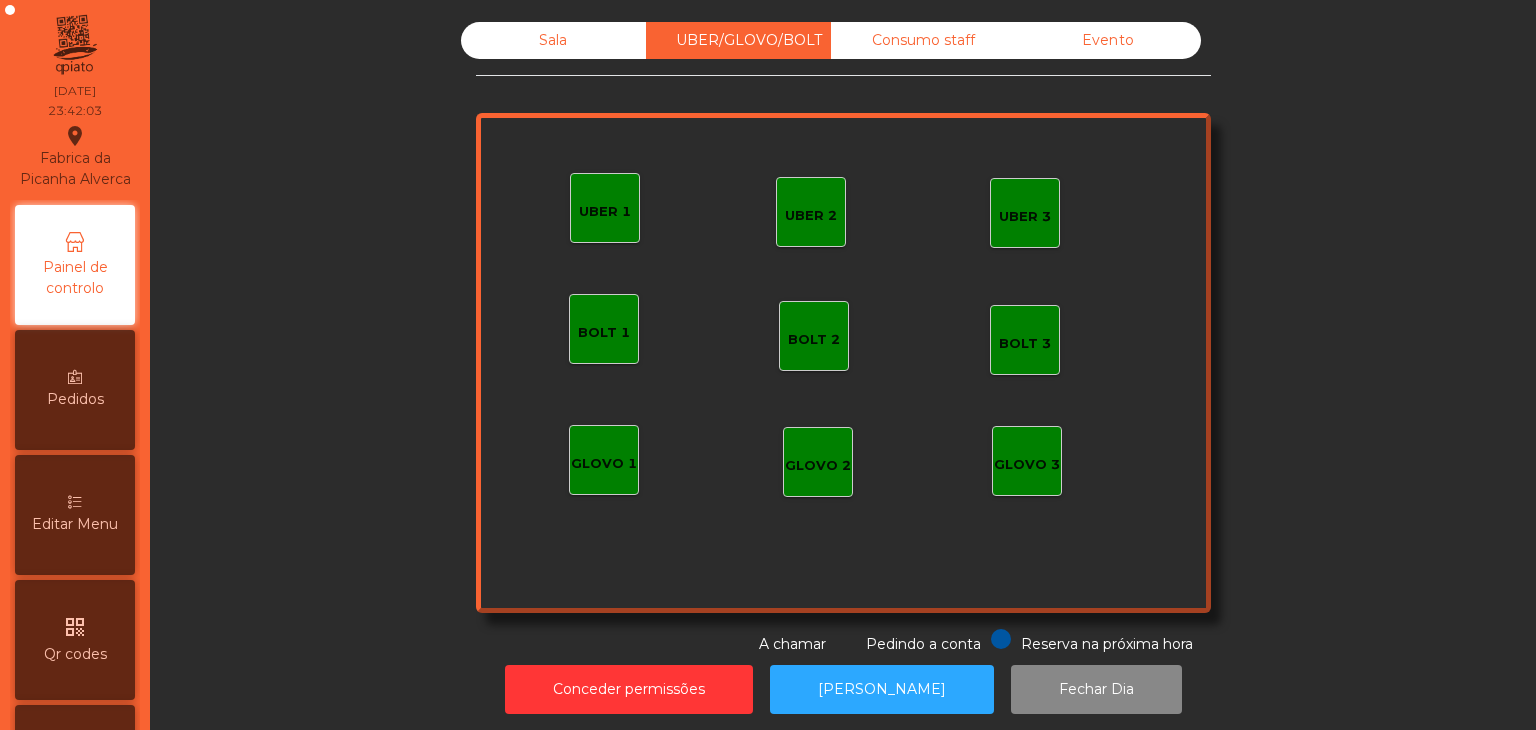 click on "Sala" 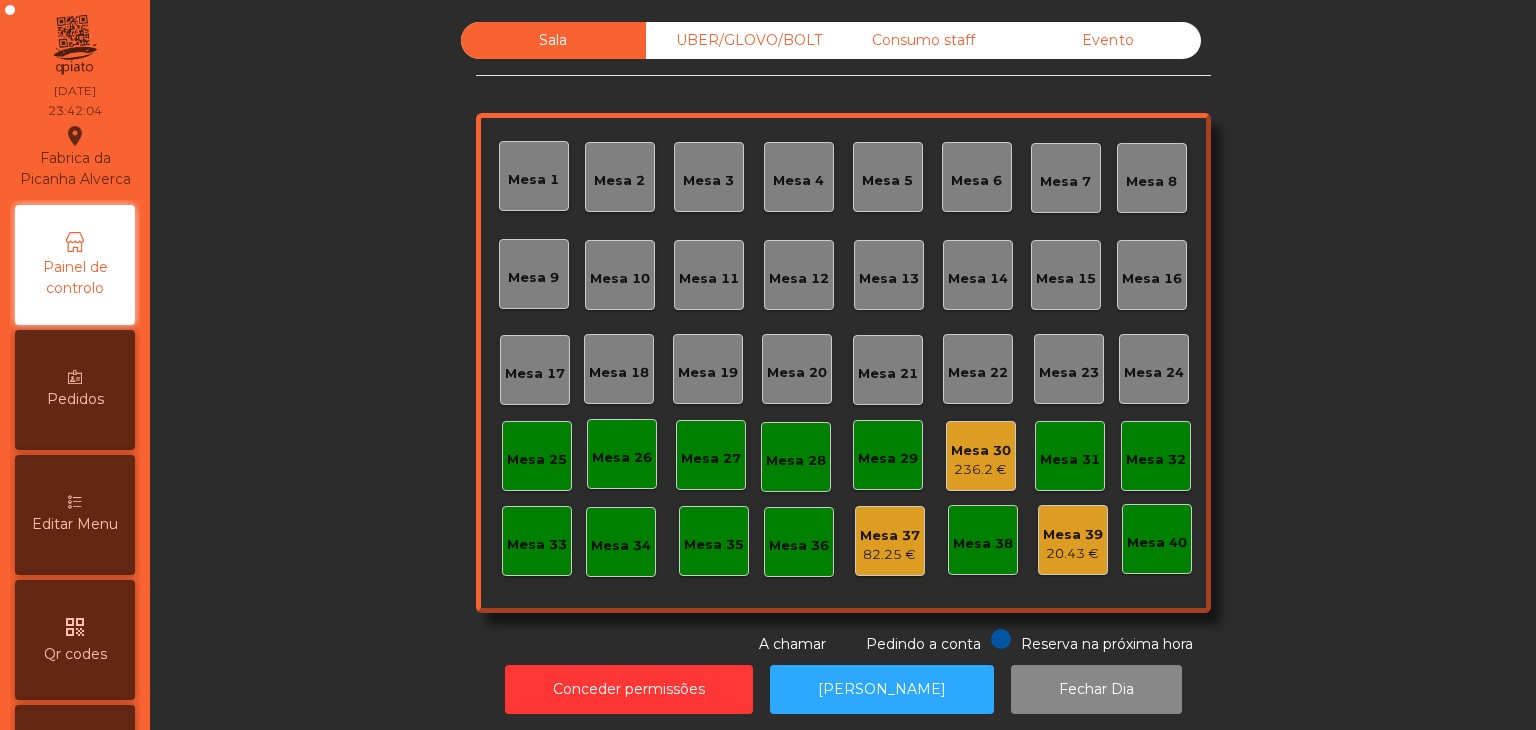click on "Mesa 30" 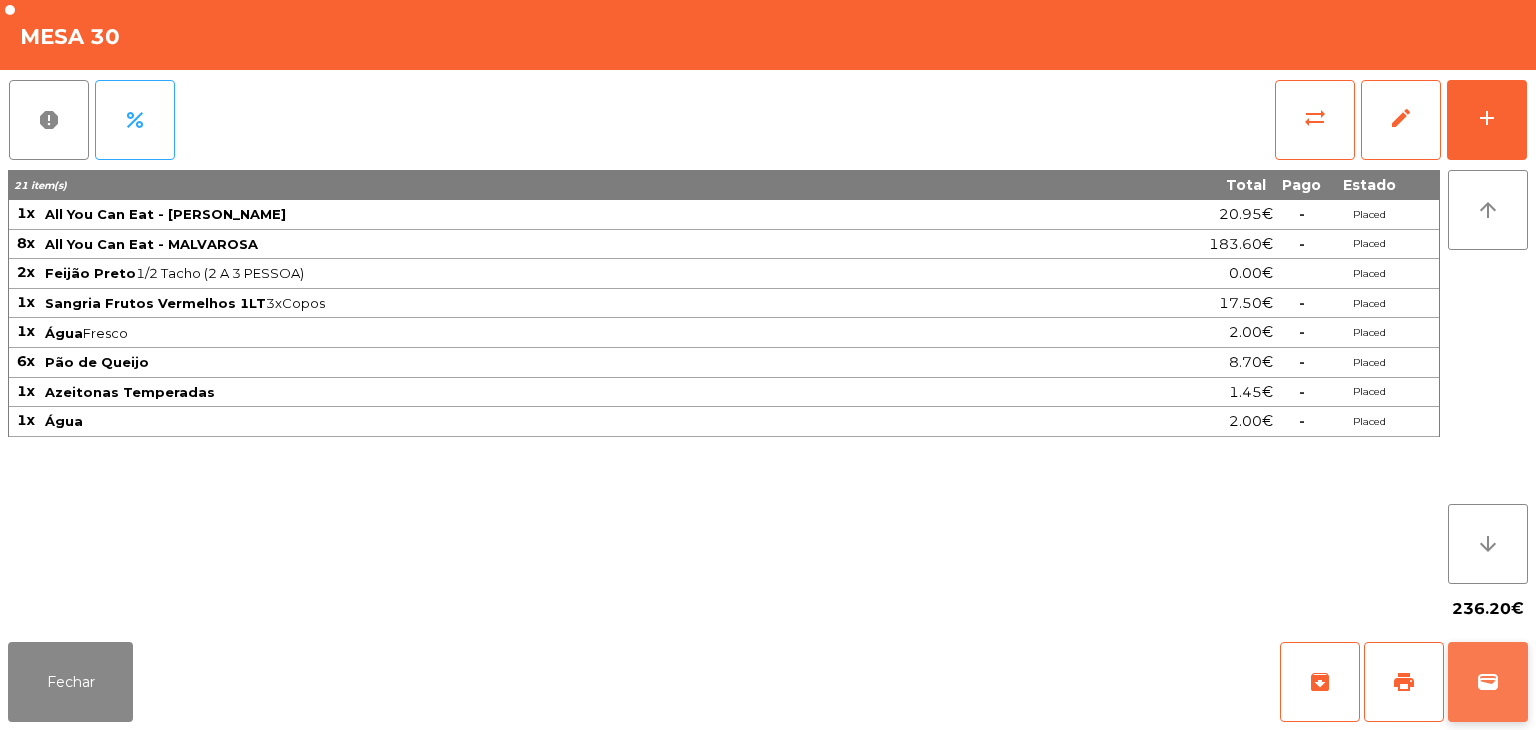 click on "wallet" 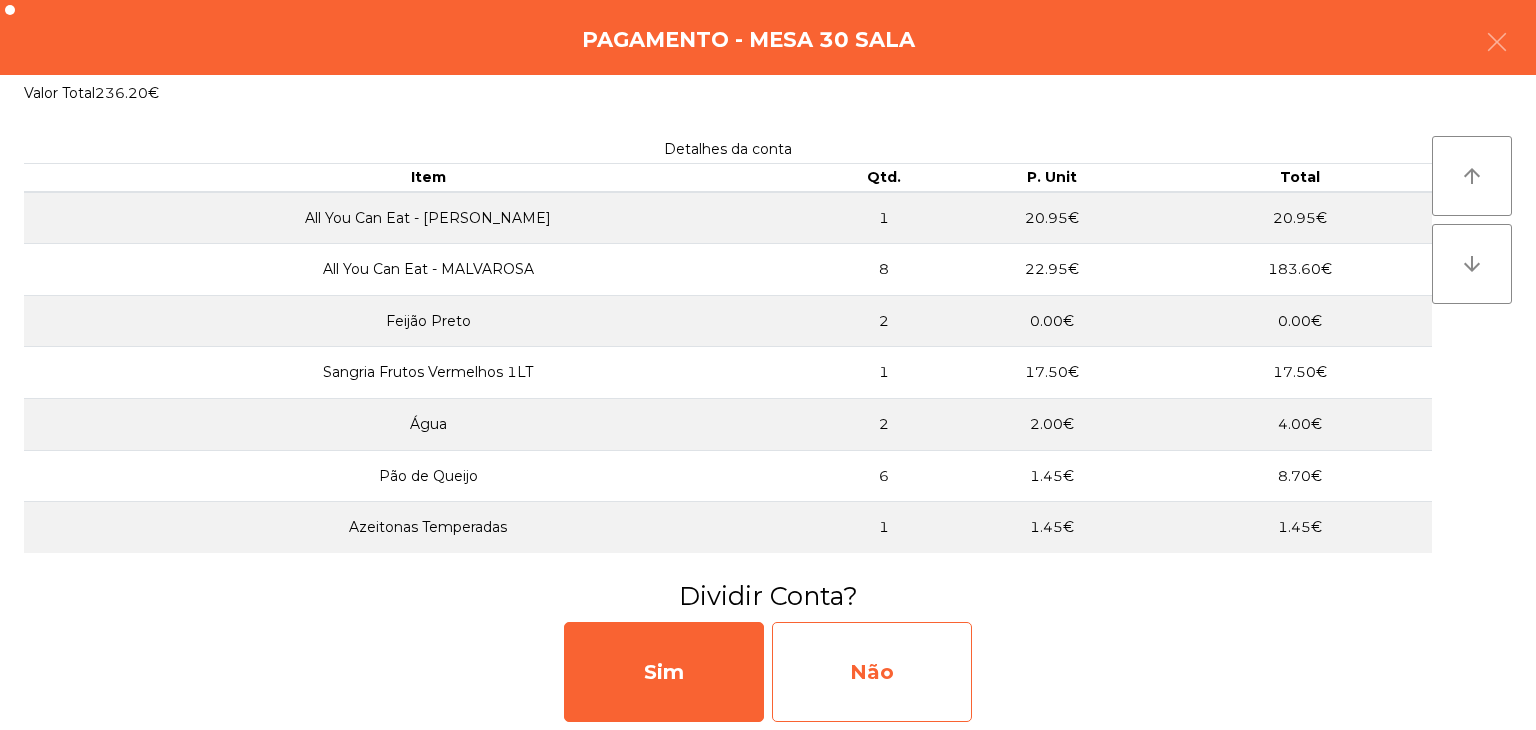 click on "Não" 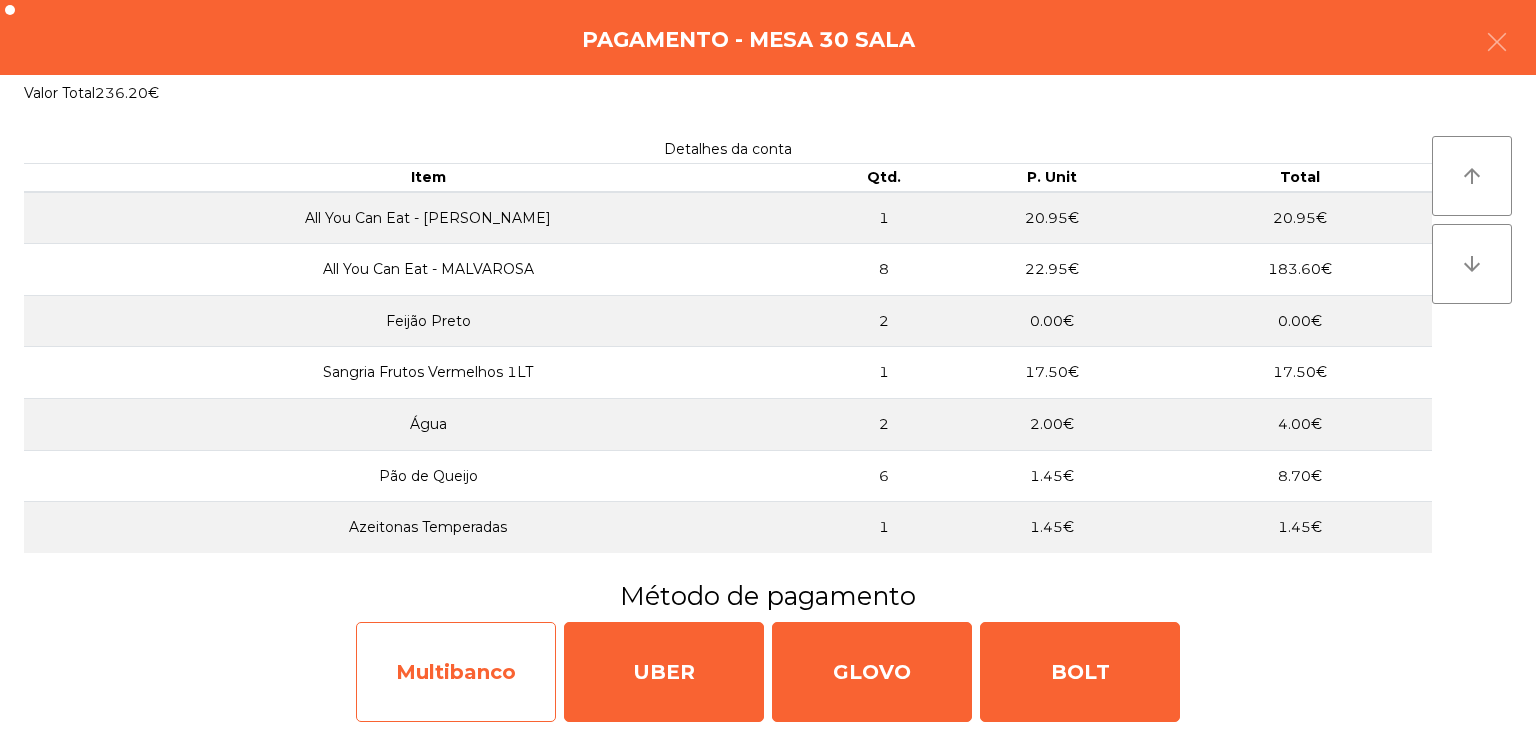 click on "Multibanco" 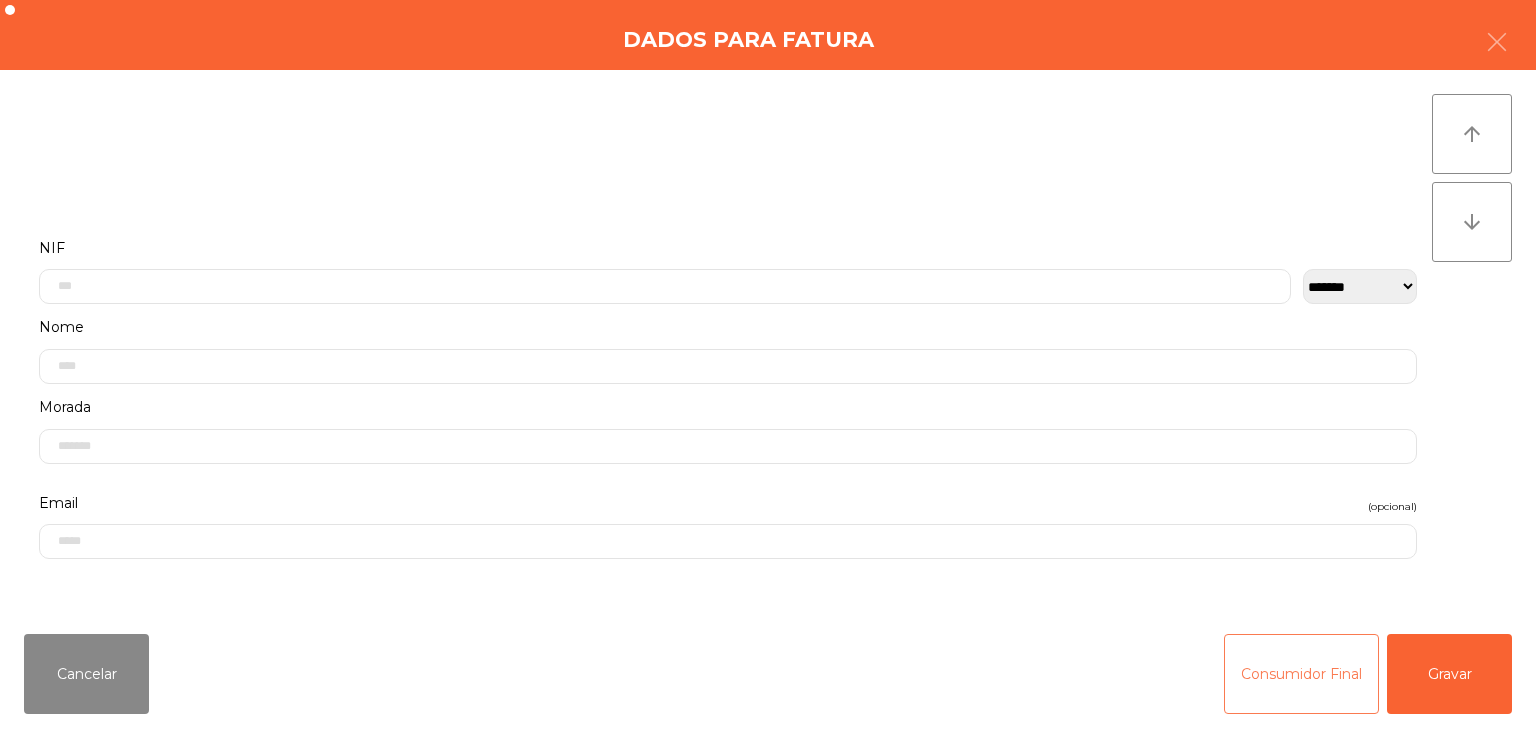 click on "Consumidor Final" 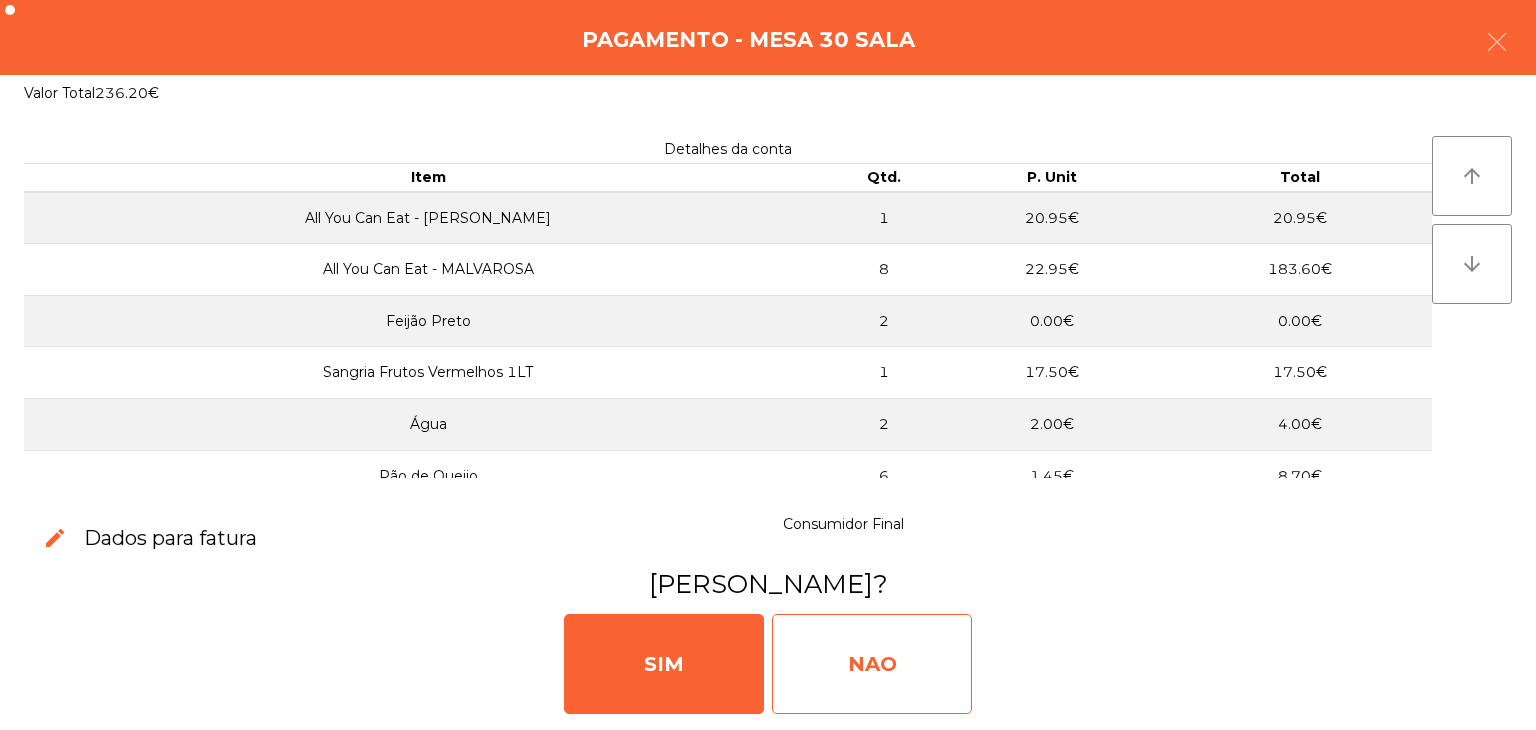 click on "NAO" 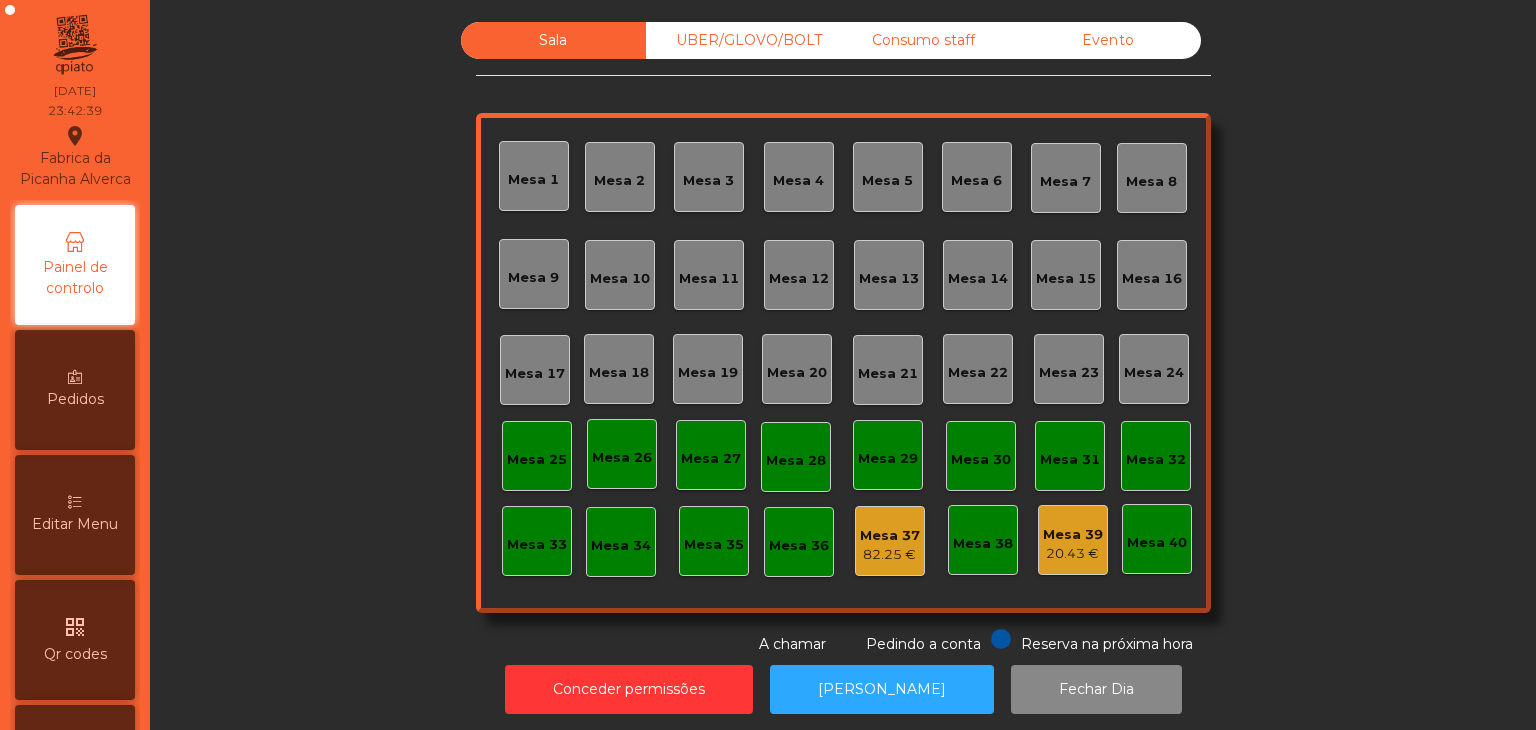click on "UBER/GLOVO/BOLT" 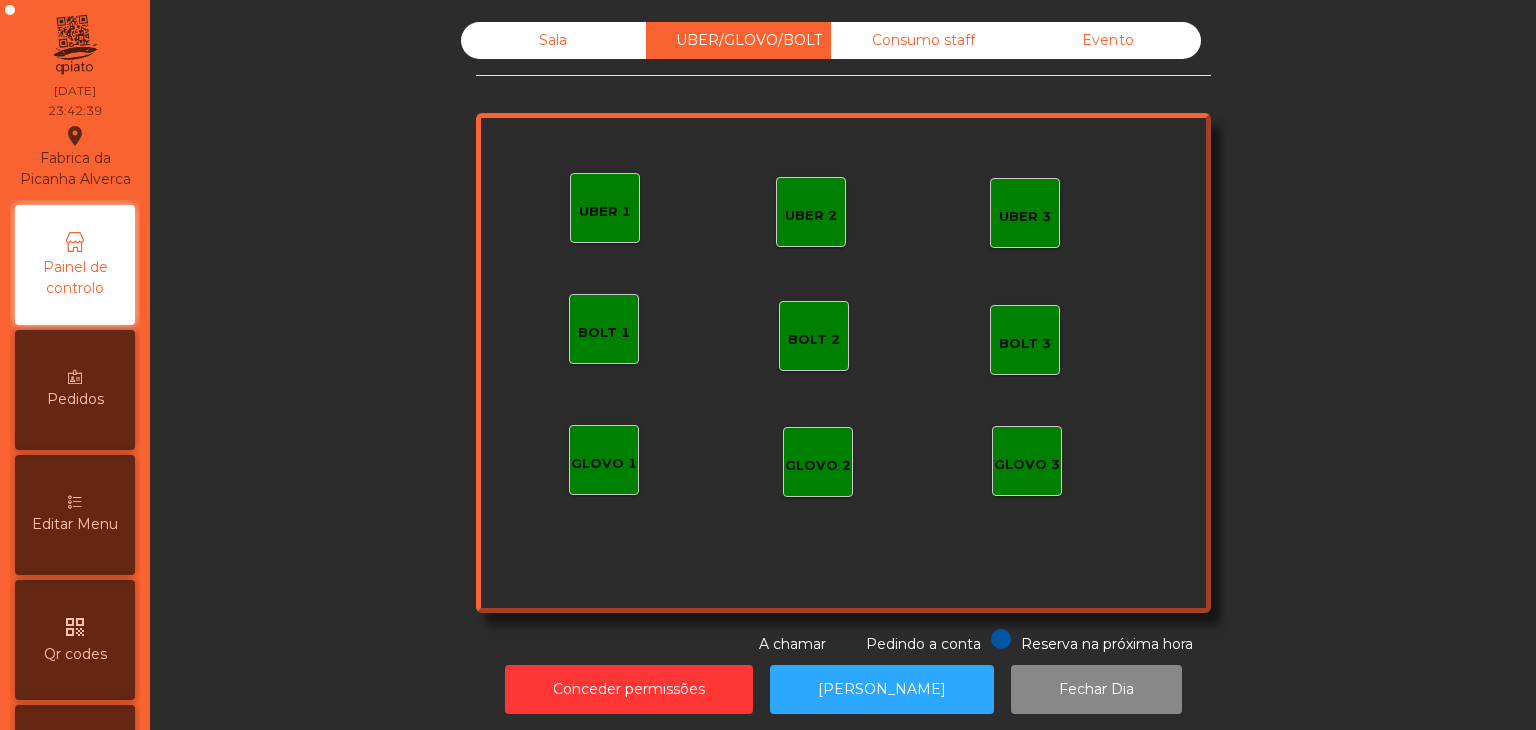 drag, startPoint x: 874, startPoint y: 49, endPoint x: 888, endPoint y: 49, distance: 14 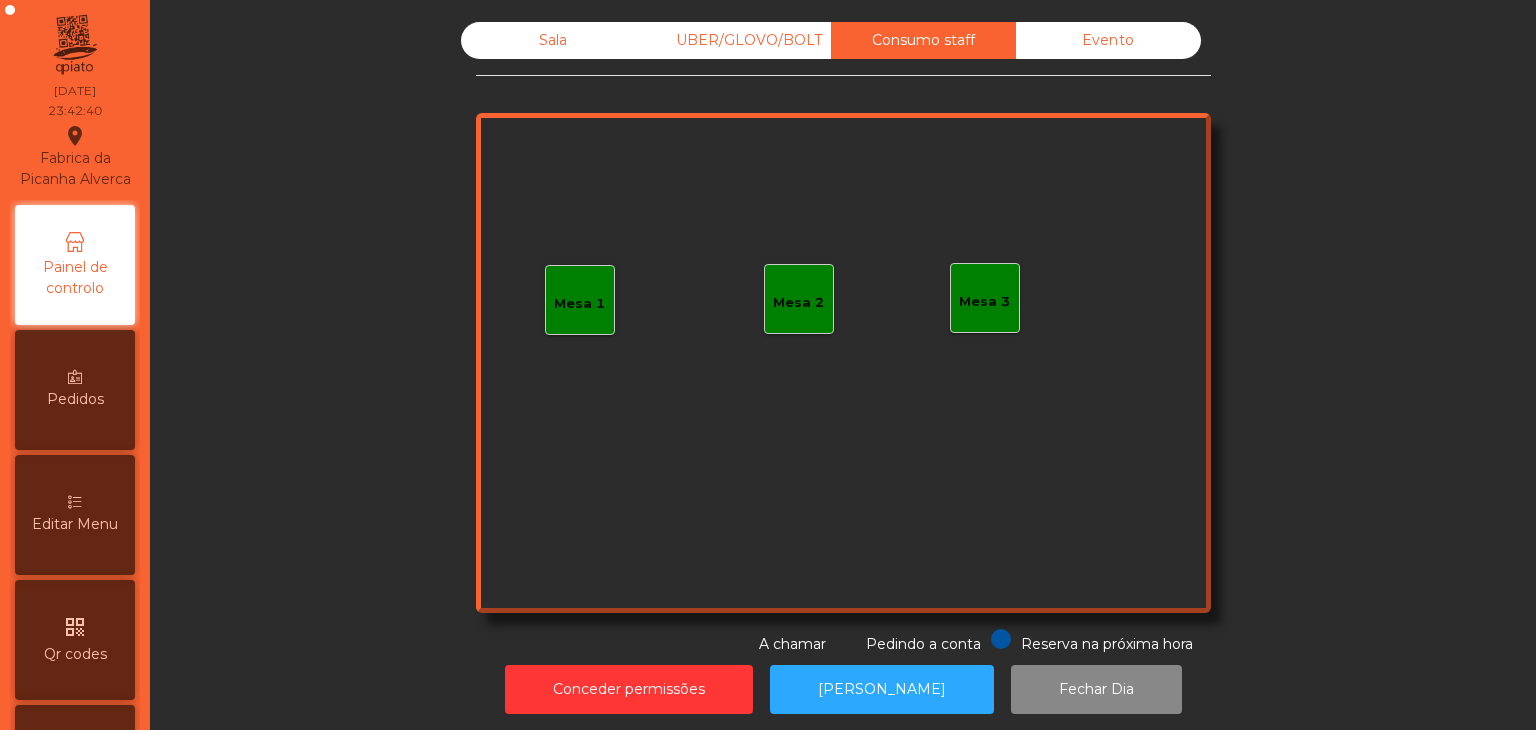 click on "Evento" 